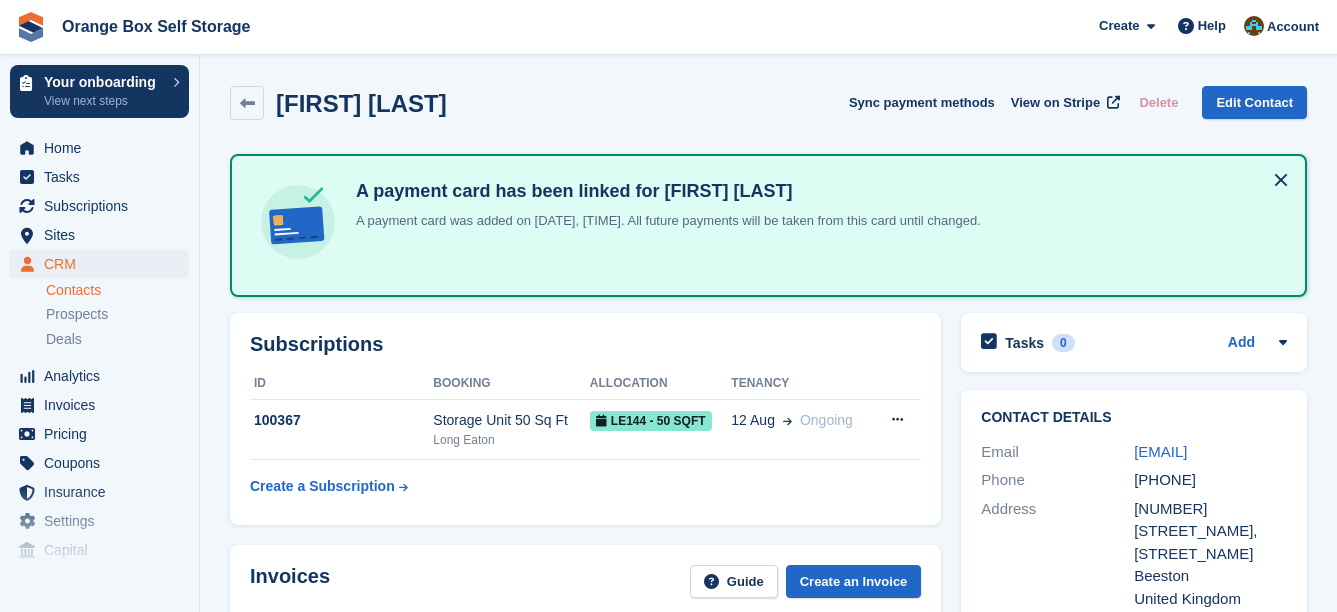 scroll, scrollTop: 0, scrollLeft: 0, axis: both 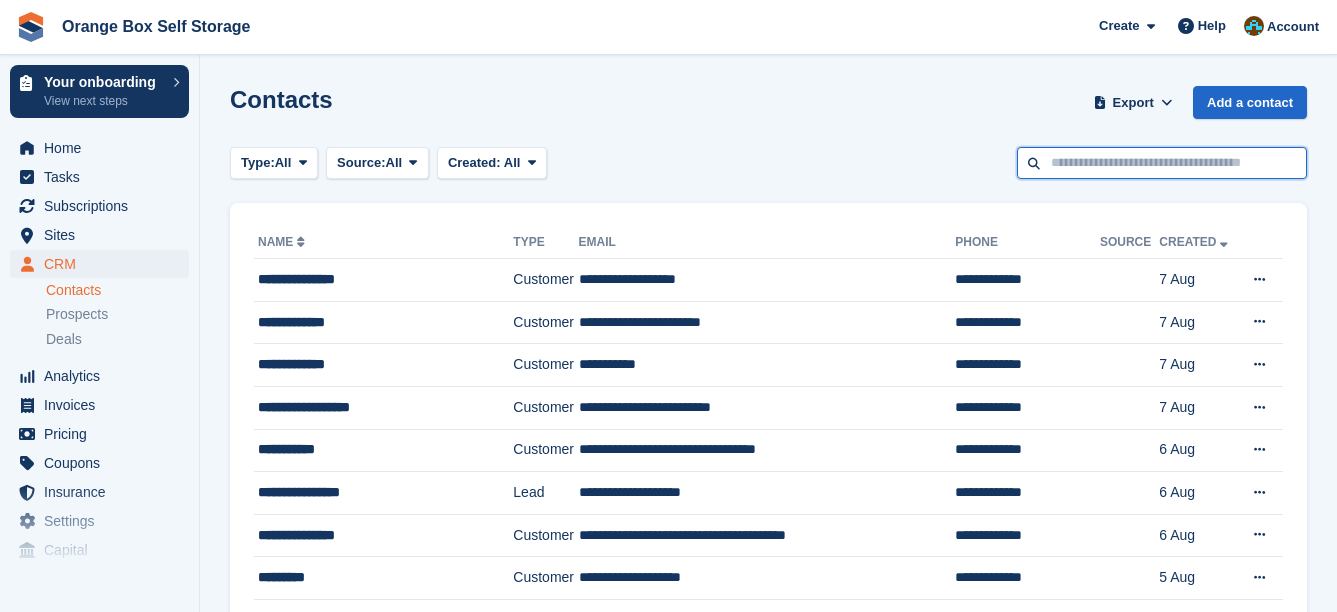 click at bounding box center (1162, 163) 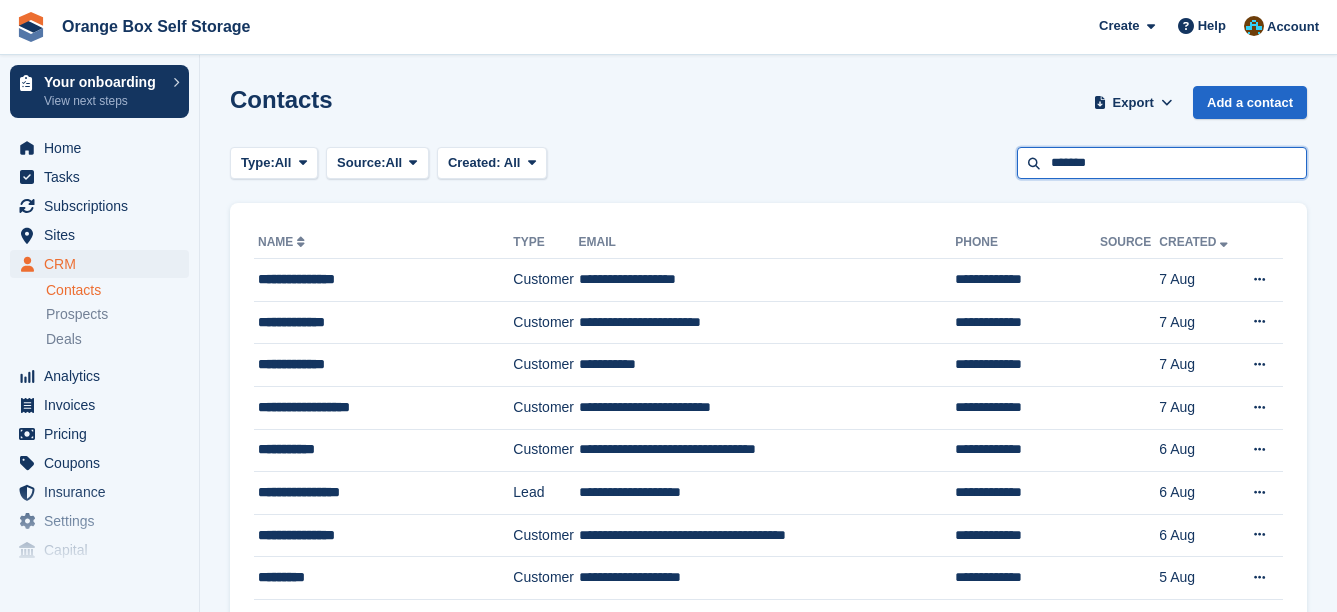 type on "*******" 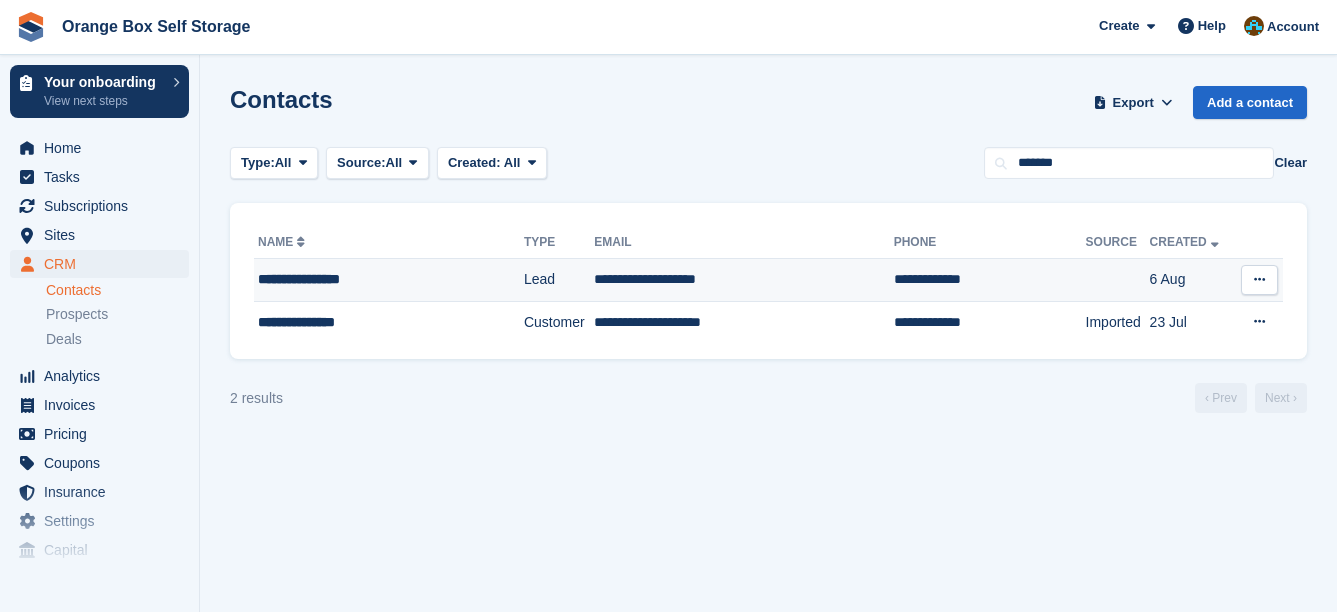 click on "**********" at bounding box center [743, 280] 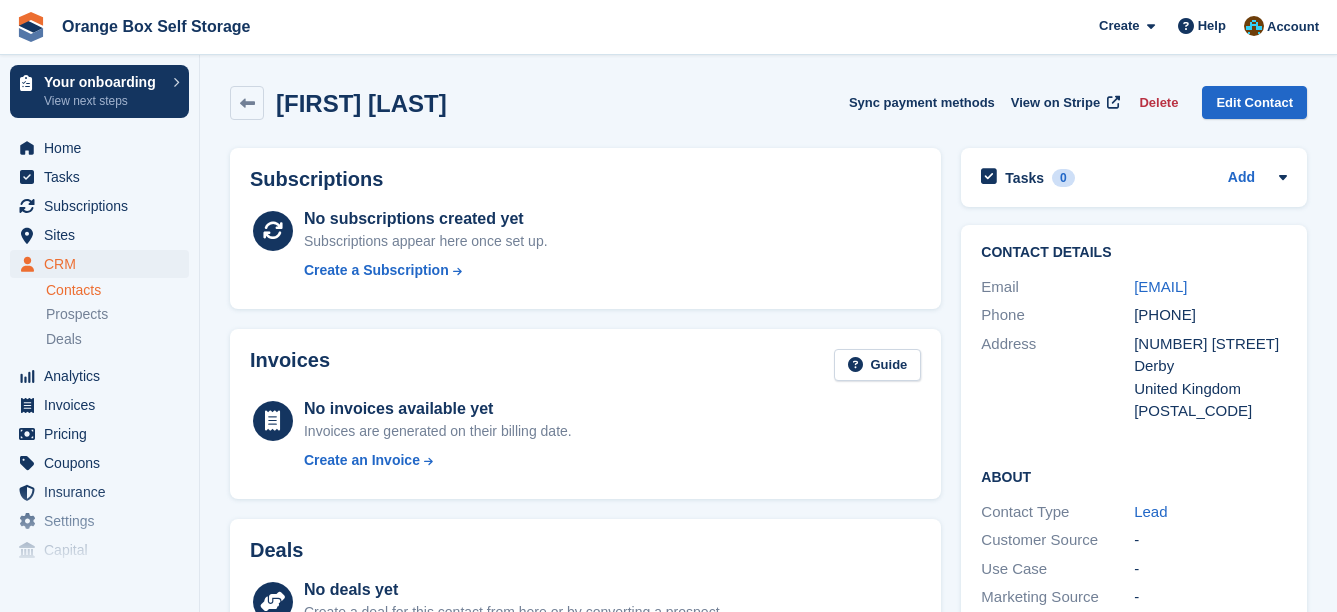 scroll, scrollTop: 0, scrollLeft: 0, axis: both 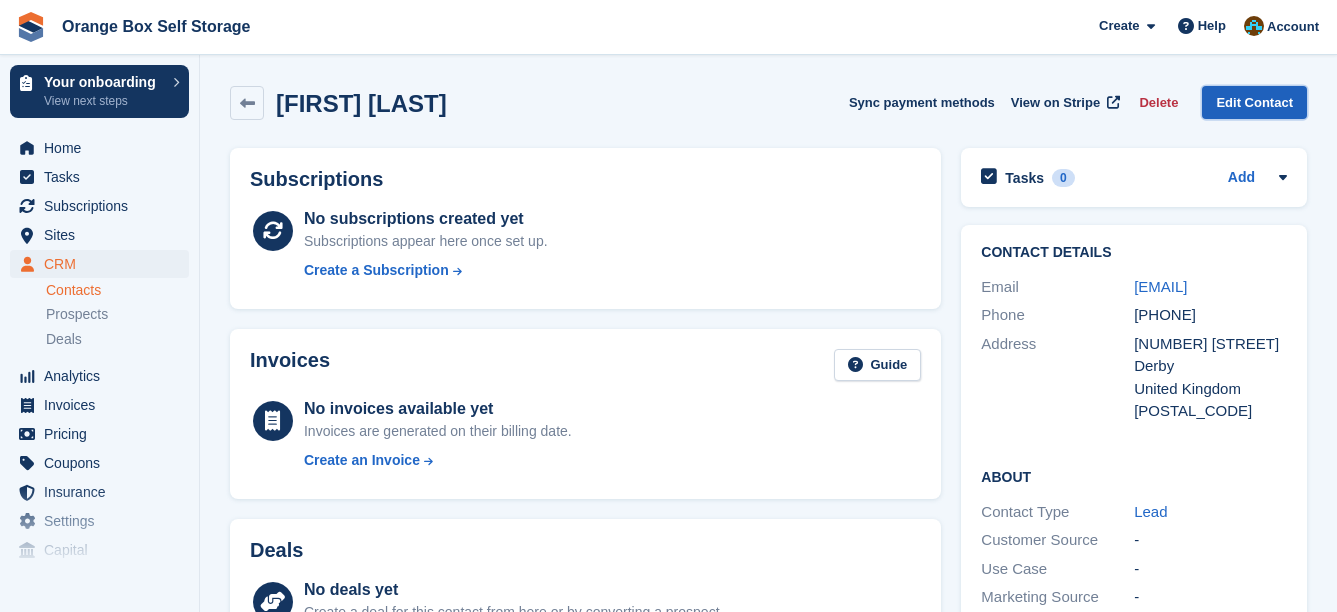 click on "Edit Contact" at bounding box center (1254, 102) 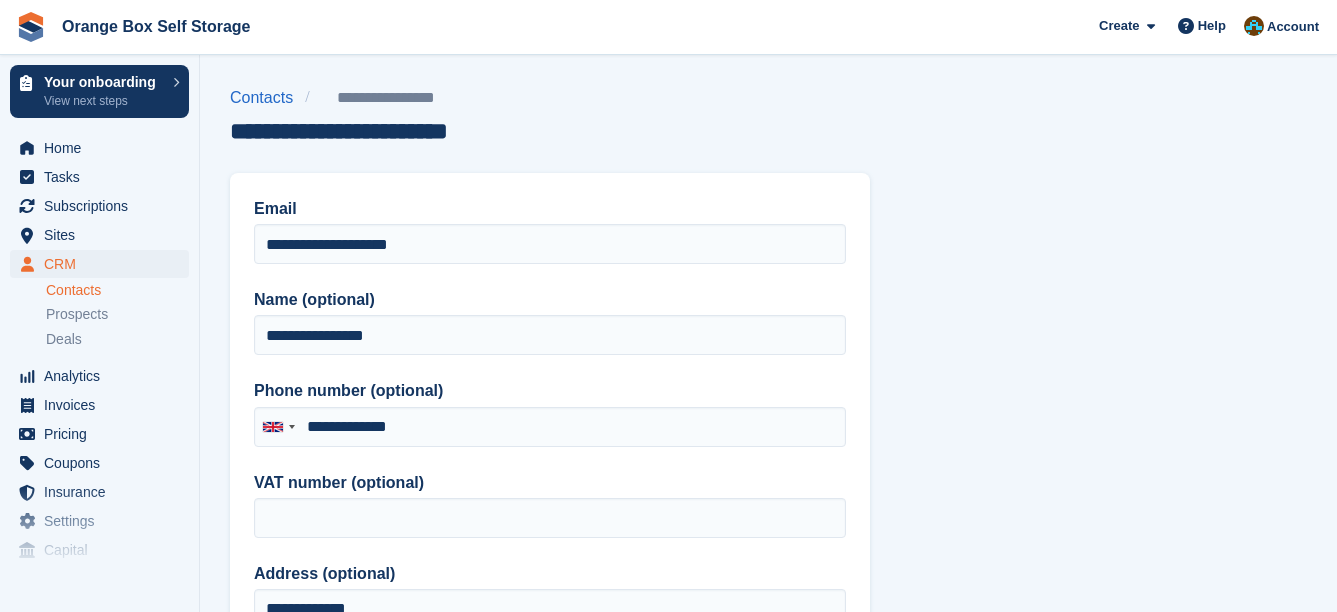 type on "**********" 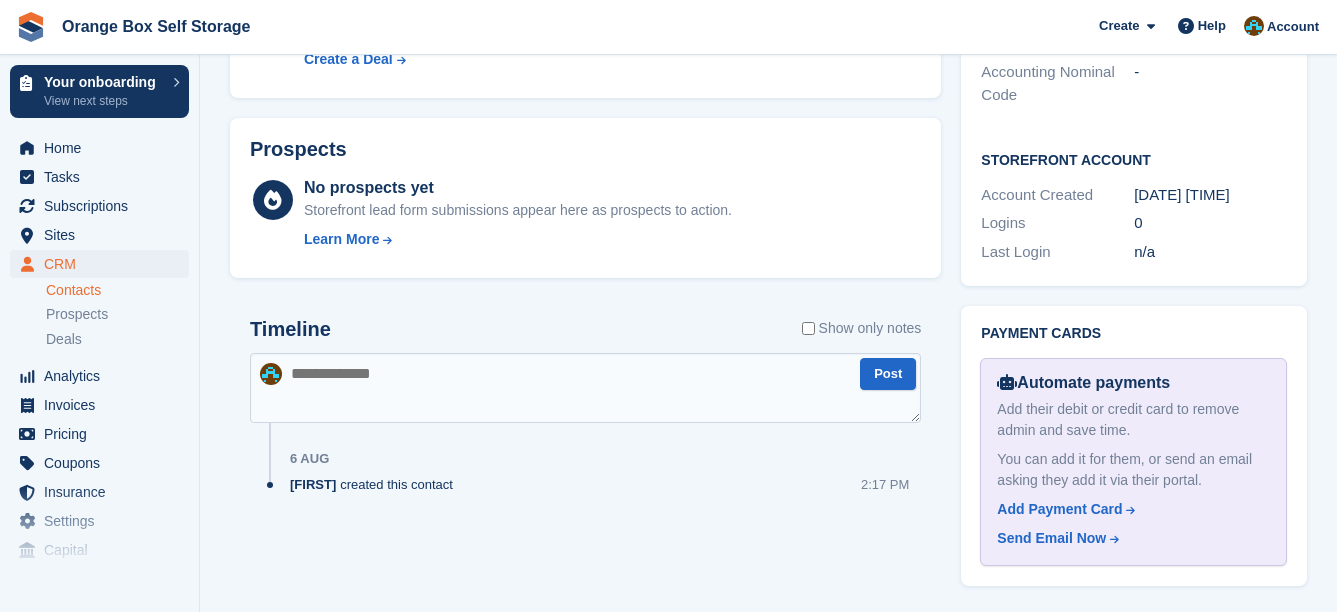 scroll, scrollTop: 600, scrollLeft: 0, axis: vertical 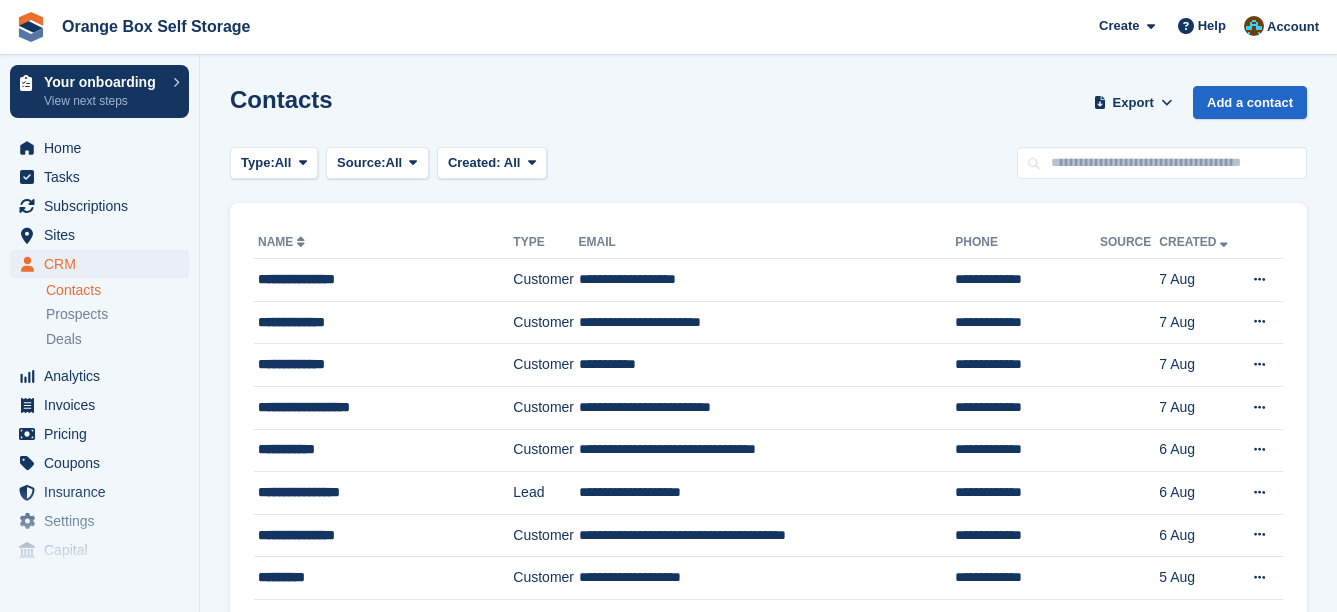 click on "Contacts
Export
Export Contacts
Export a CSV of all Contacts which match the current filters.
Please allow time for large exports.
Start Export
Add a contact" at bounding box center [768, 114] 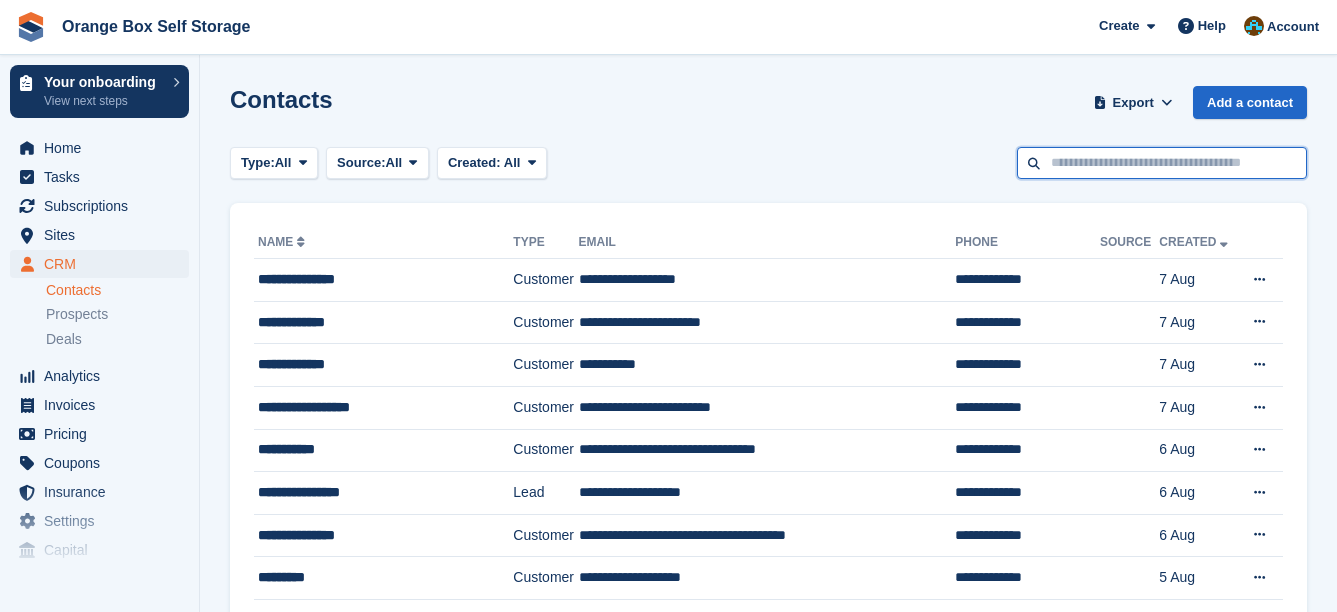 click at bounding box center [1162, 163] 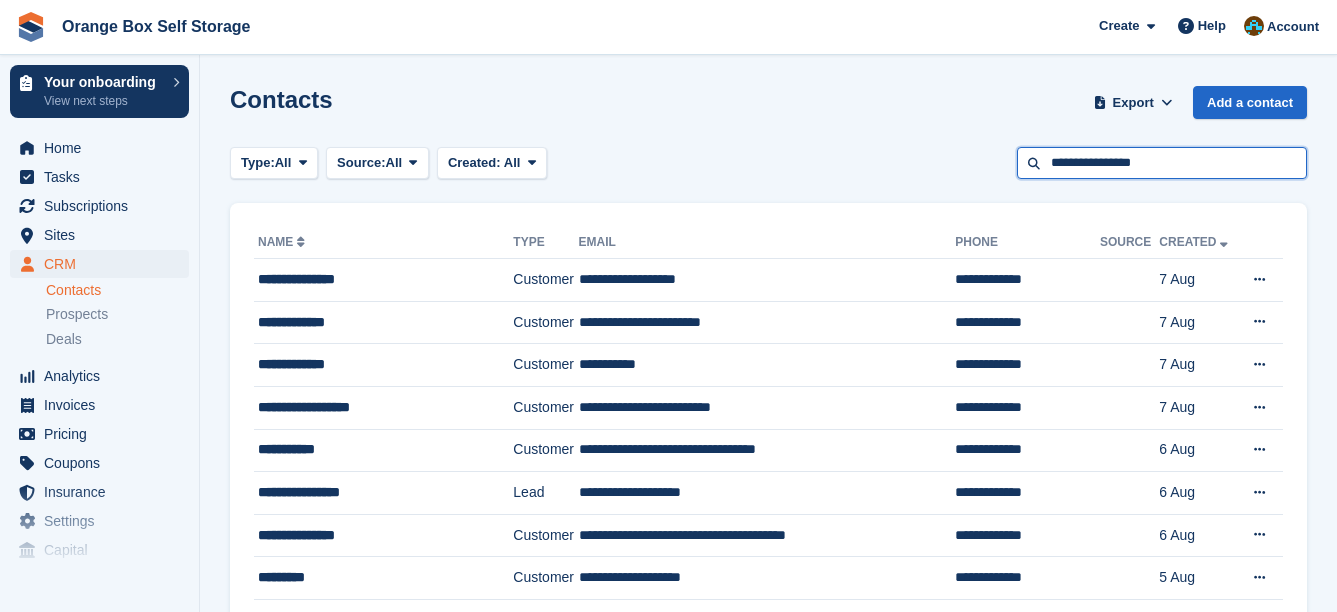 type on "**********" 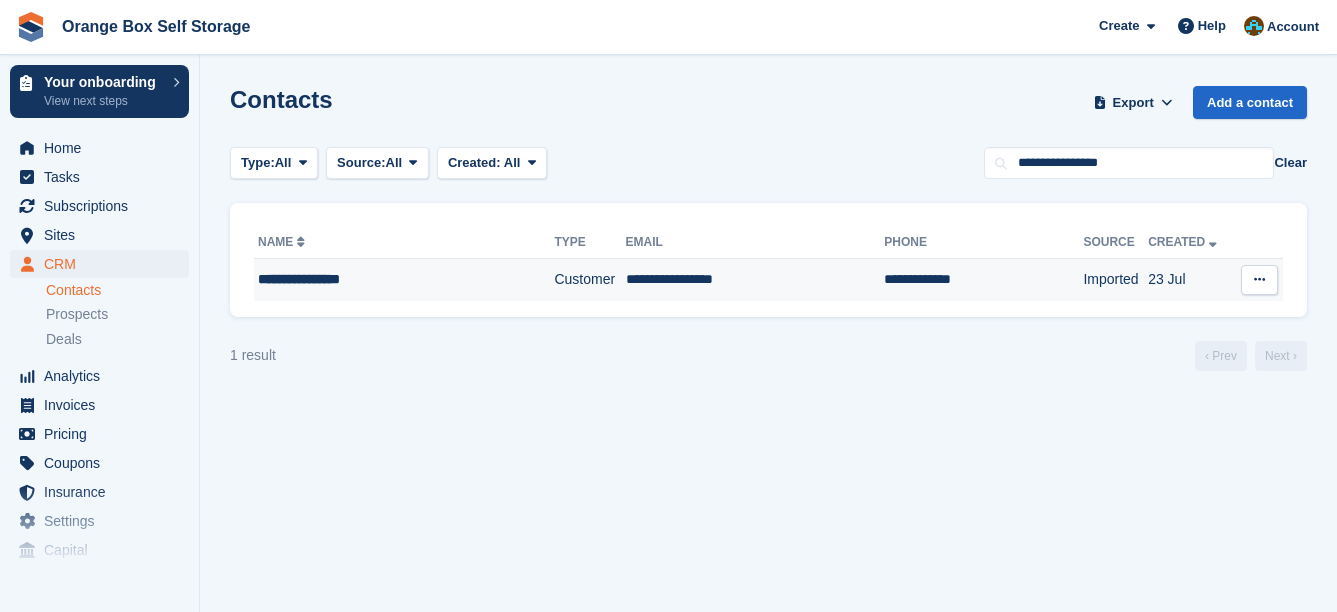 click on "**********" at bounding box center (384, 279) 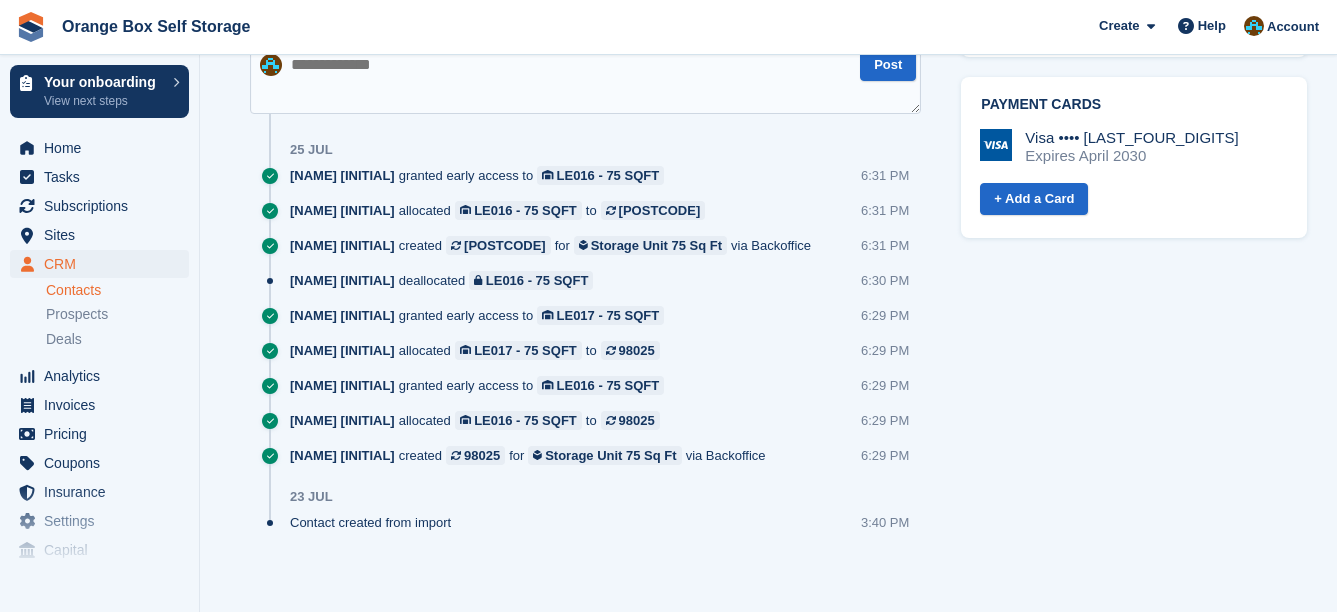 scroll, scrollTop: 1011, scrollLeft: 0, axis: vertical 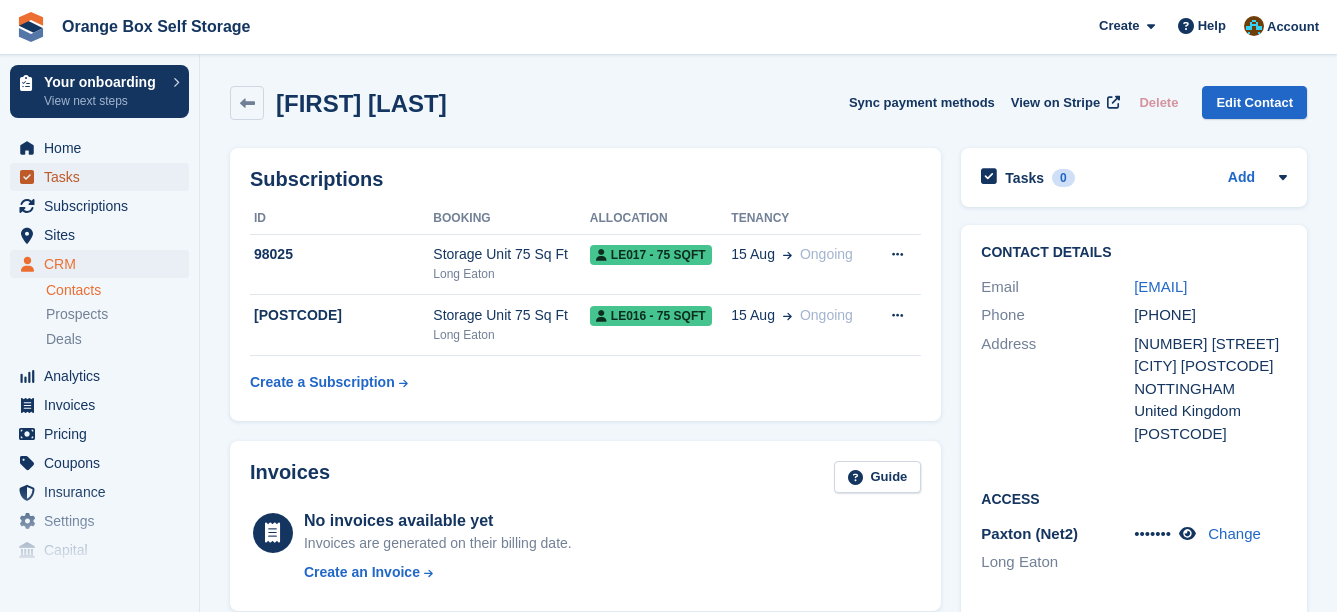 click on "Tasks" at bounding box center (104, 177) 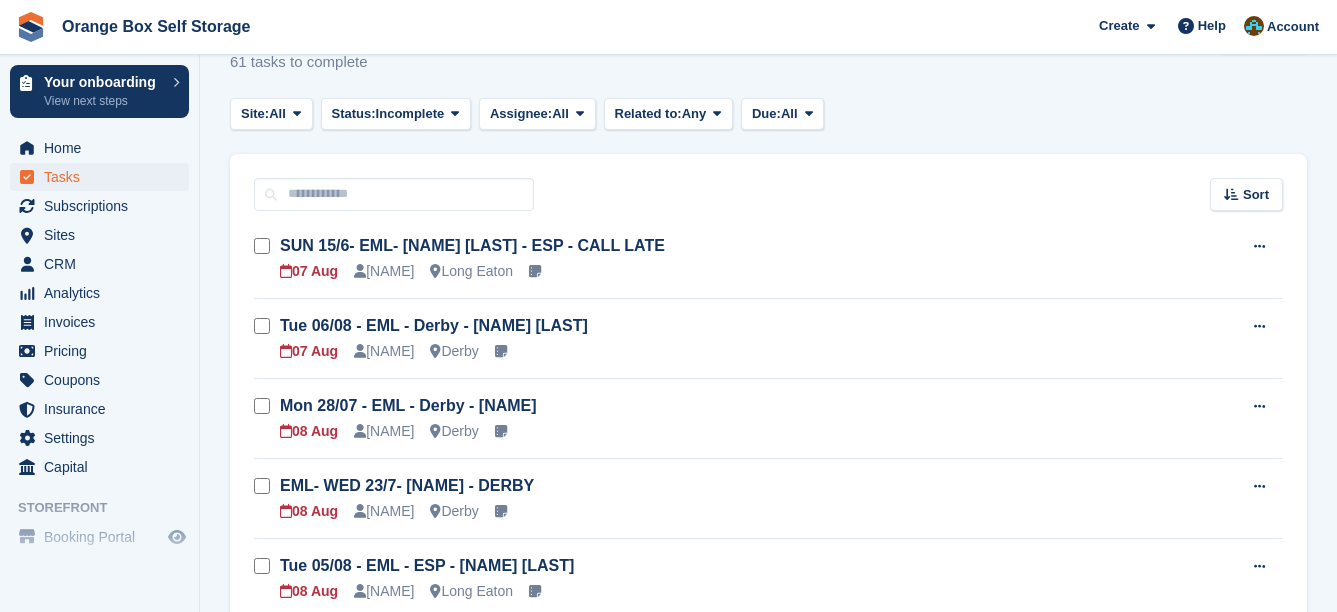 scroll, scrollTop: 100, scrollLeft: 0, axis: vertical 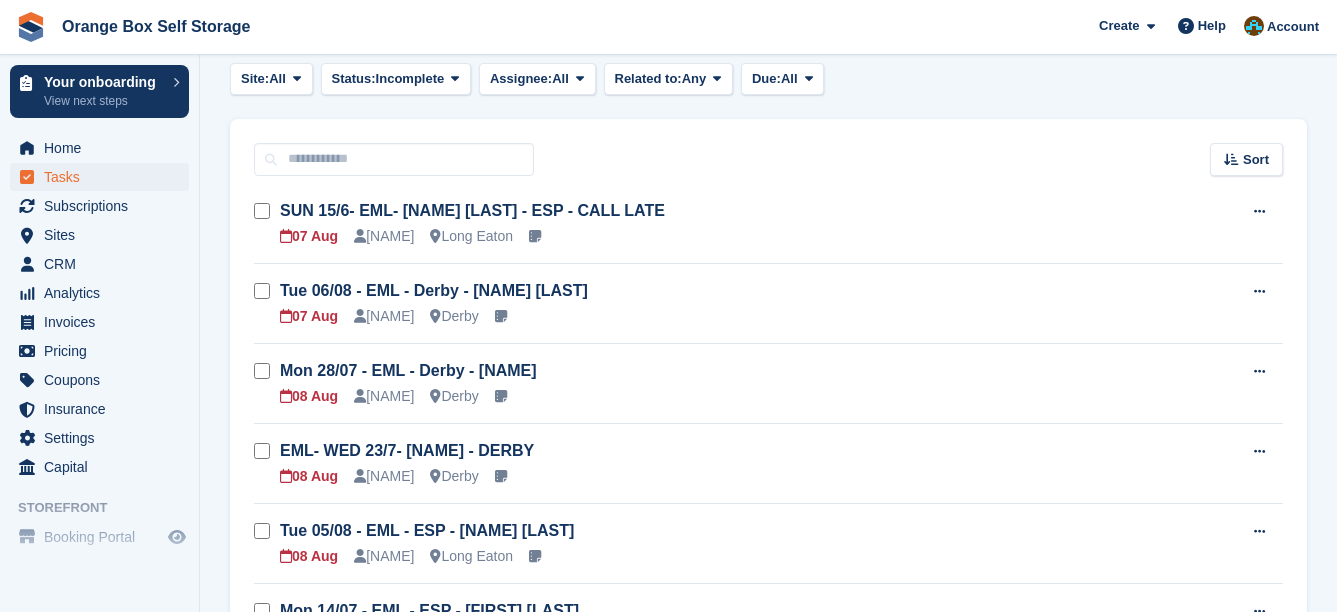click on "Tue 06/08 - EML - Derby - Kashminder Raju" at bounding box center (732, 291) 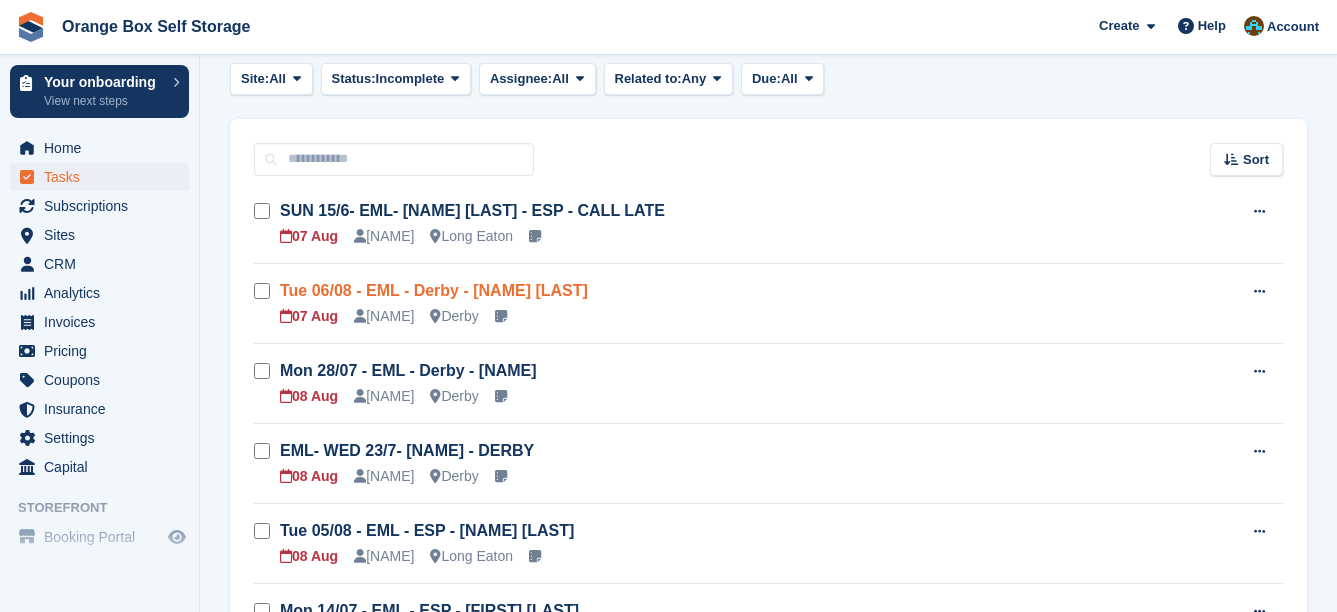 click on "Tue 06/08 - EML - Derby - Kashminder Raju" at bounding box center [434, 290] 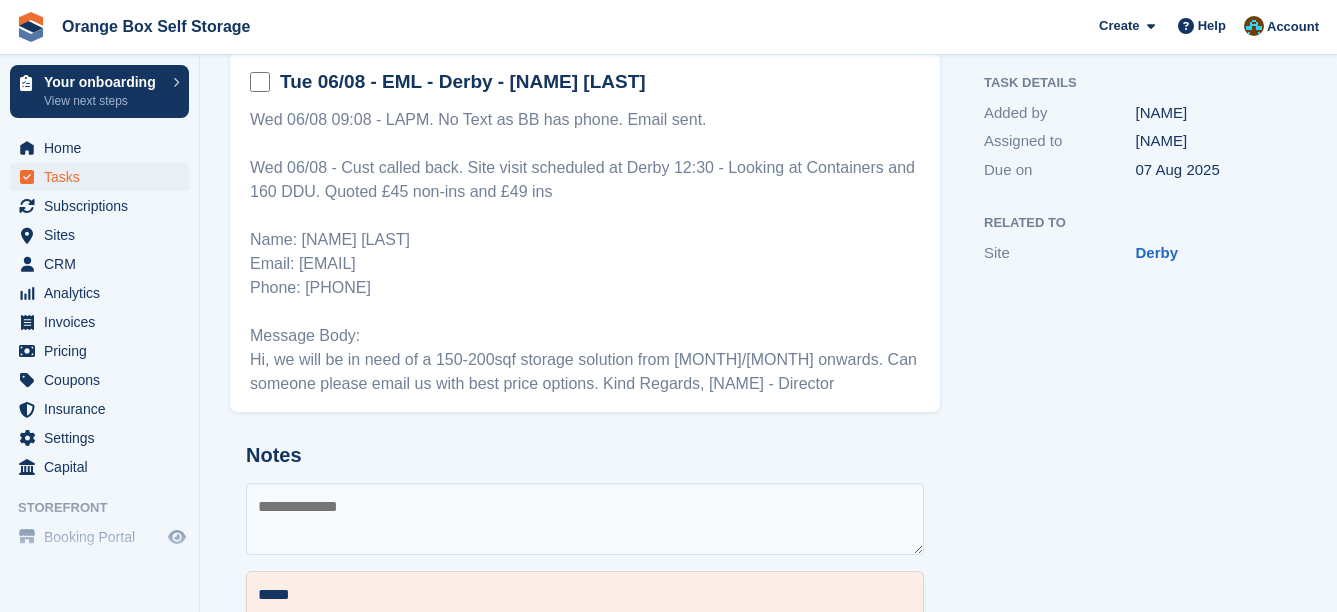 scroll, scrollTop: 0, scrollLeft: 0, axis: both 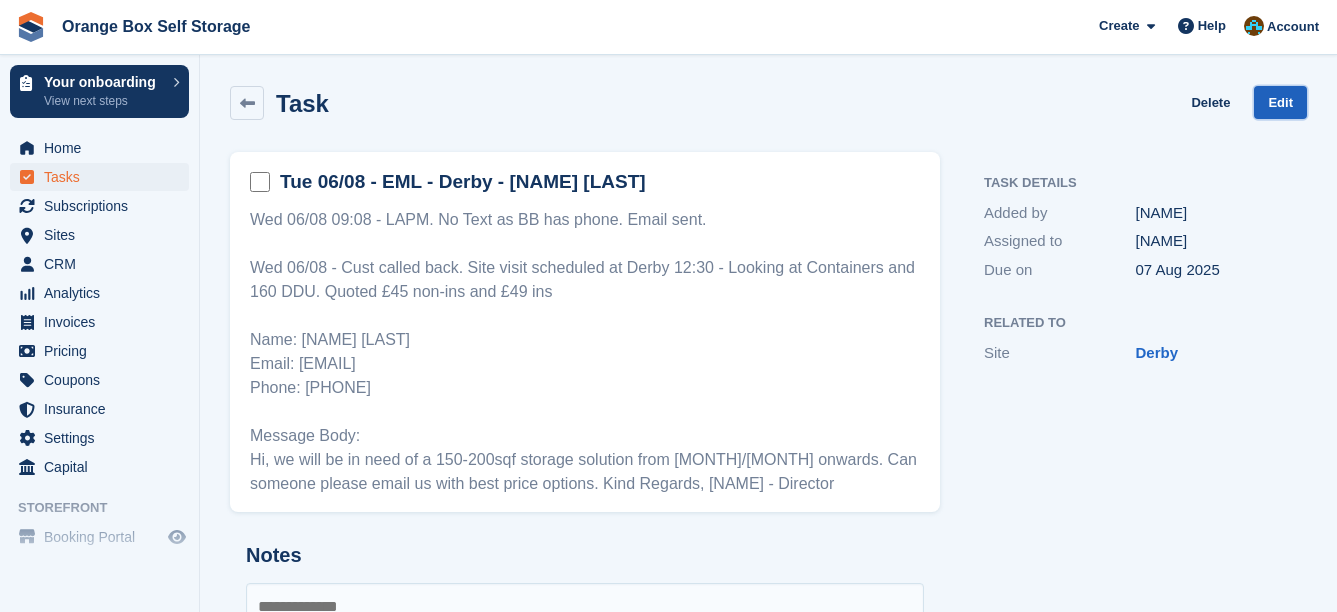 click on "Edit" at bounding box center (1280, 102) 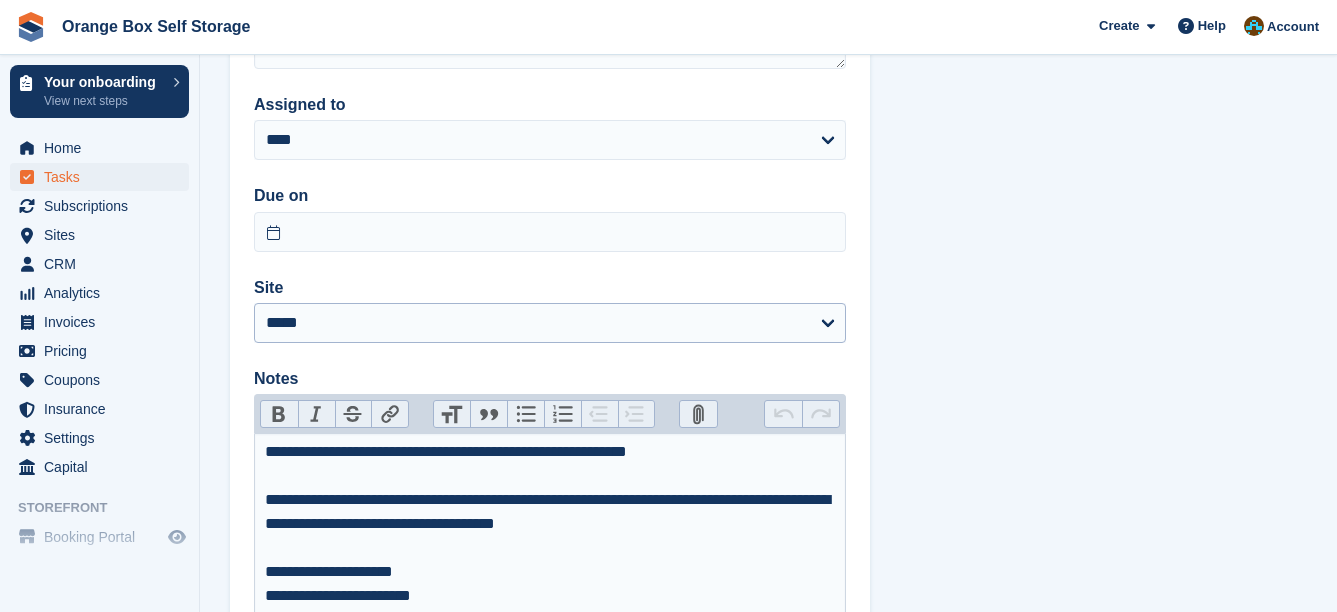 scroll, scrollTop: 184, scrollLeft: 0, axis: vertical 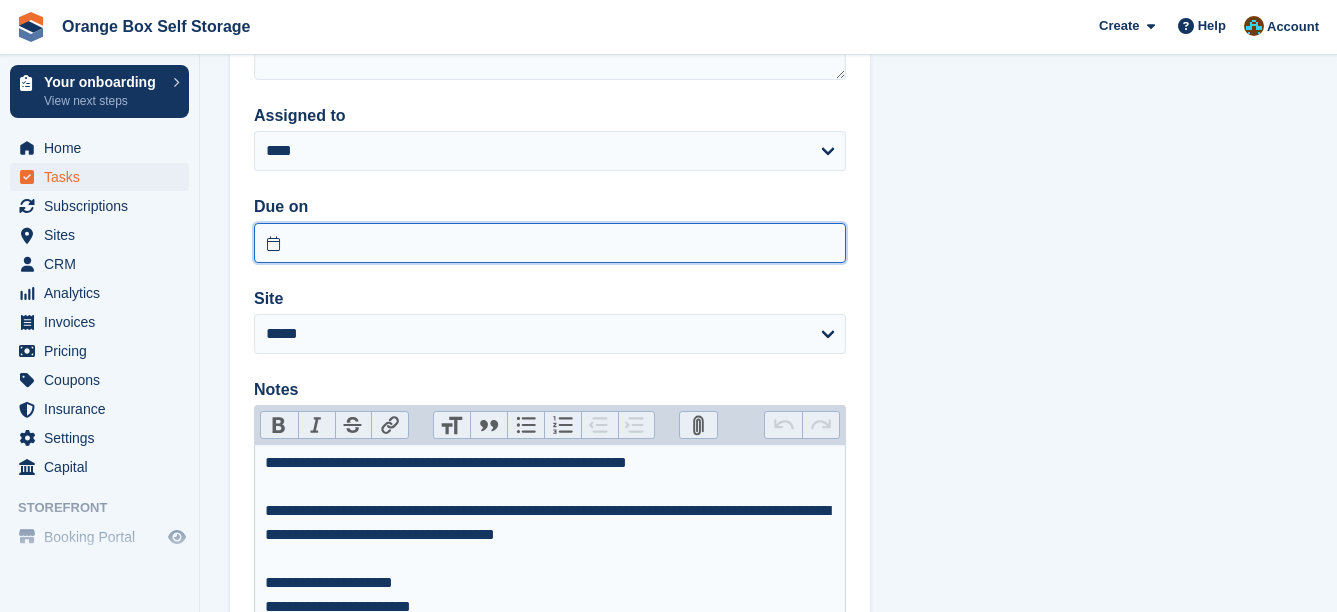 click at bounding box center (550, 243) 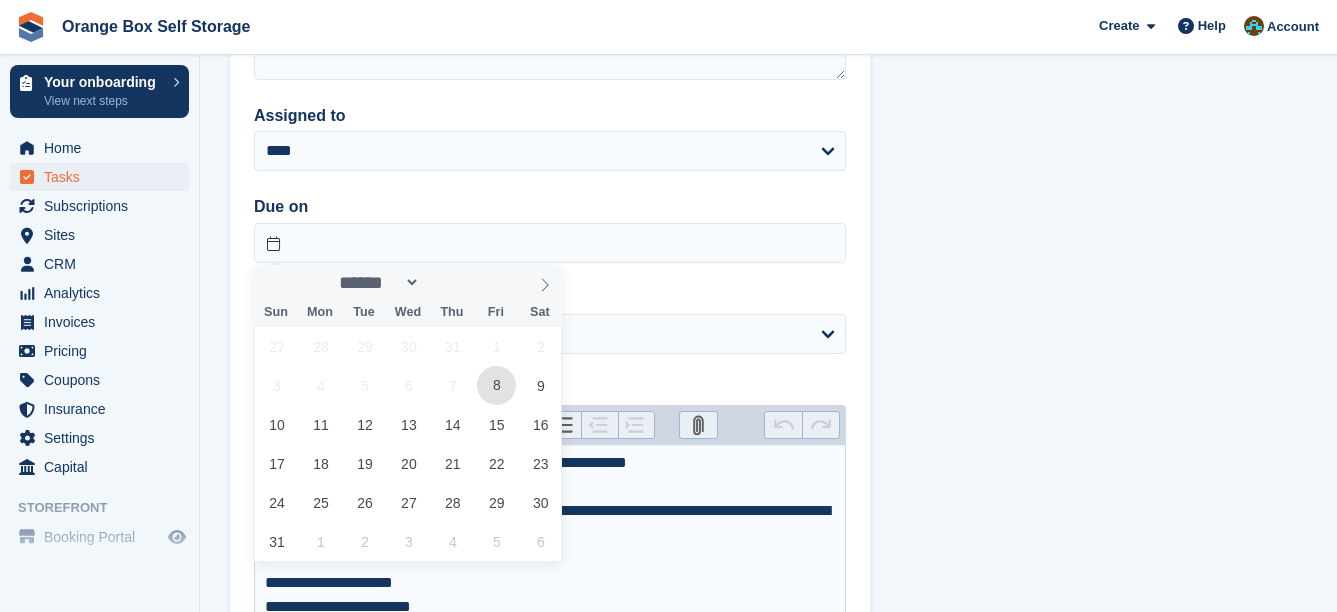 click on "8" at bounding box center [496, 385] 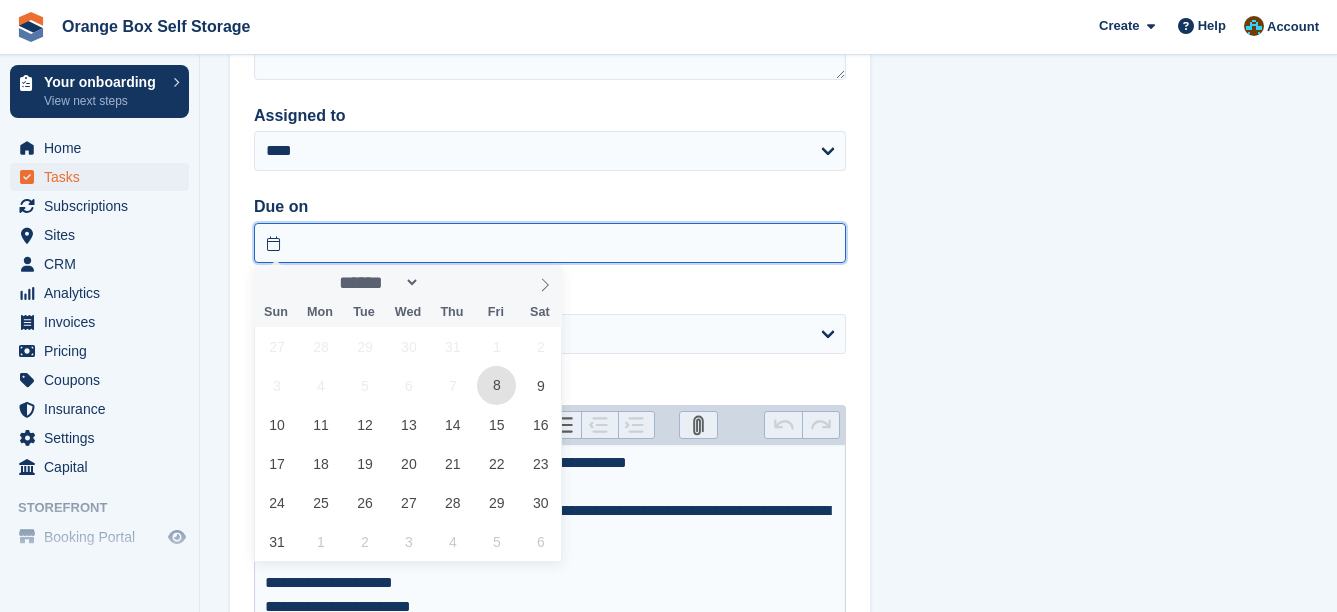 type on "**********" 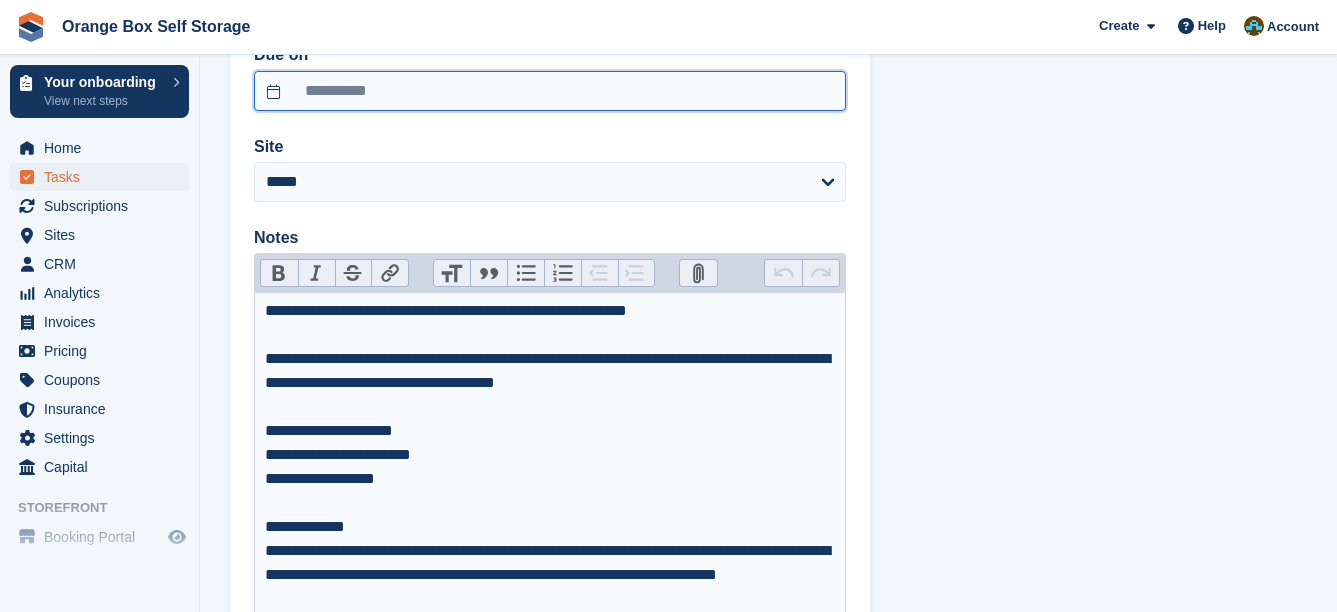 scroll, scrollTop: 484, scrollLeft: 0, axis: vertical 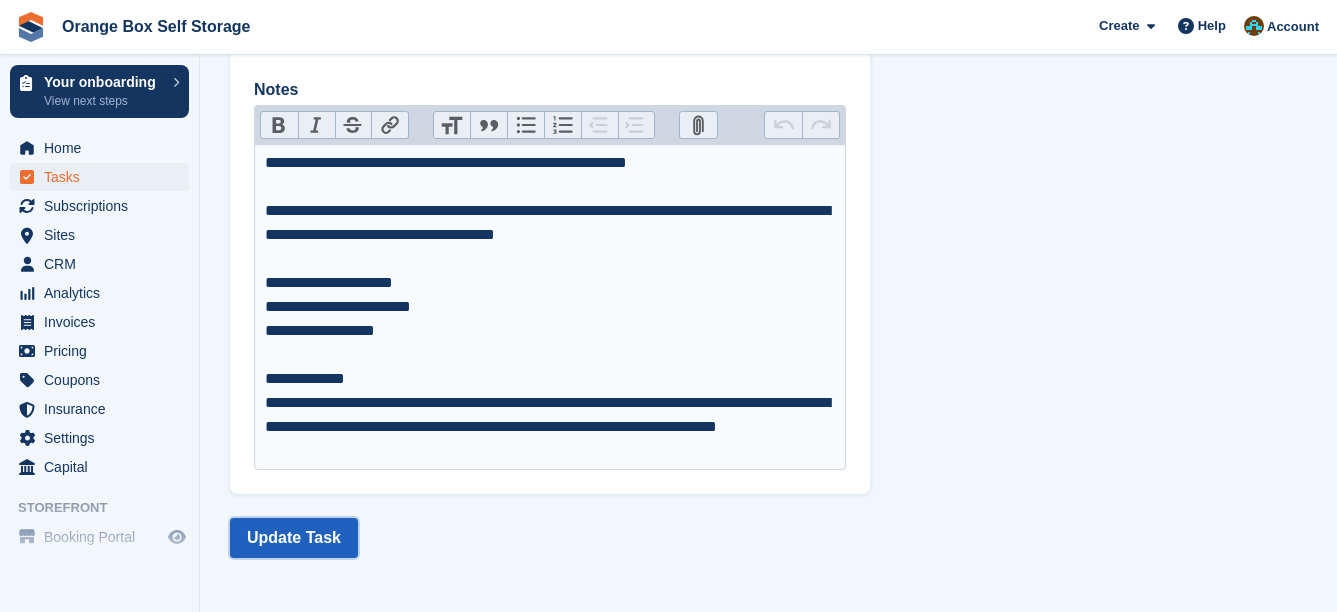 click on "Update Task" at bounding box center (294, 538) 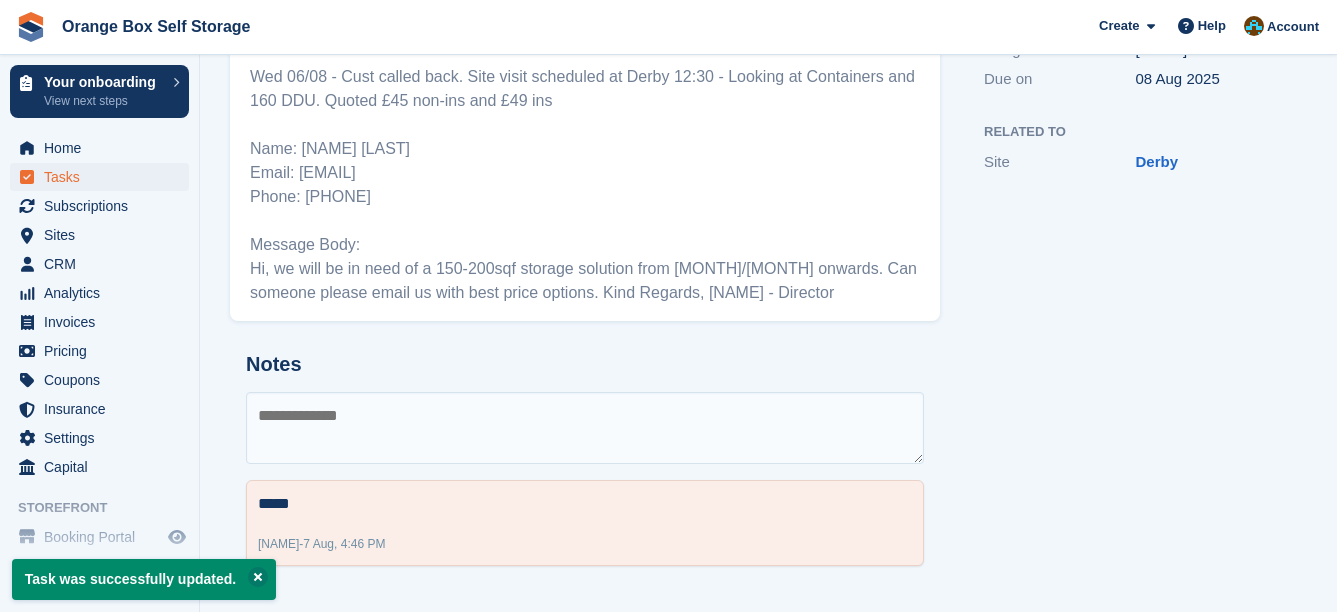 scroll, scrollTop: 0, scrollLeft: 0, axis: both 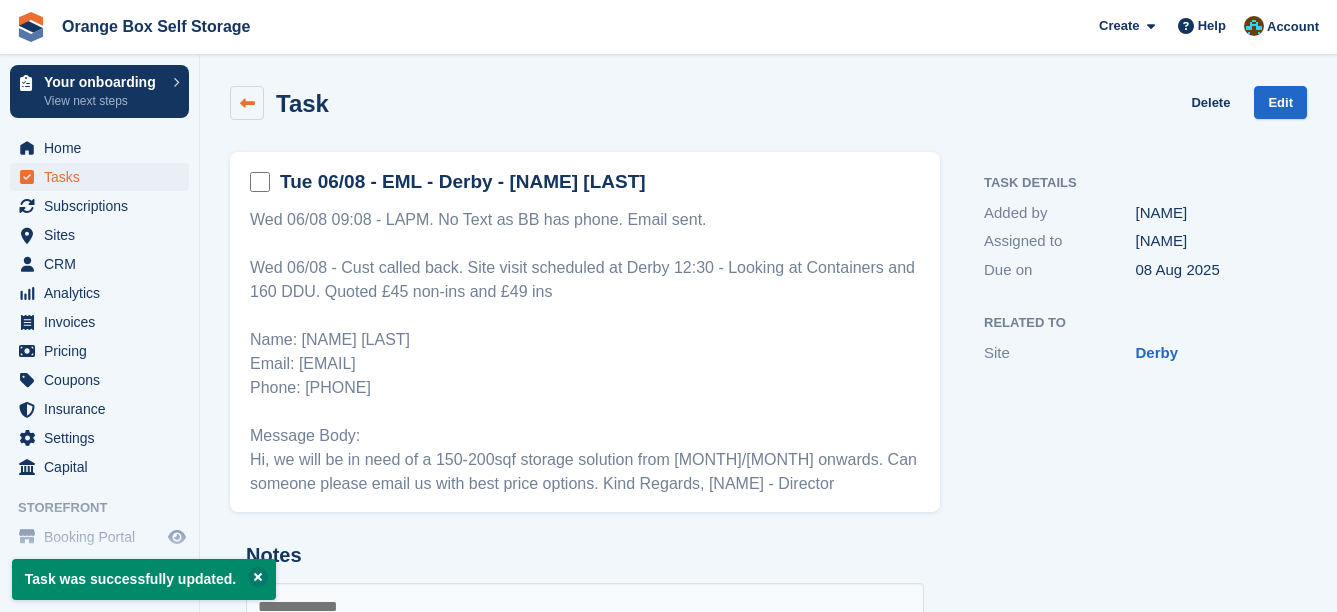 click at bounding box center [247, 103] 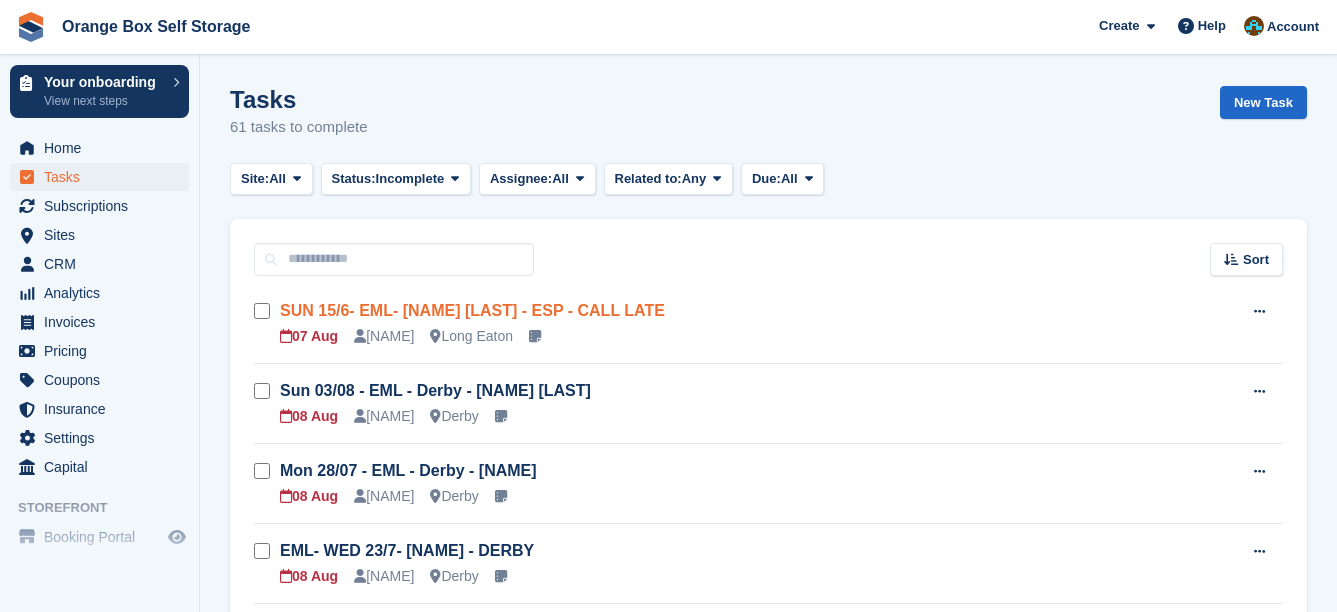 click on "SUN 15/6- EML- SIMRAN KAUR - ESP - CALL LATE" at bounding box center [472, 310] 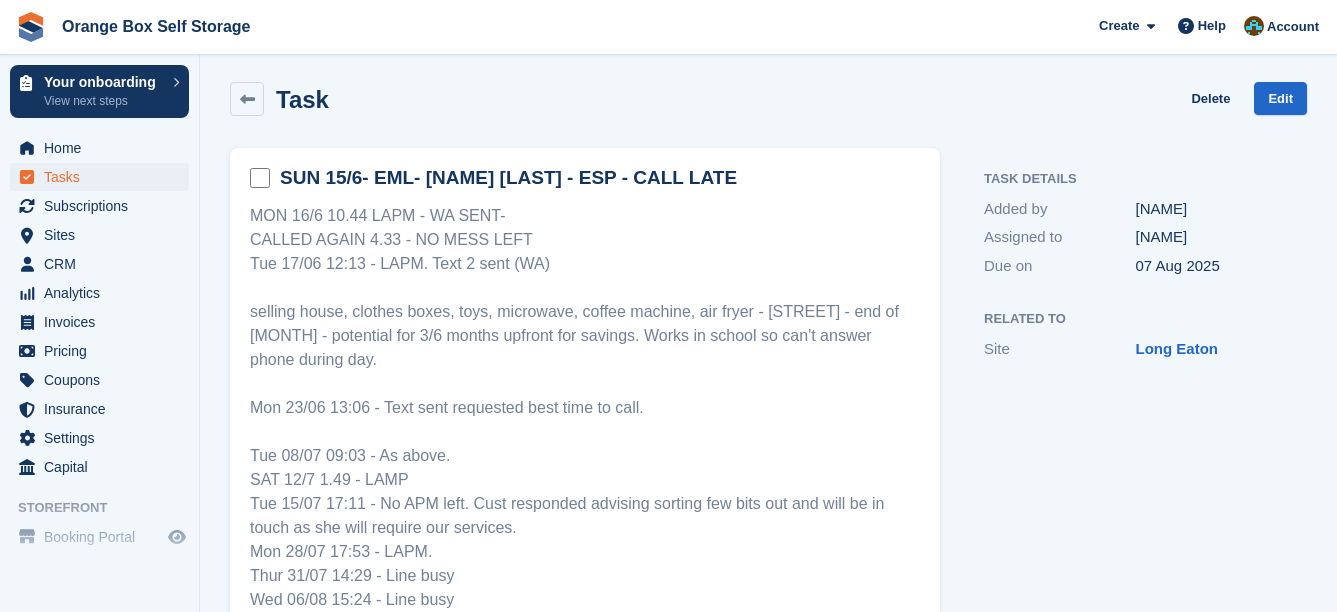 scroll, scrollTop: 0, scrollLeft: 0, axis: both 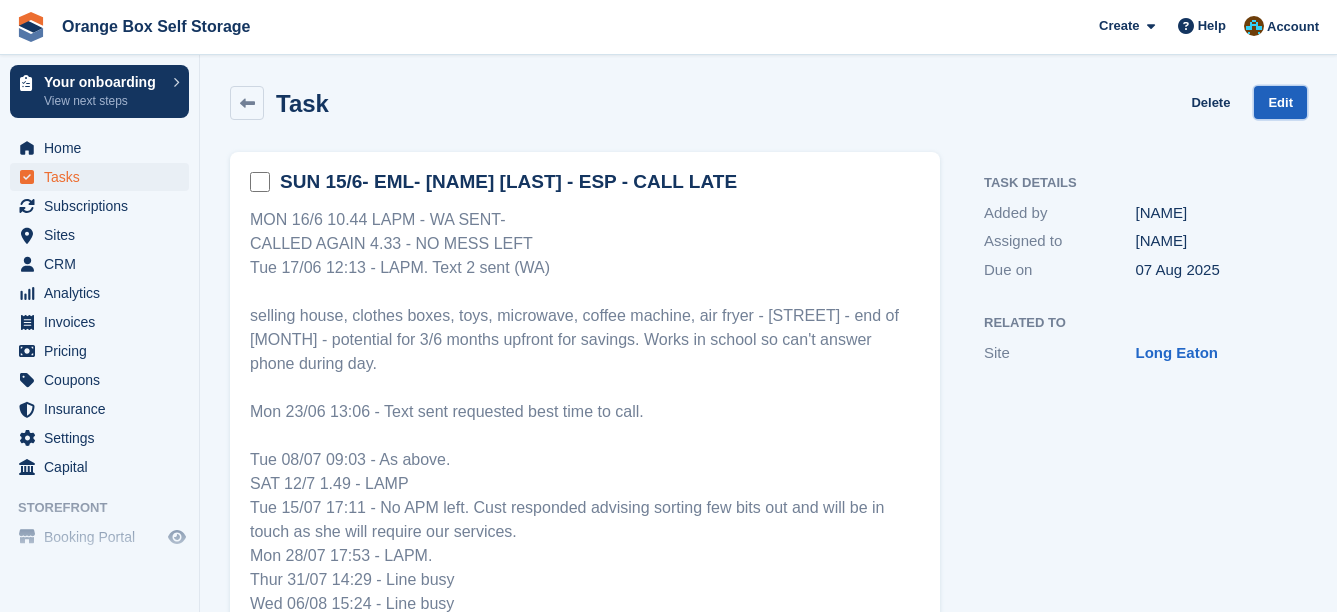 click on "Edit" at bounding box center [1280, 102] 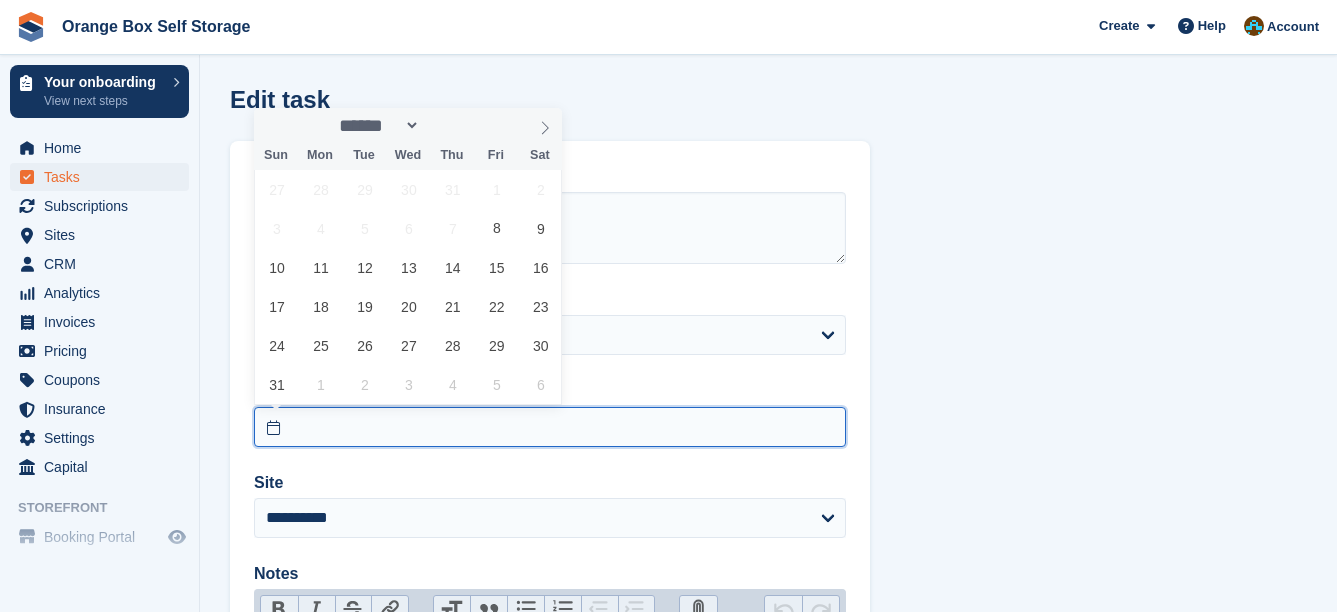 click at bounding box center (550, 427) 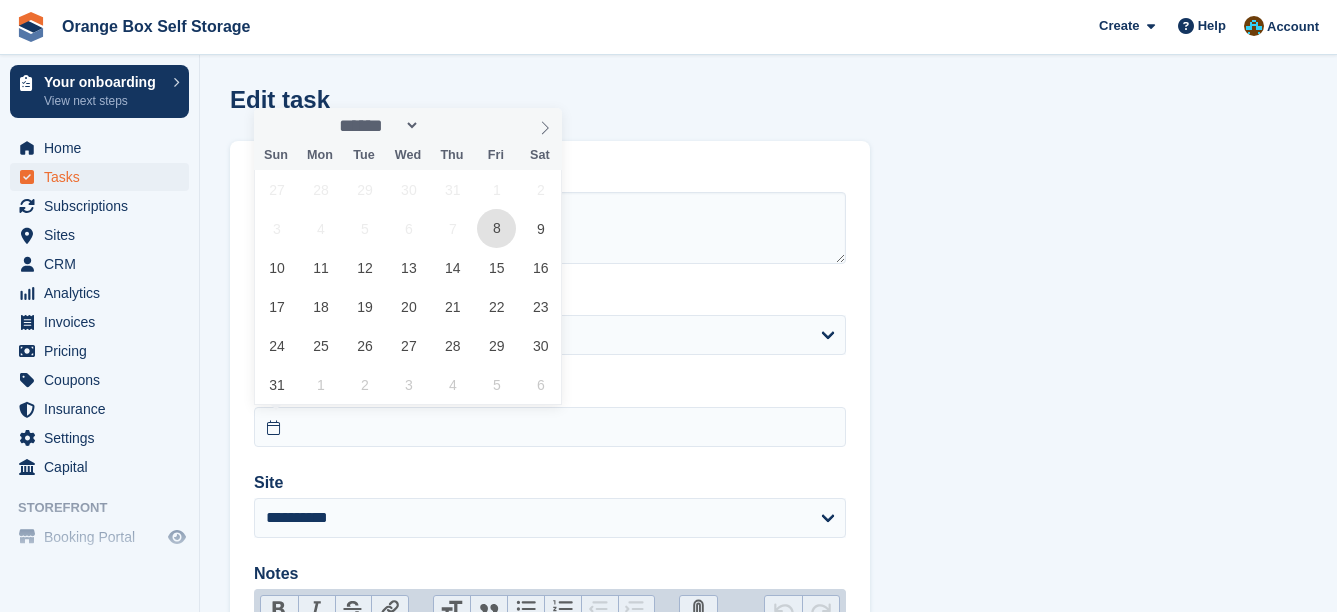 click on "8" at bounding box center (496, 228) 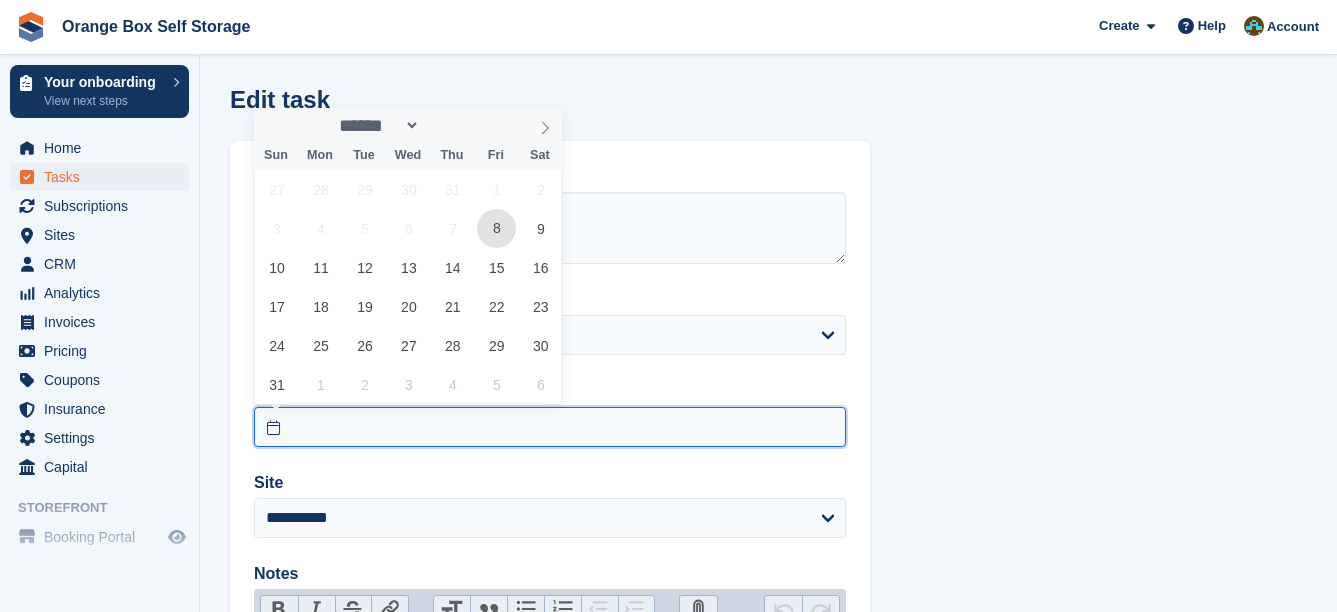 type on "**********" 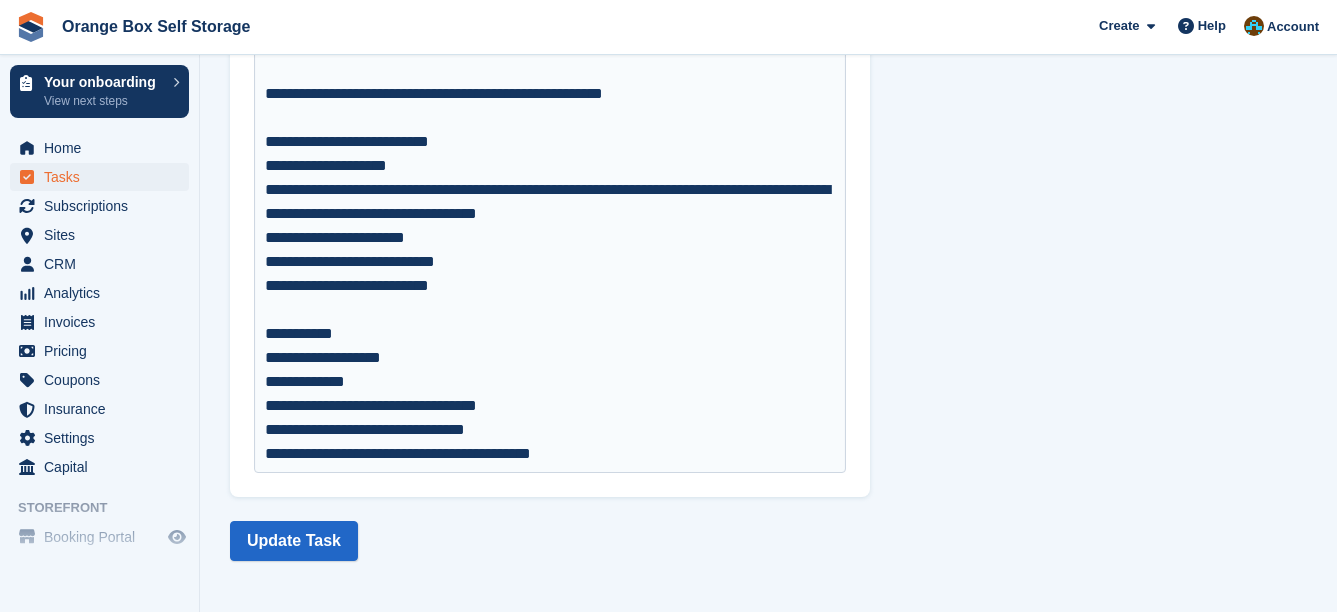 scroll, scrollTop: 748, scrollLeft: 0, axis: vertical 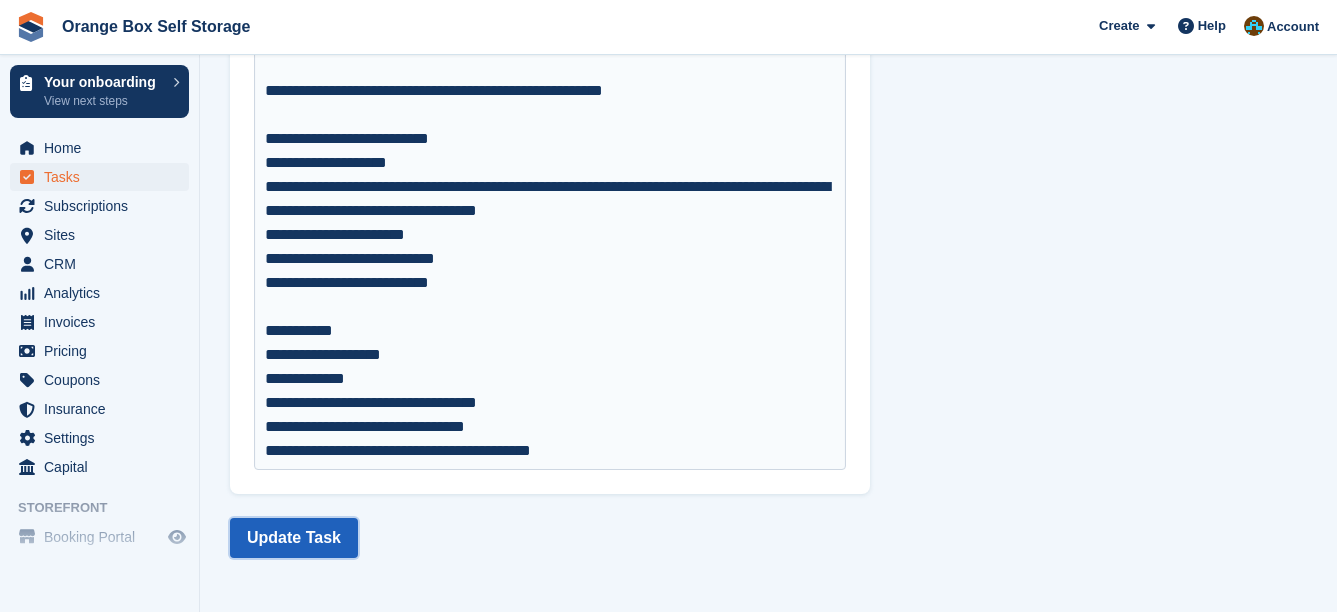 click on "Update Task" at bounding box center [294, 538] 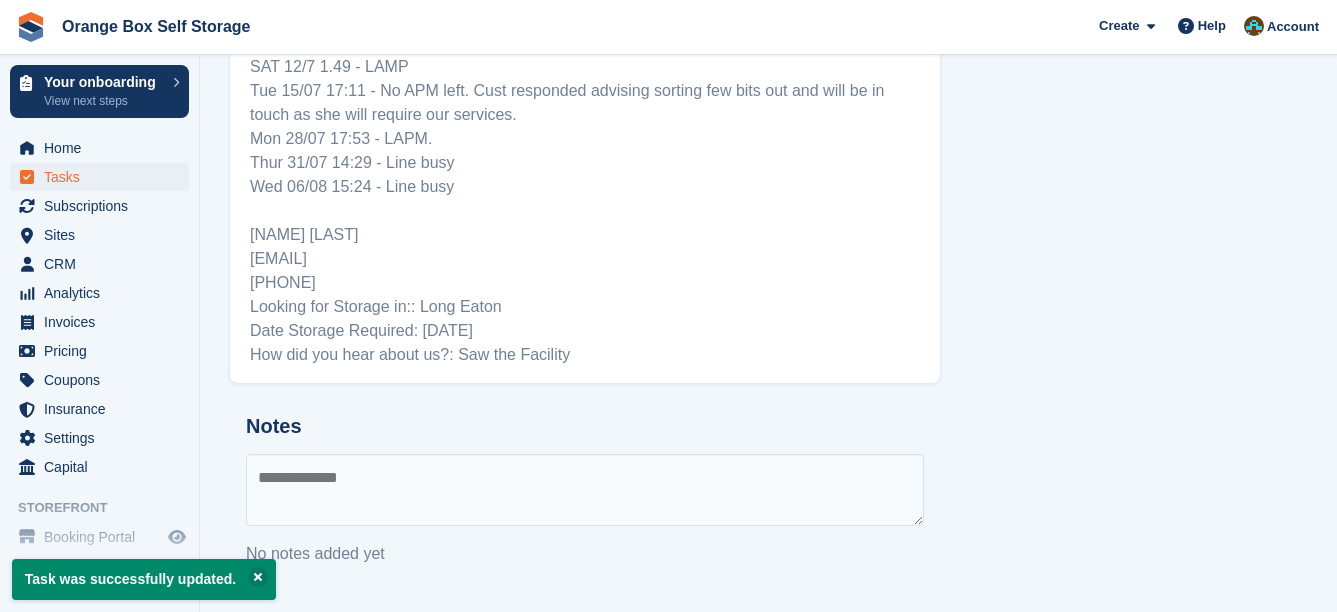 scroll, scrollTop: 0, scrollLeft: 0, axis: both 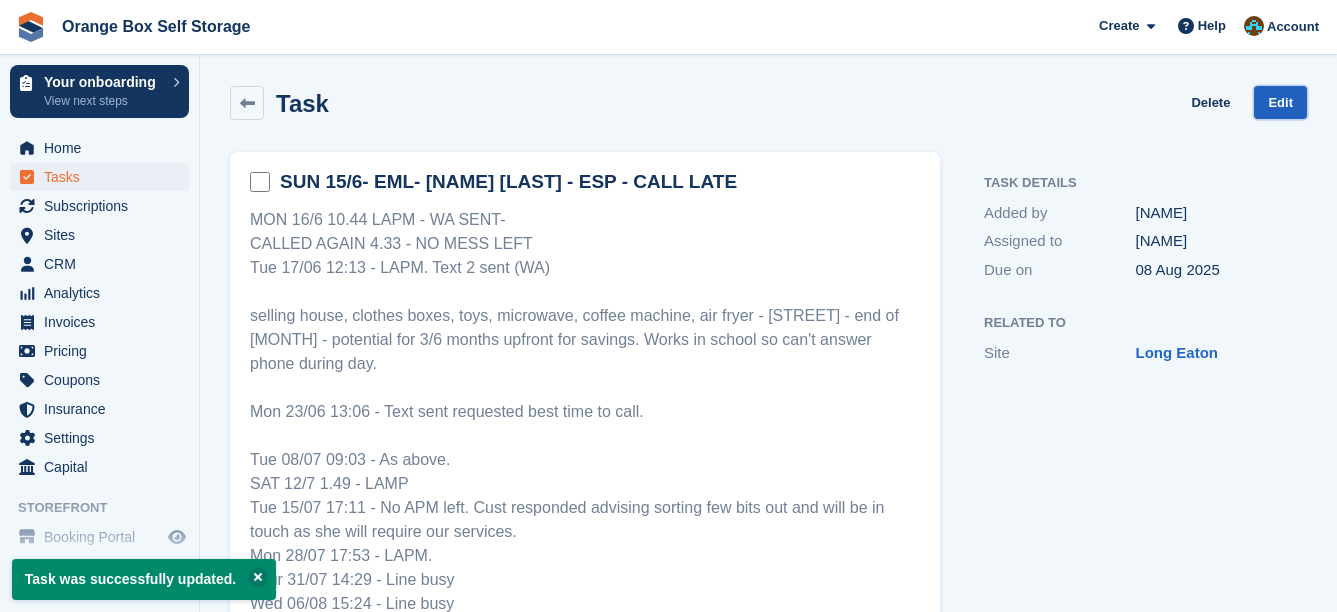 click on "Edit" at bounding box center [1280, 102] 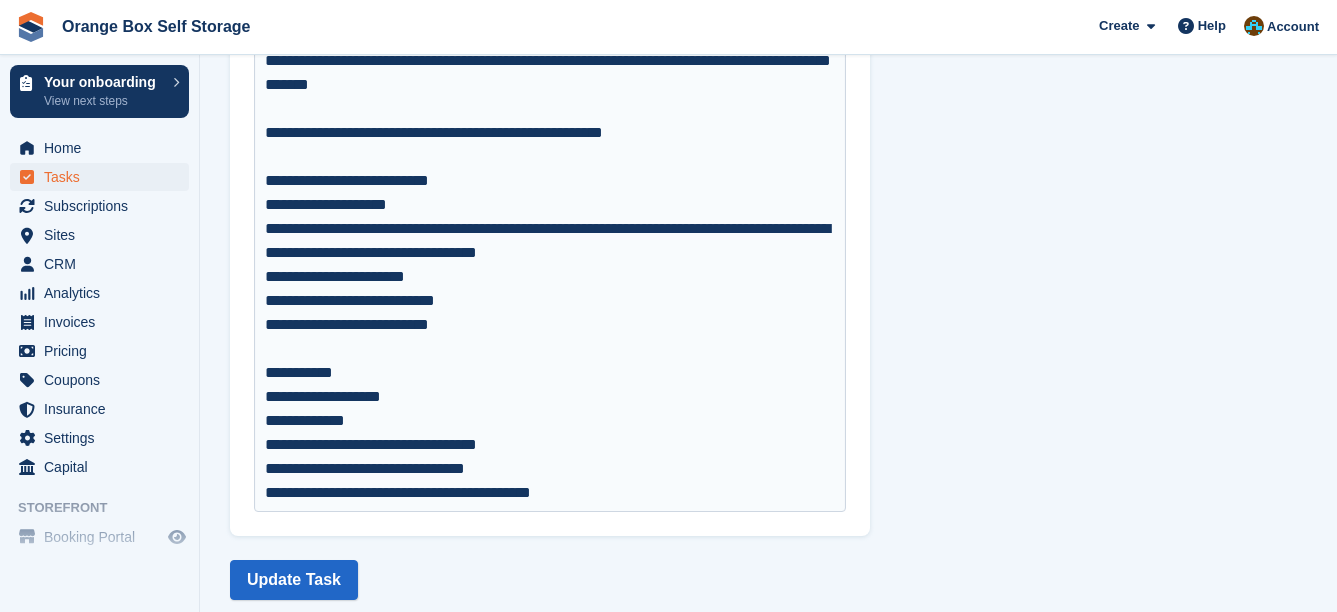 scroll, scrollTop: 748, scrollLeft: 0, axis: vertical 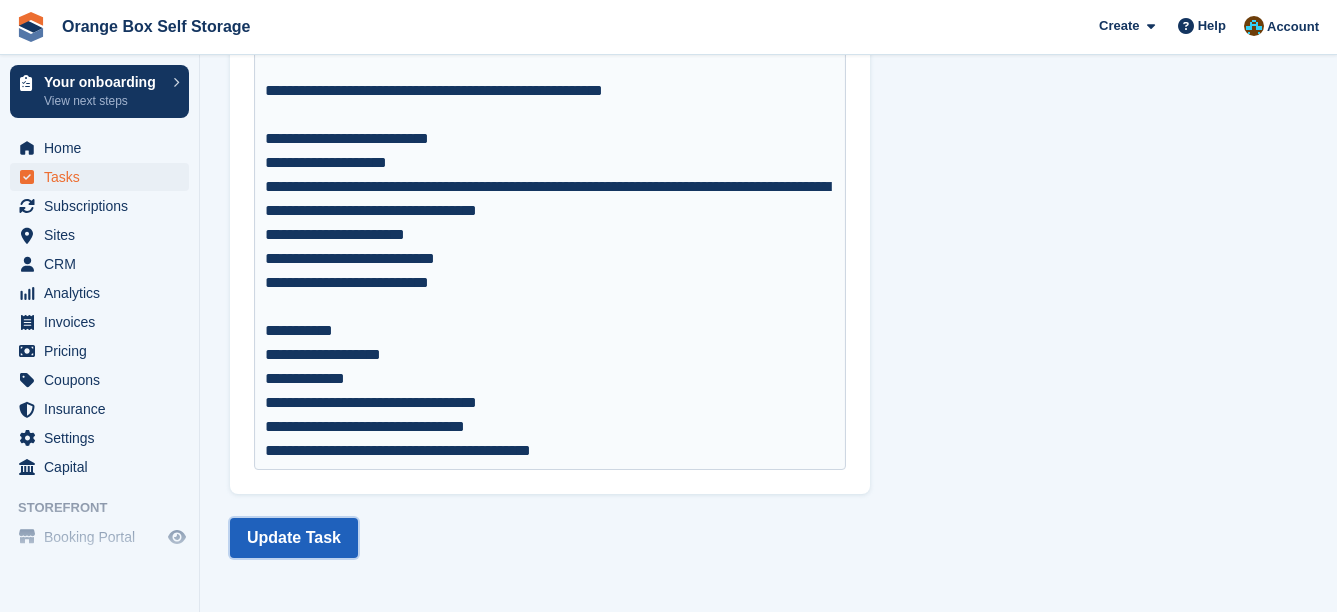 click on "Update Task" at bounding box center (294, 538) 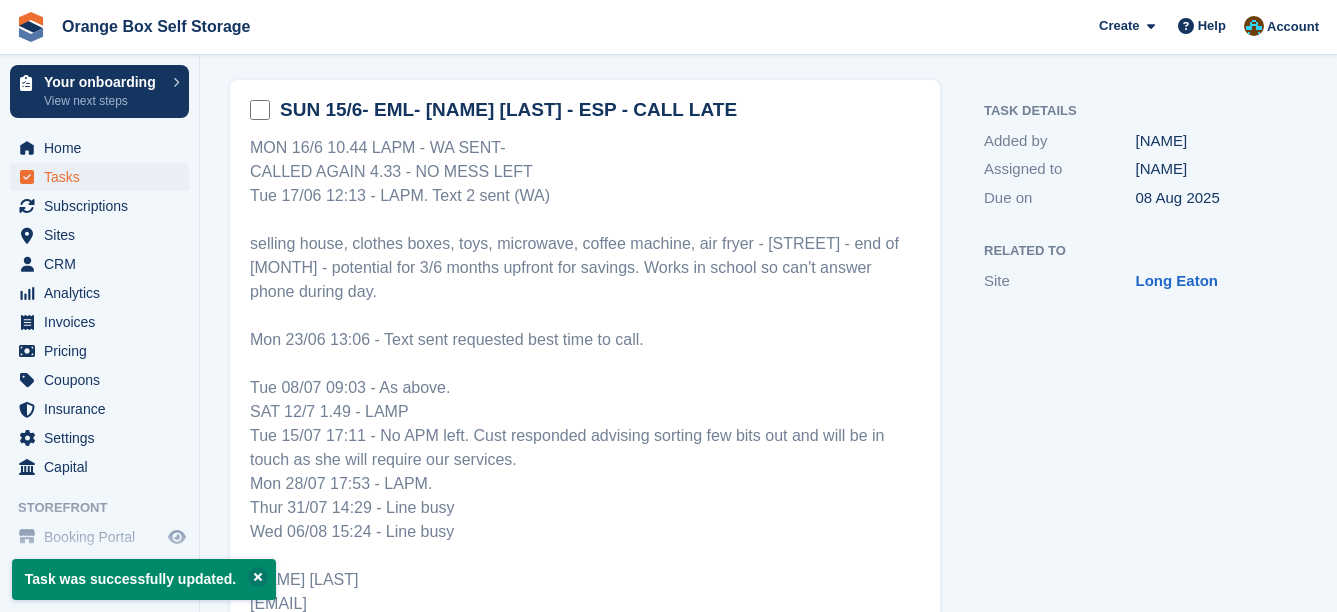 scroll, scrollTop: 417, scrollLeft: 0, axis: vertical 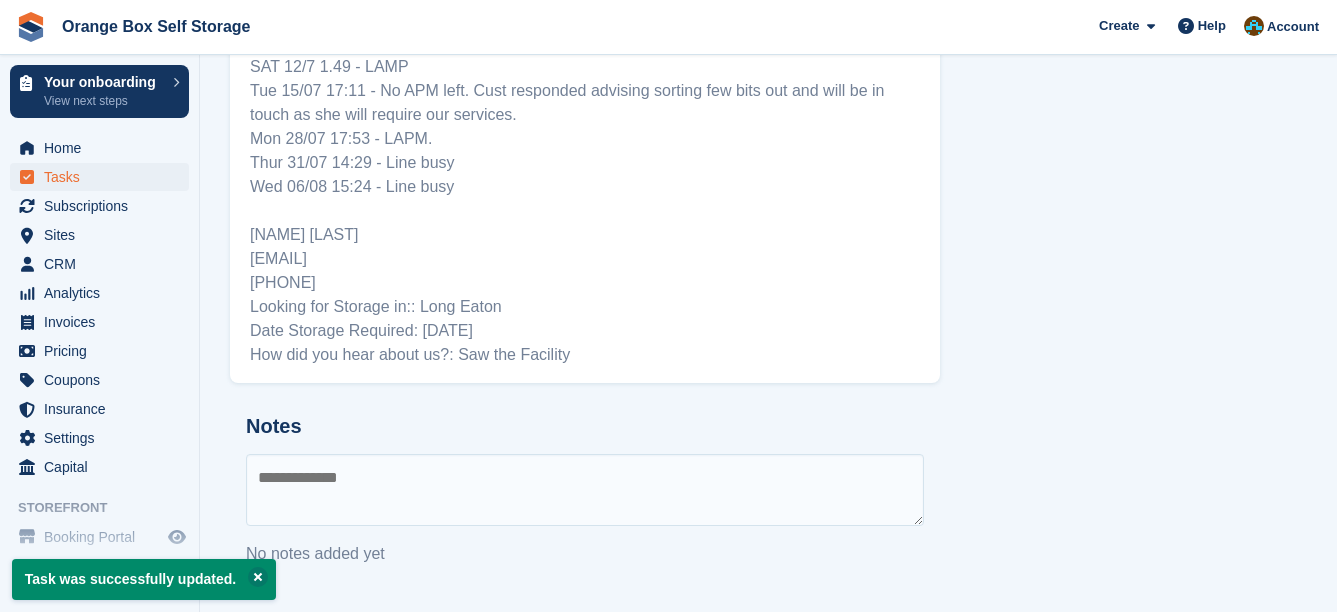 click at bounding box center [585, 490] 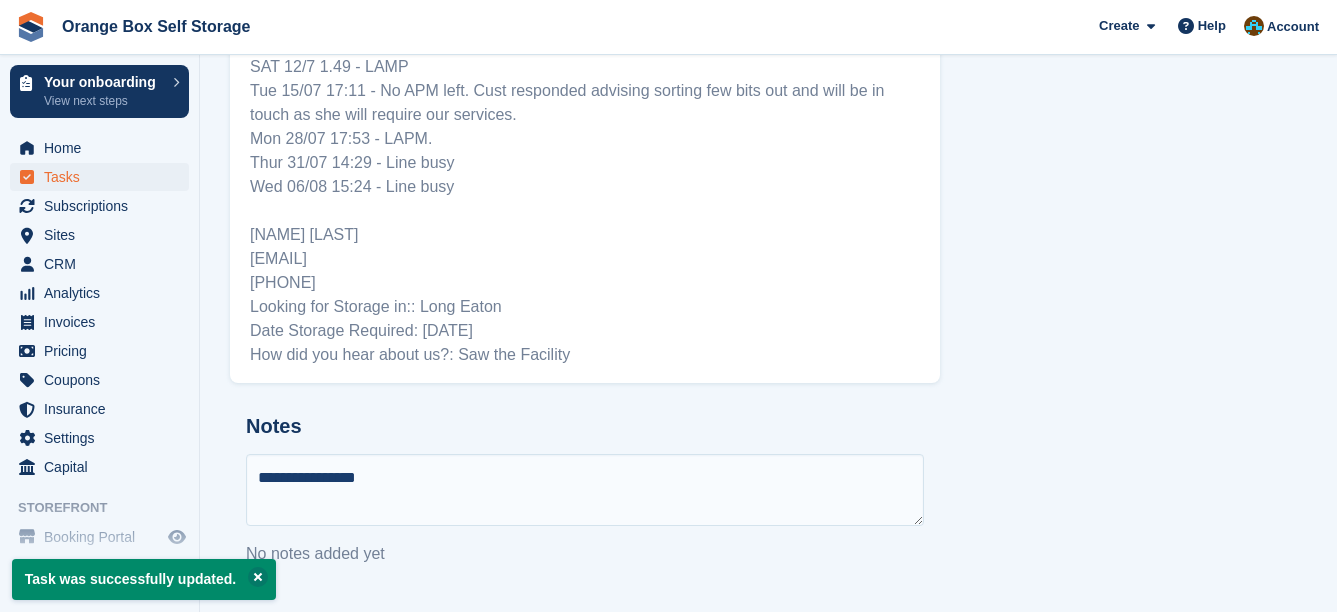 type on "**********" 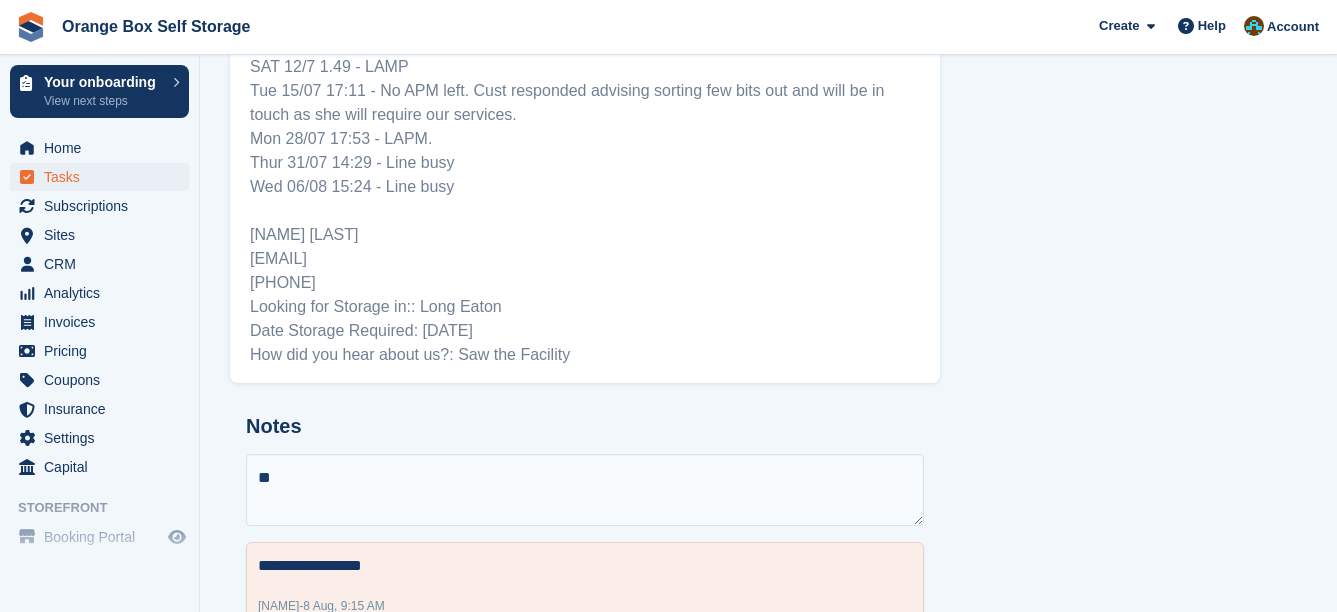 type on "*" 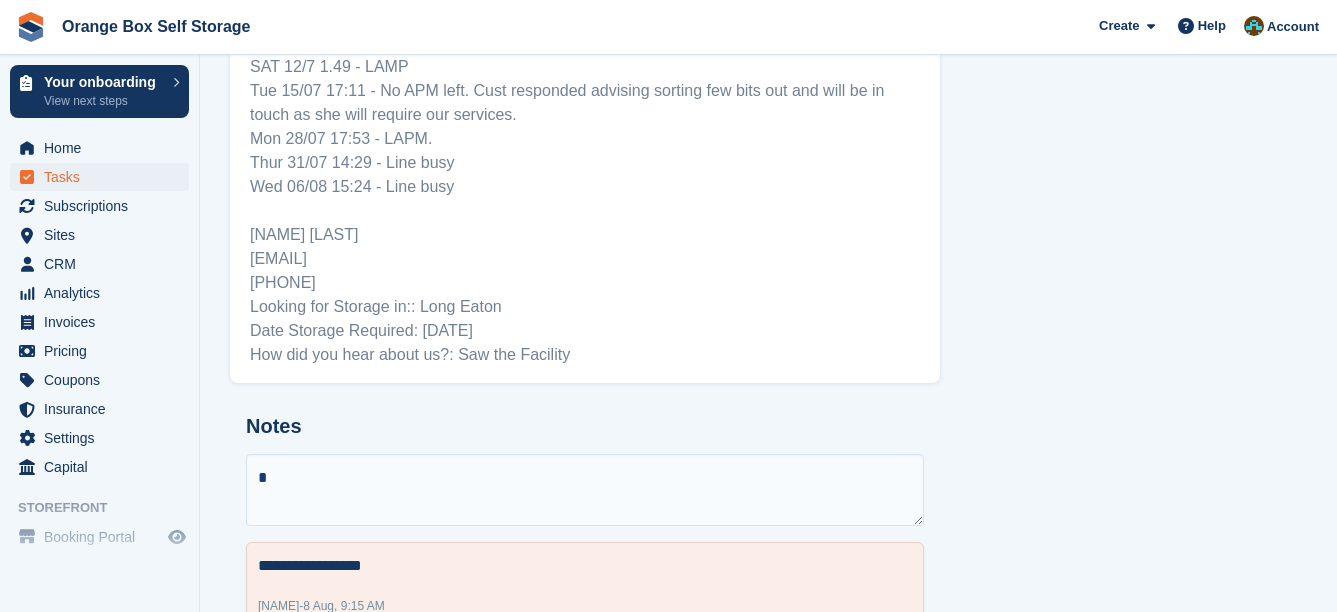type 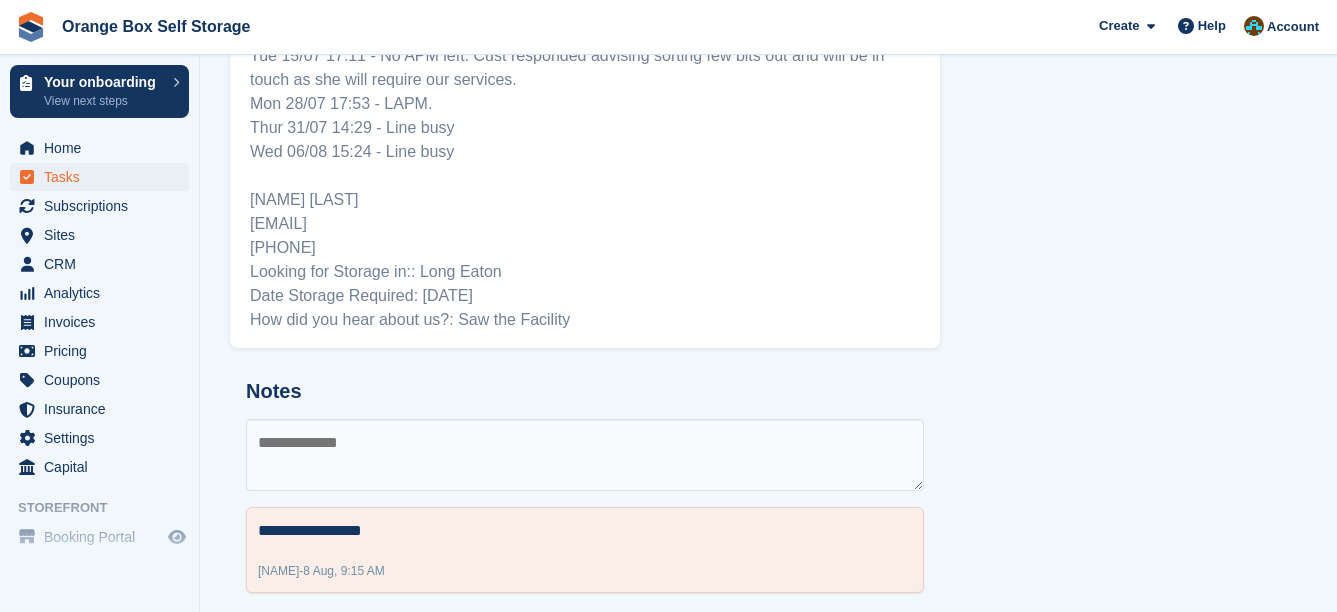 scroll, scrollTop: 479, scrollLeft: 0, axis: vertical 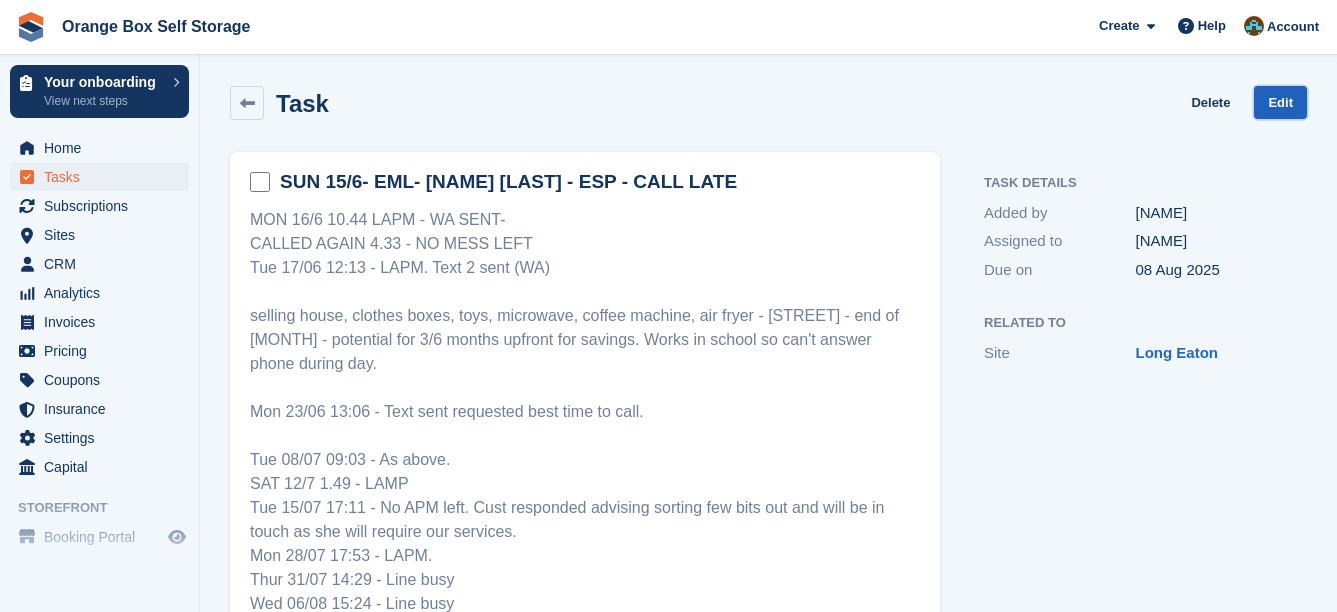 click on "Edit" at bounding box center (1280, 102) 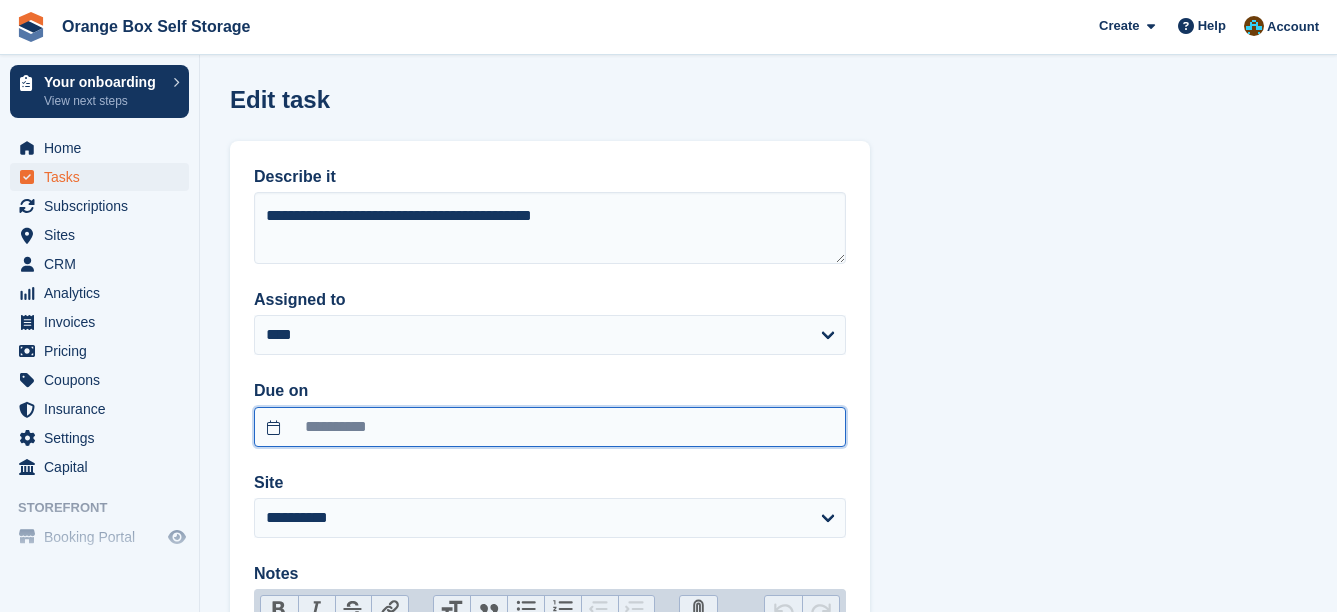 click on "**********" at bounding box center (550, 427) 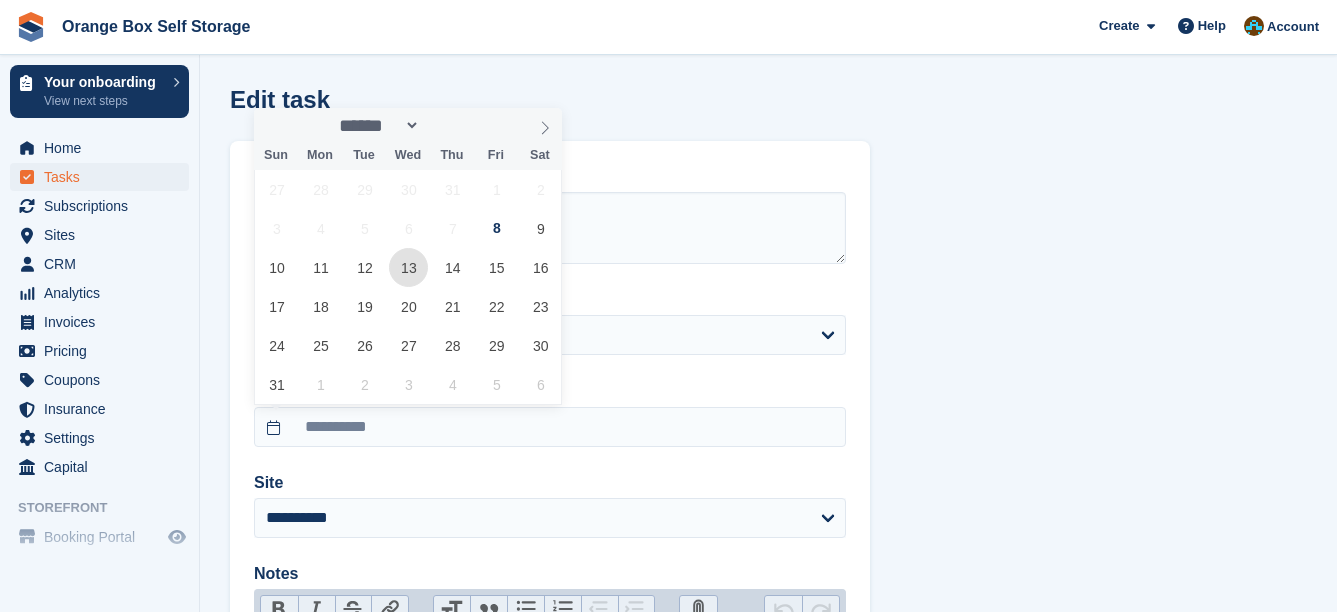 click on "13" at bounding box center (408, 267) 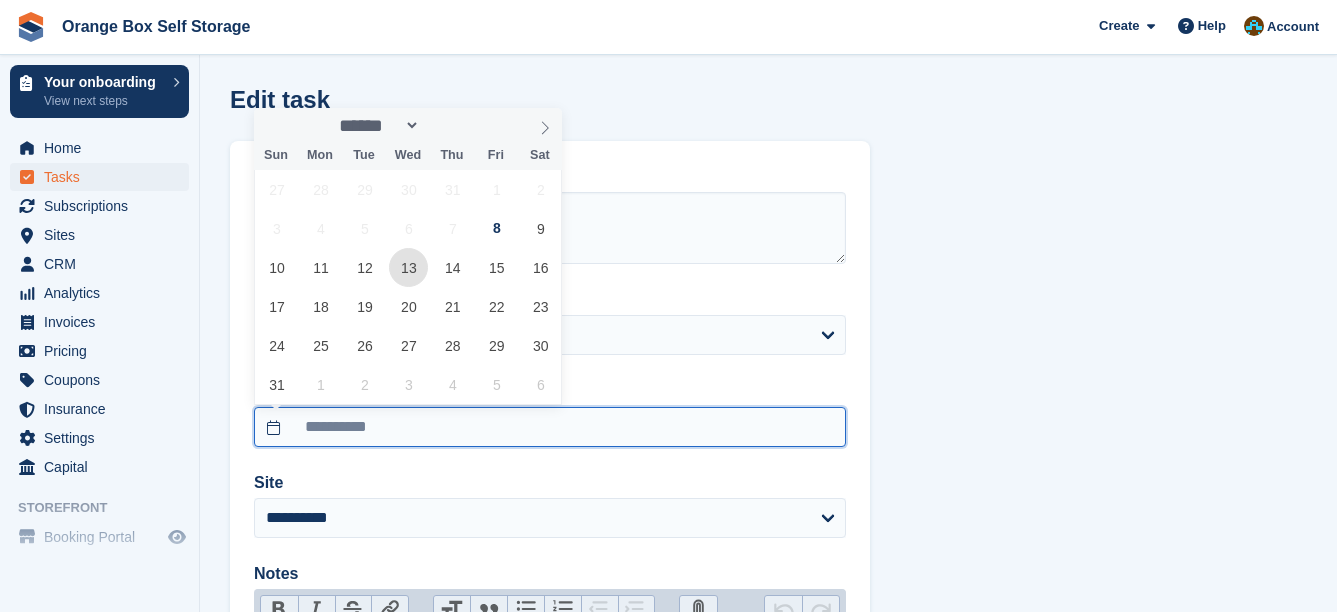 type on "**********" 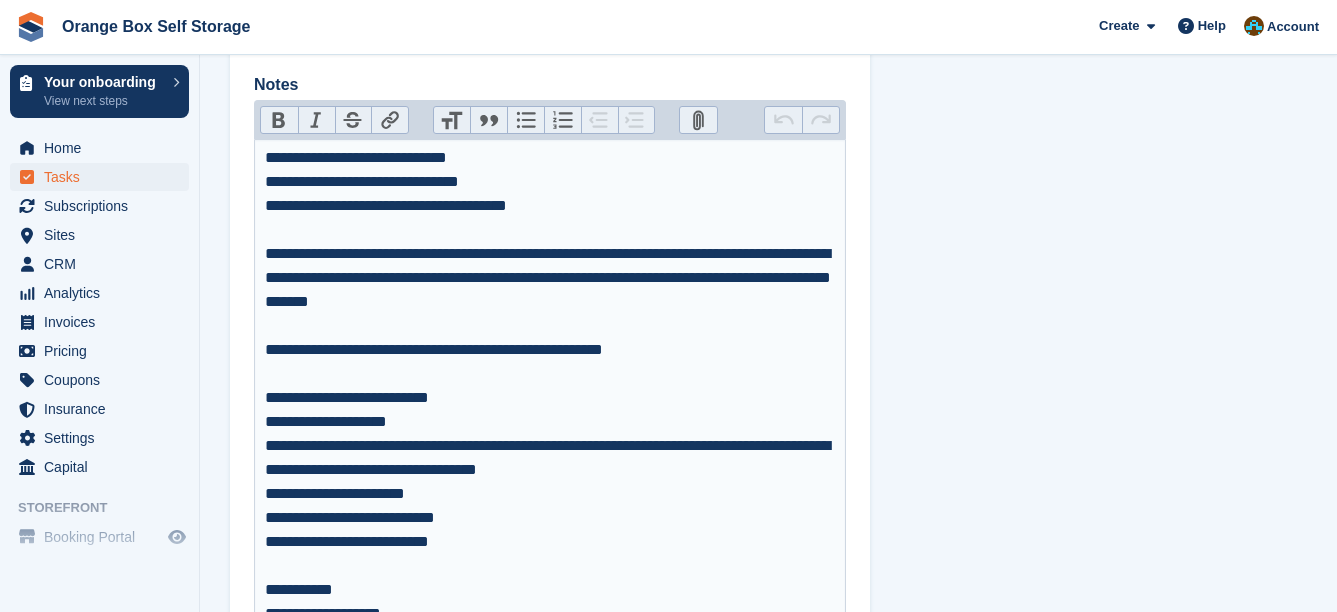 scroll, scrollTop: 748, scrollLeft: 0, axis: vertical 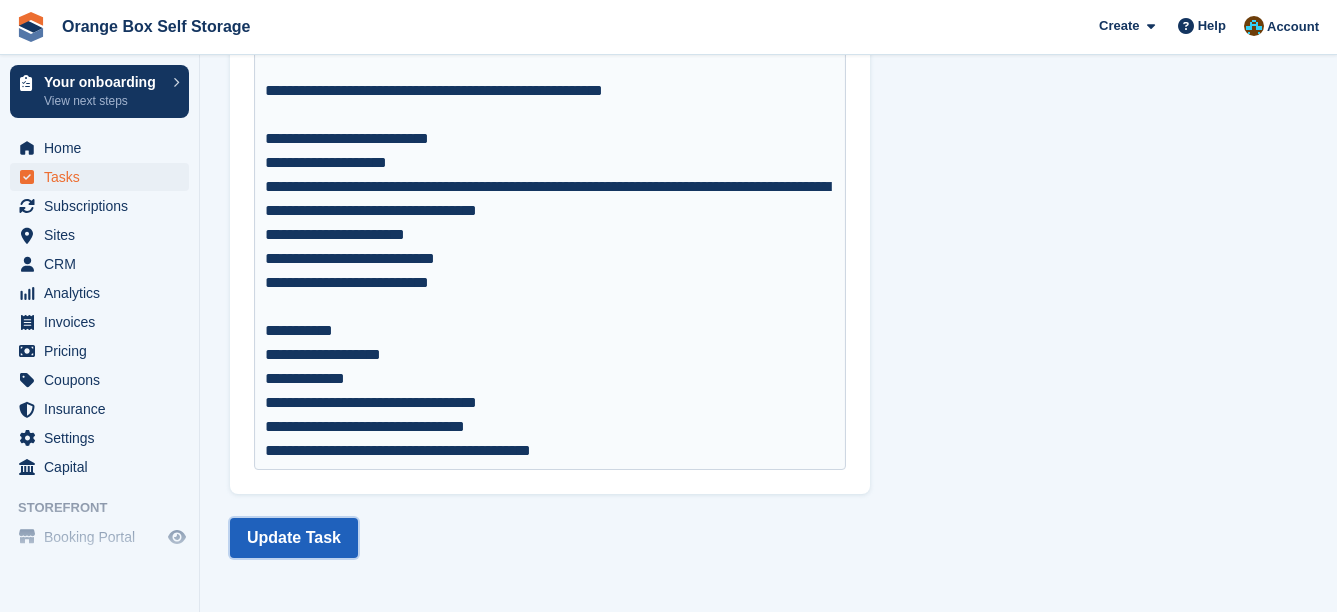 click on "Update Task" at bounding box center [294, 538] 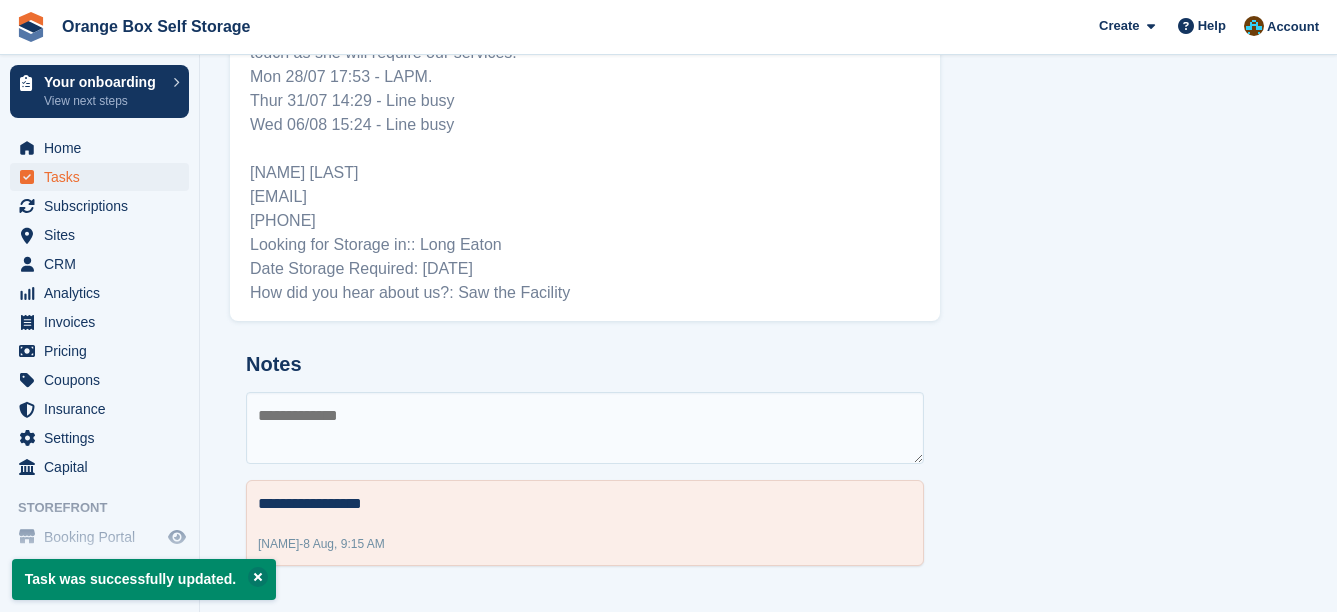 scroll, scrollTop: 0, scrollLeft: 0, axis: both 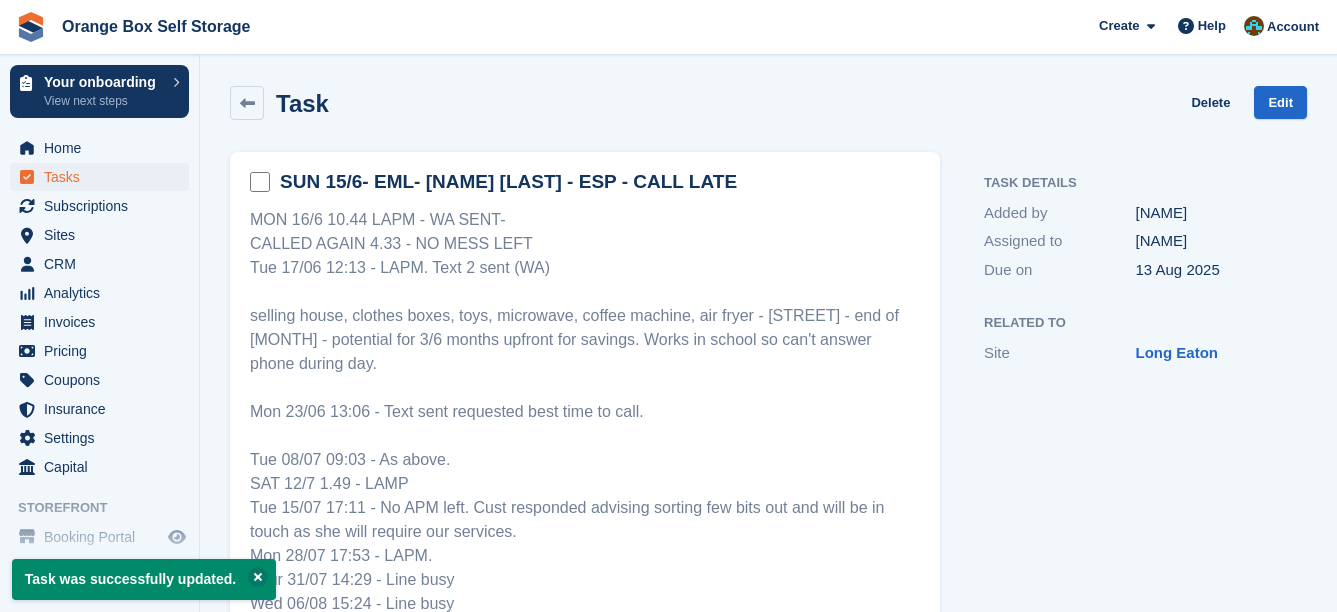 click on "Task was successfully updated.
Task
Delete
Edit
SUN 15/6- EML- SIMRAN KAUR - ESP - CALL LATE
MON 16/6 10.44 LAPM - WA SENT-  CALLED AGAIN 4.33 - NO MESS LEFT  Tue 17/06 12:13 - LAPM. Text 2 sent (WA) selling house, clothes boxes, toys, microwave, coffee machine, air fryer - Carlton Rd - end of july - potential for 3/6 months upfront for savings. Works in school so can't answer phone during day. Mon 23/06 13:06 - Text sent requested best time to call.  Tue 08/07 09:03 - As above. SAT 12/7 1.49 - LAMP  Mon 28/07 17:53 - LAPM.  Thur 31/07 14:29 - Line busy" at bounding box center [768, 545] 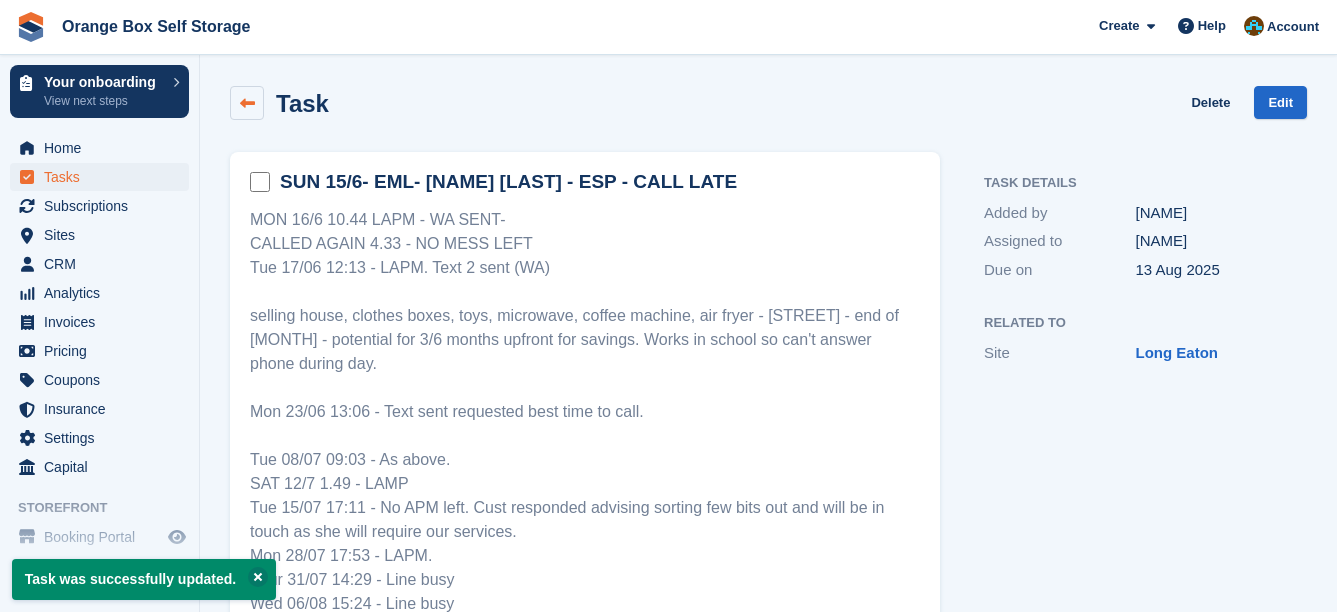 click at bounding box center [247, 103] 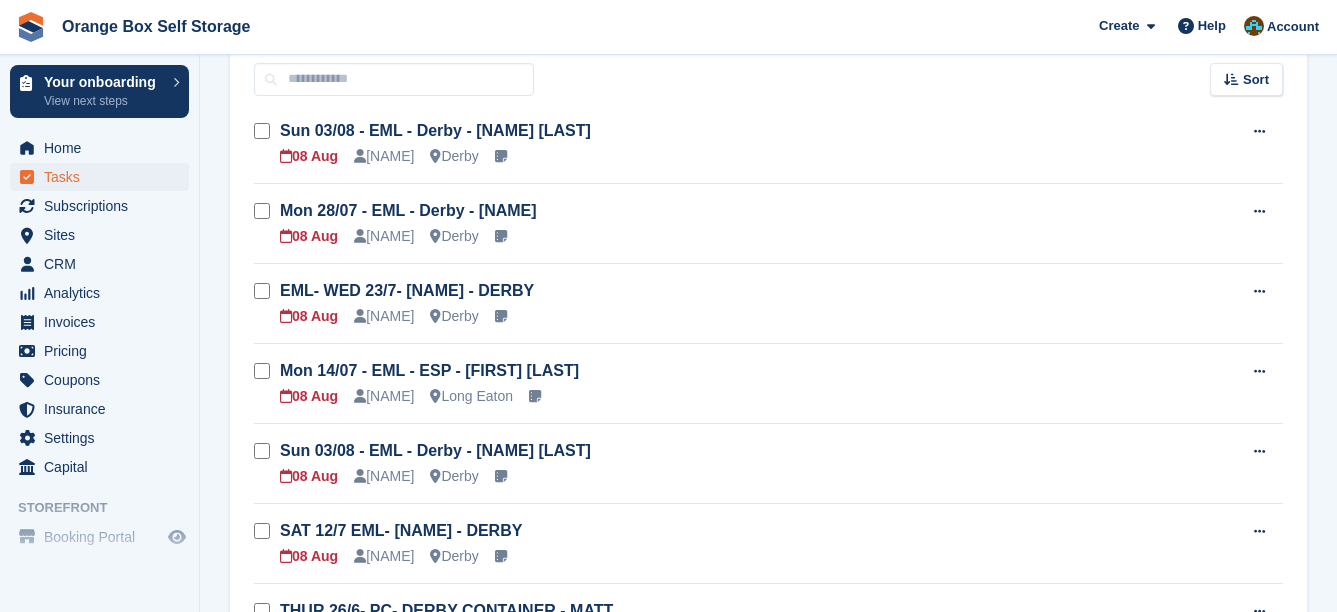scroll, scrollTop: 0, scrollLeft: 0, axis: both 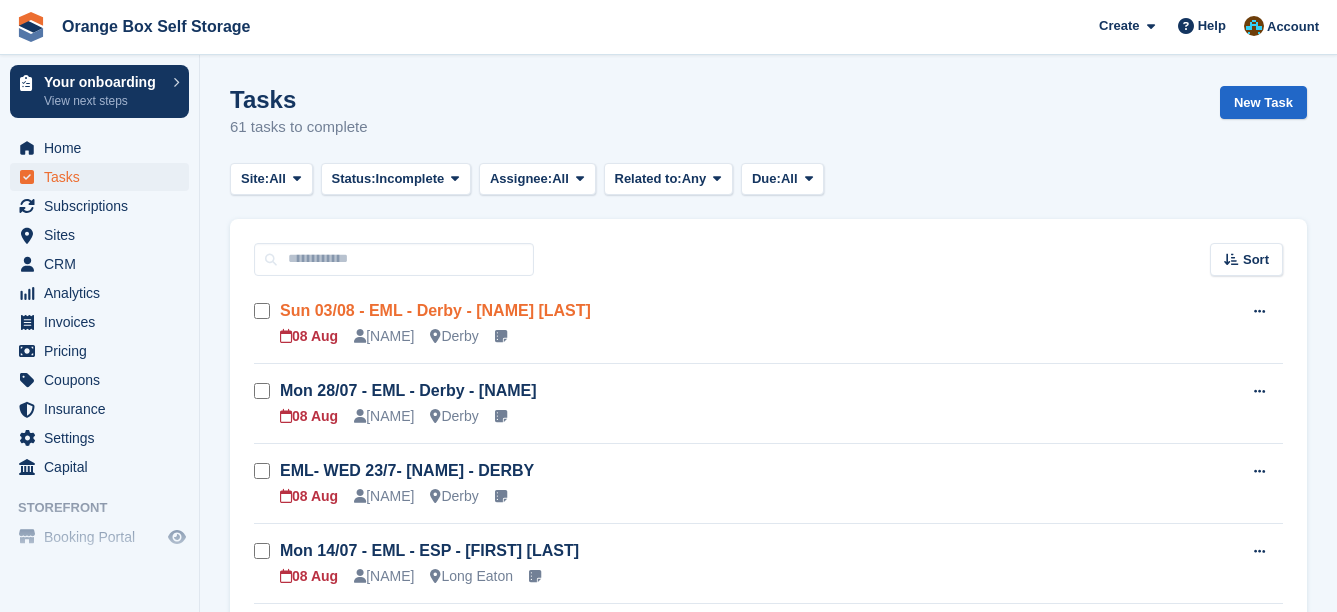 click on "Sun 03/08 - EML - Derby - Jay Bovill" at bounding box center [435, 310] 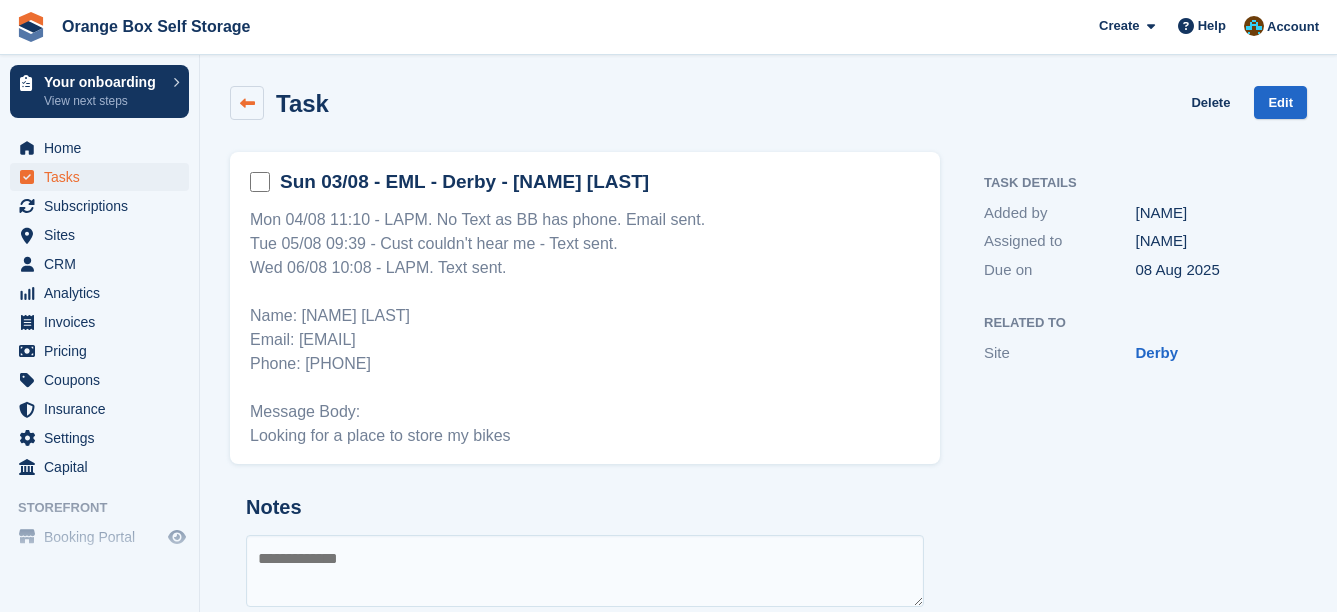 click at bounding box center (247, 103) 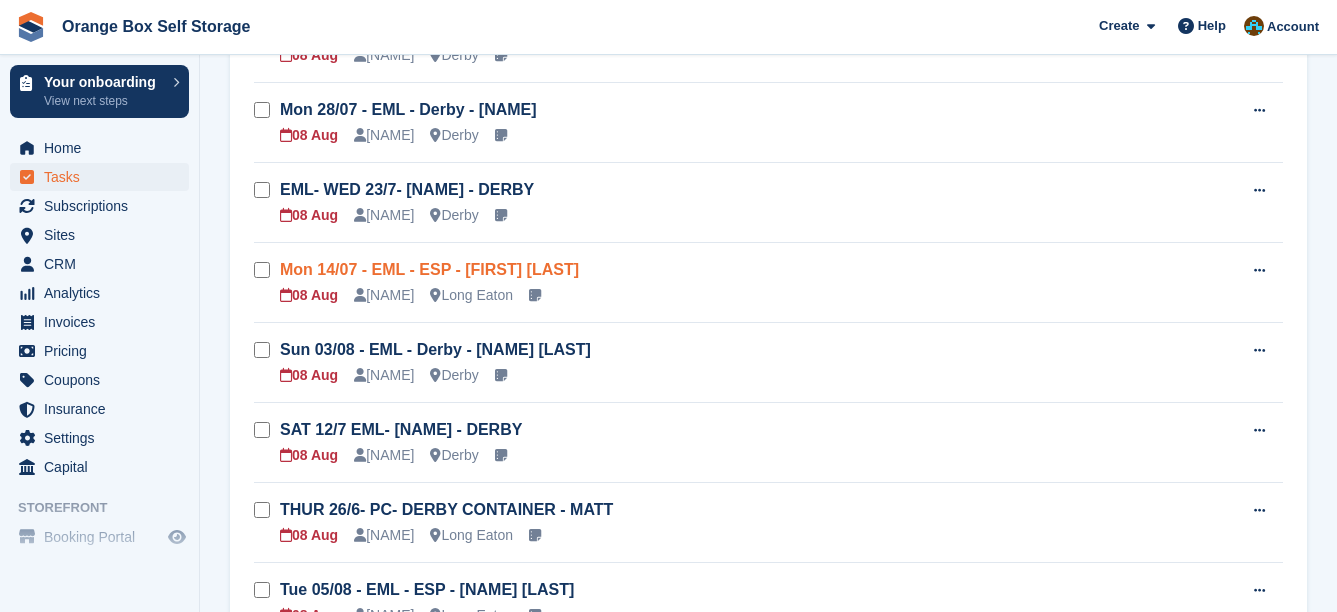 scroll, scrollTop: 300, scrollLeft: 0, axis: vertical 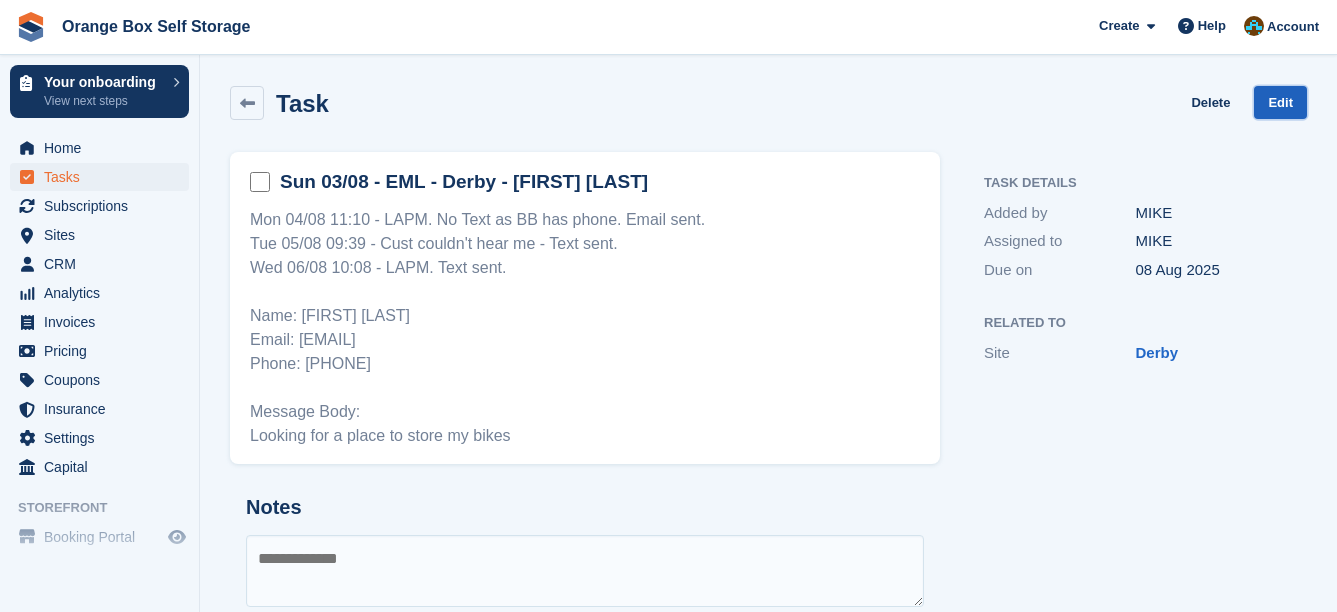click on "Edit" at bounding box center [1280, 102] 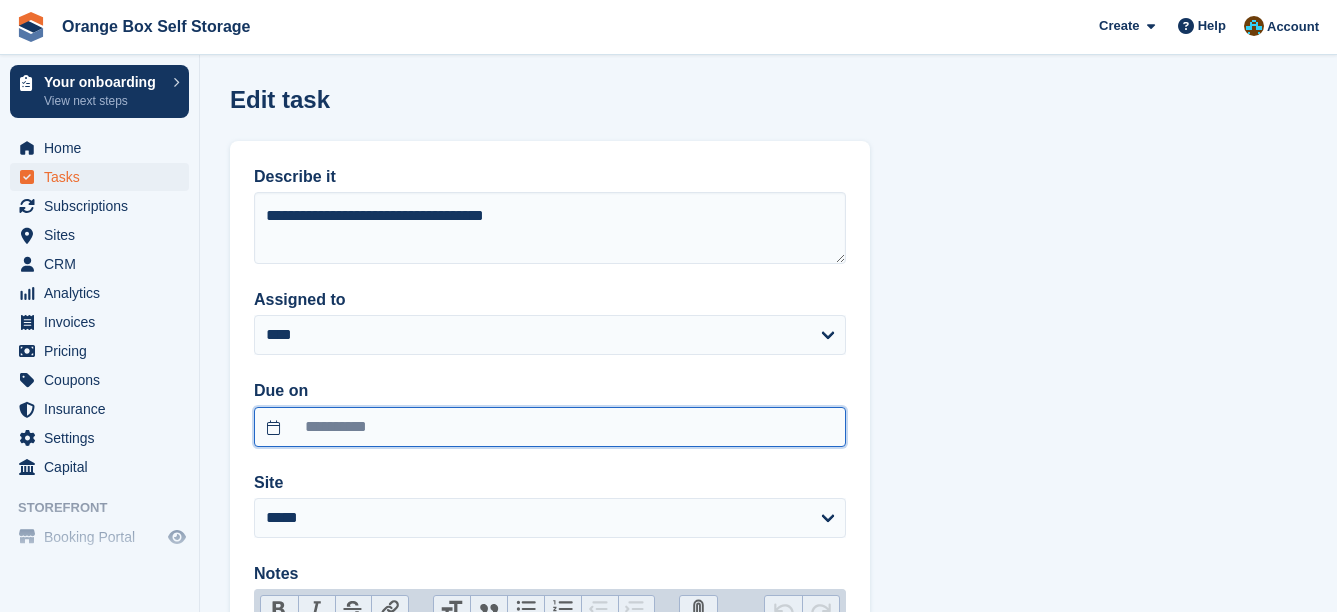 click on "**********" at bounding box center (550, 427) 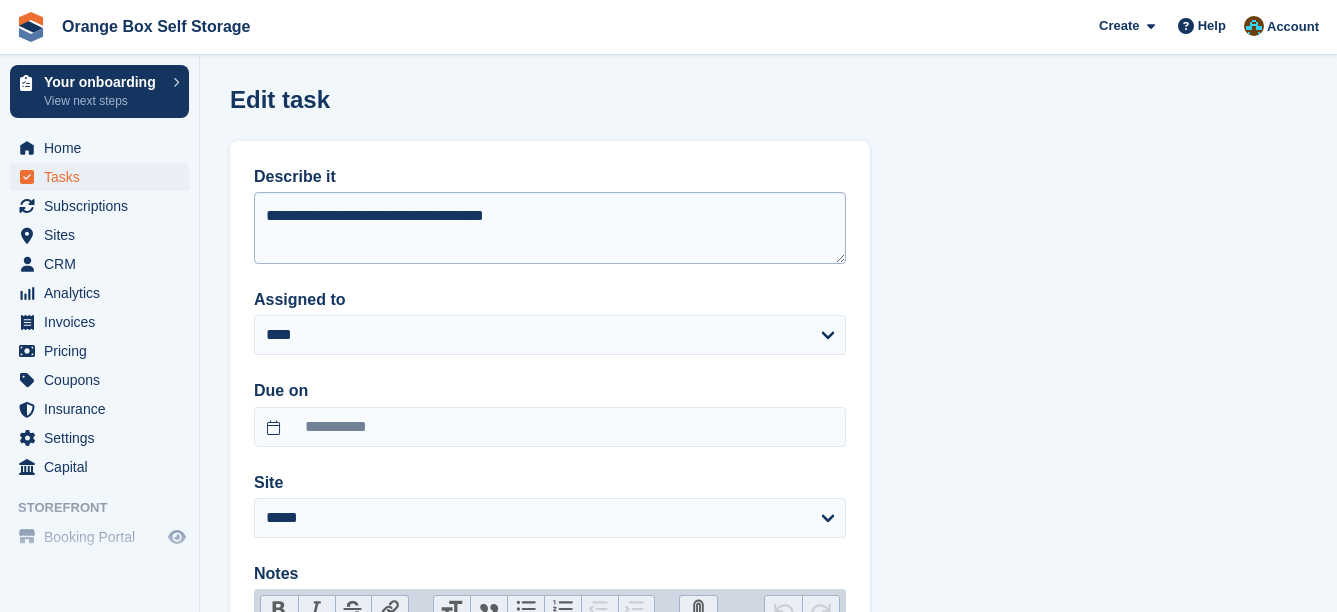 drag, startPoint x: 1049, startPoint y: 406, endPoint x: 482, endPoint y: 234, distance: 592.51416 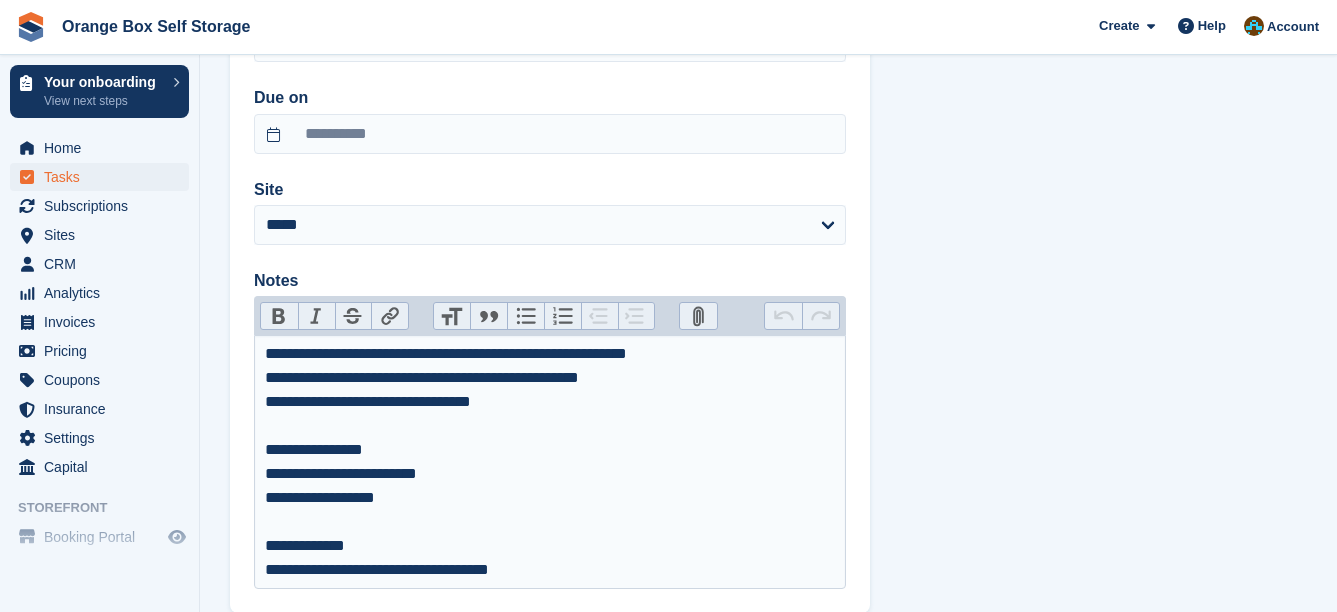 scroll, scrollTop: 412, scrollLeft: 0, axis: vertical 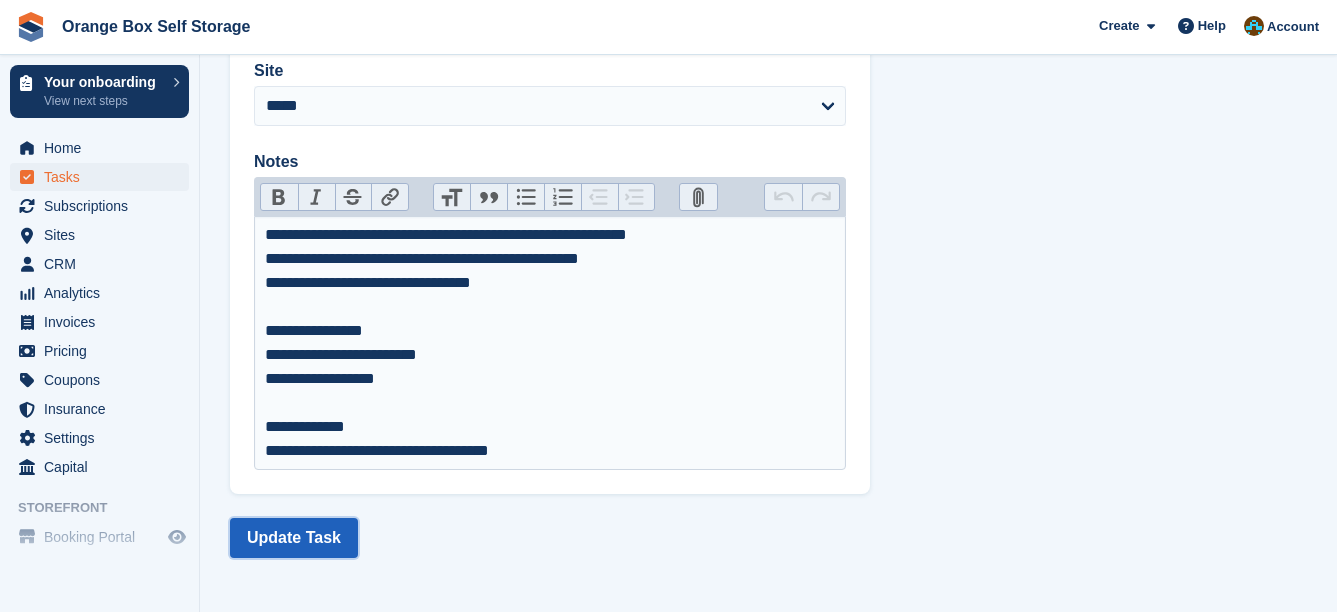 click on "Update Task" at bounding box center (294, 538) 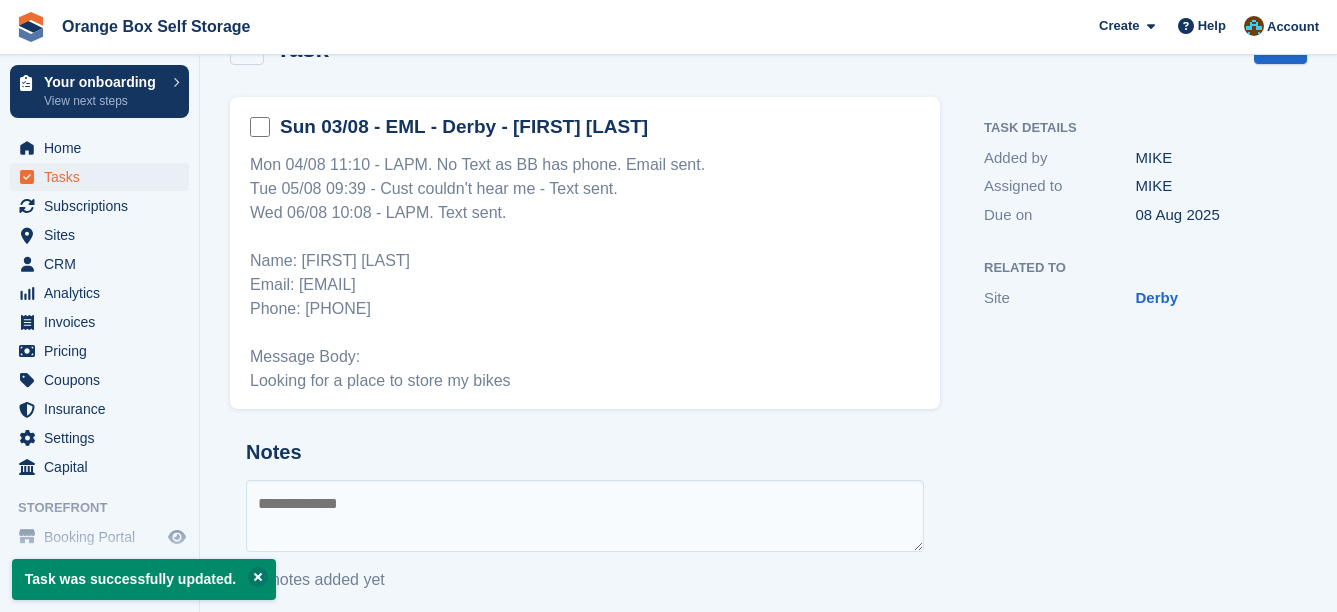 scroll, scrollTop: 81, scrollLeft: 0, axis: vertical 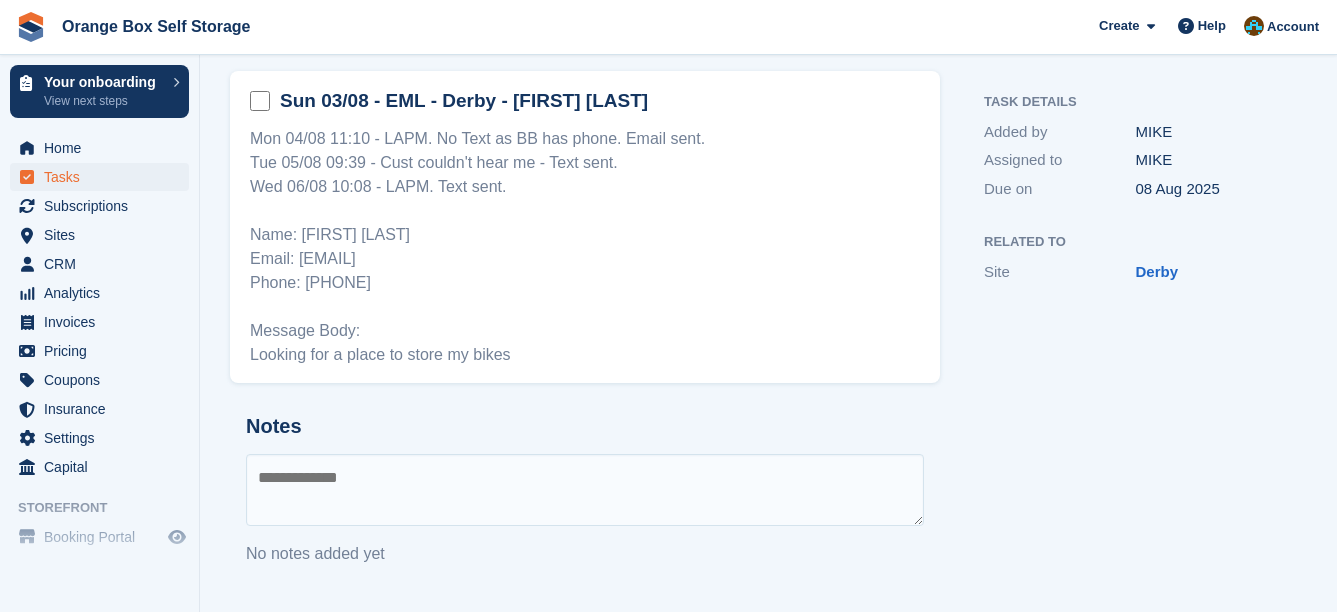 click at bounding box center [585, 490] 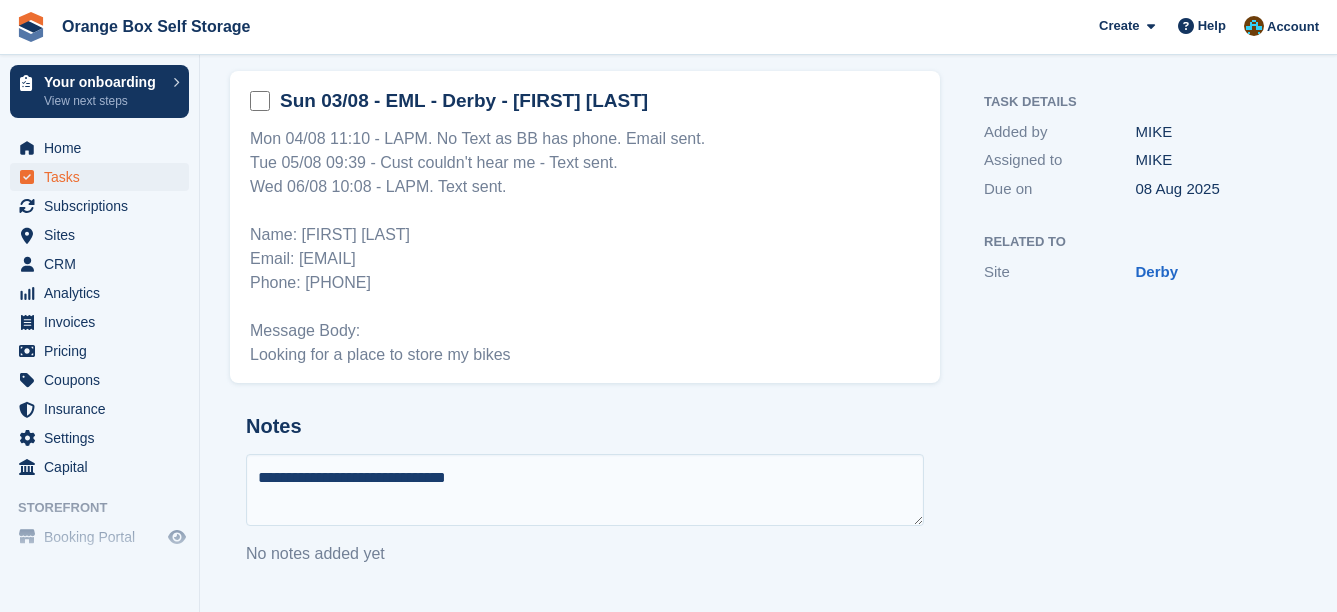 type on "**********" 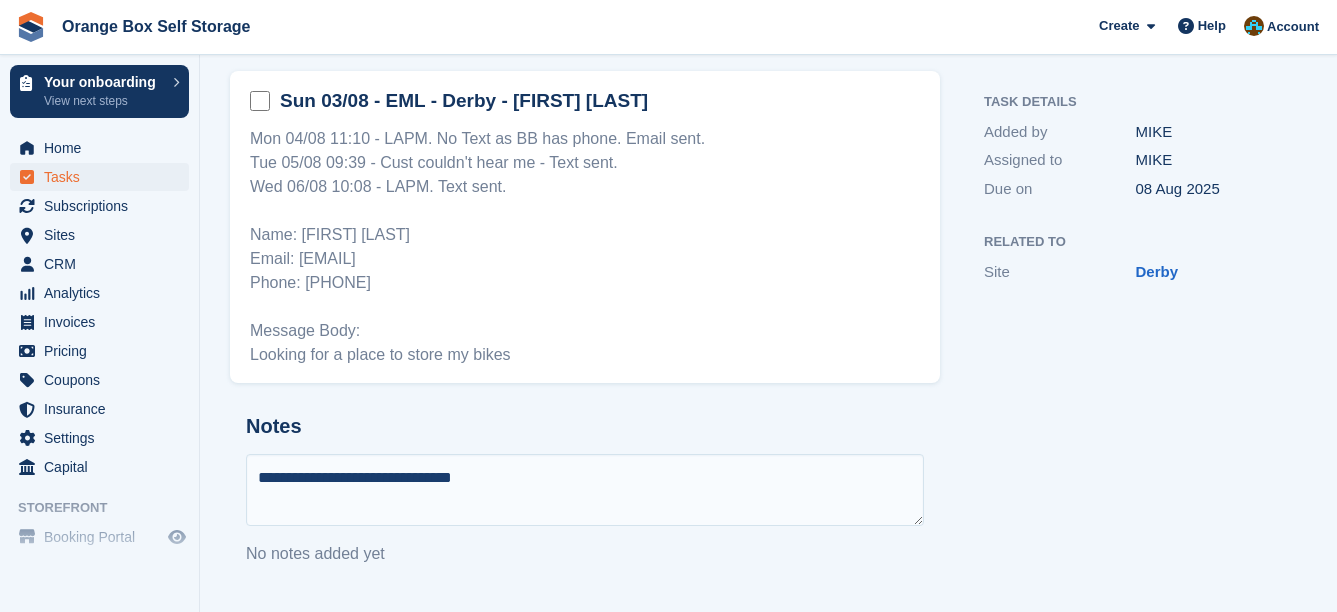 type 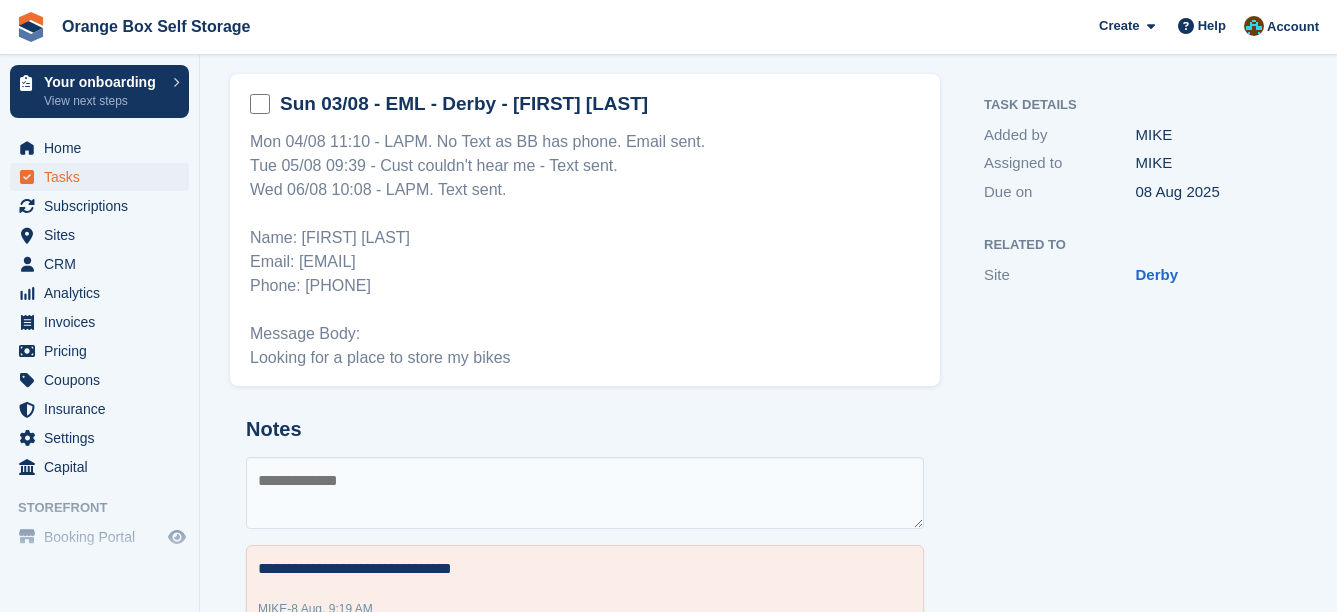 scroll, scrollTop: 0, scrollLeft: 0, axis: both 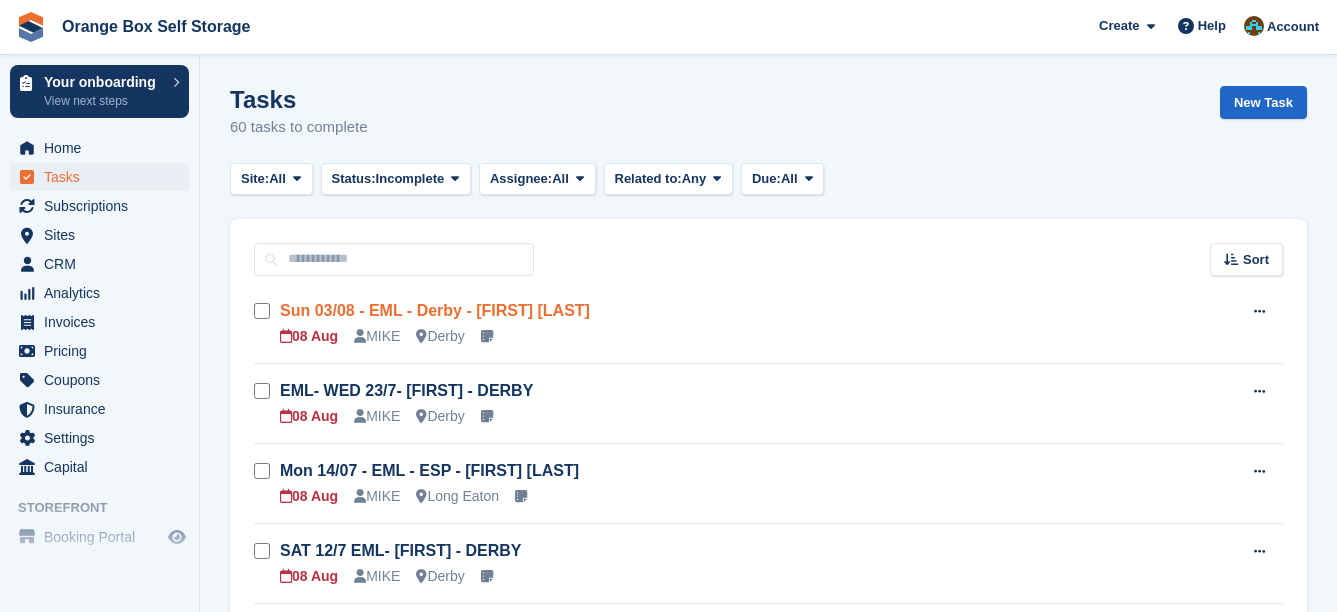 click on "Sun 03/08 - EML - Derby - Jay Bovill" at bounding box center (435, 310) 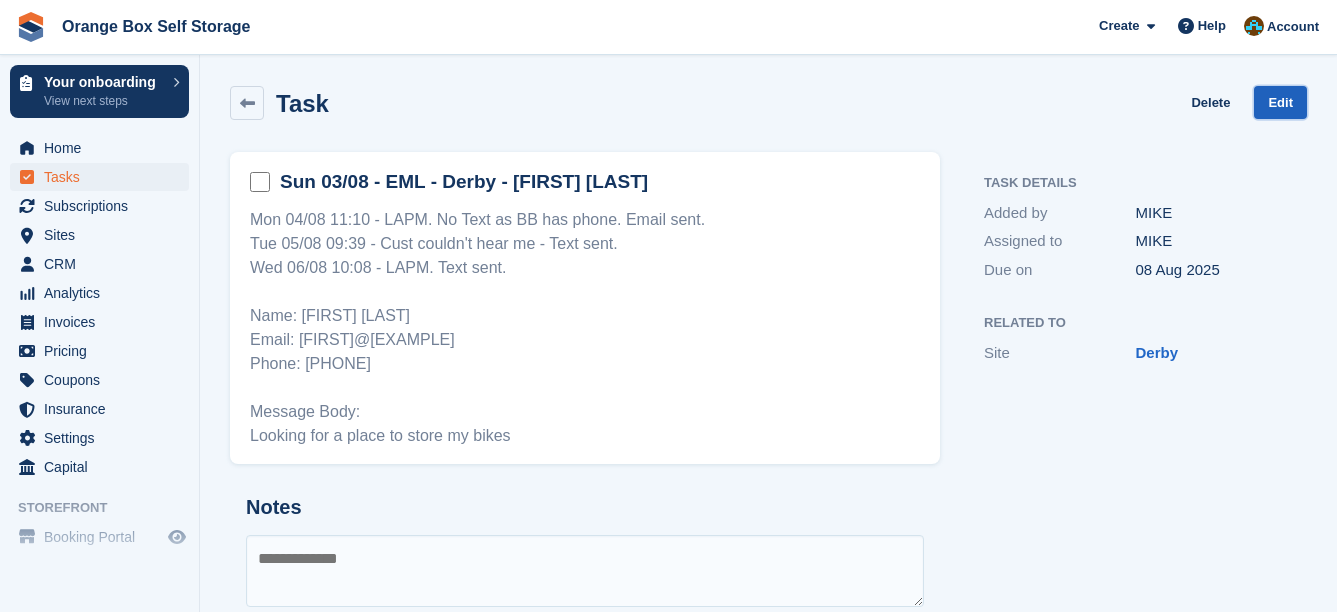 click on "Edit" at bounding box center (1280, 102) 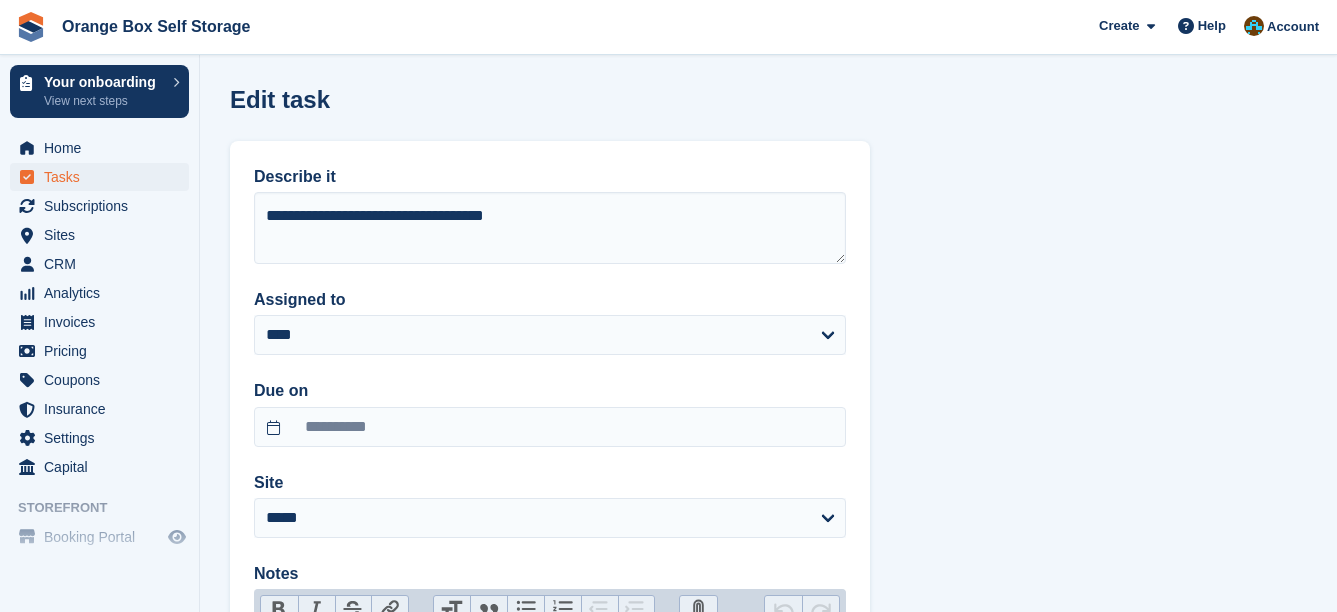 click on "**********" at bounding box center [550, 412] 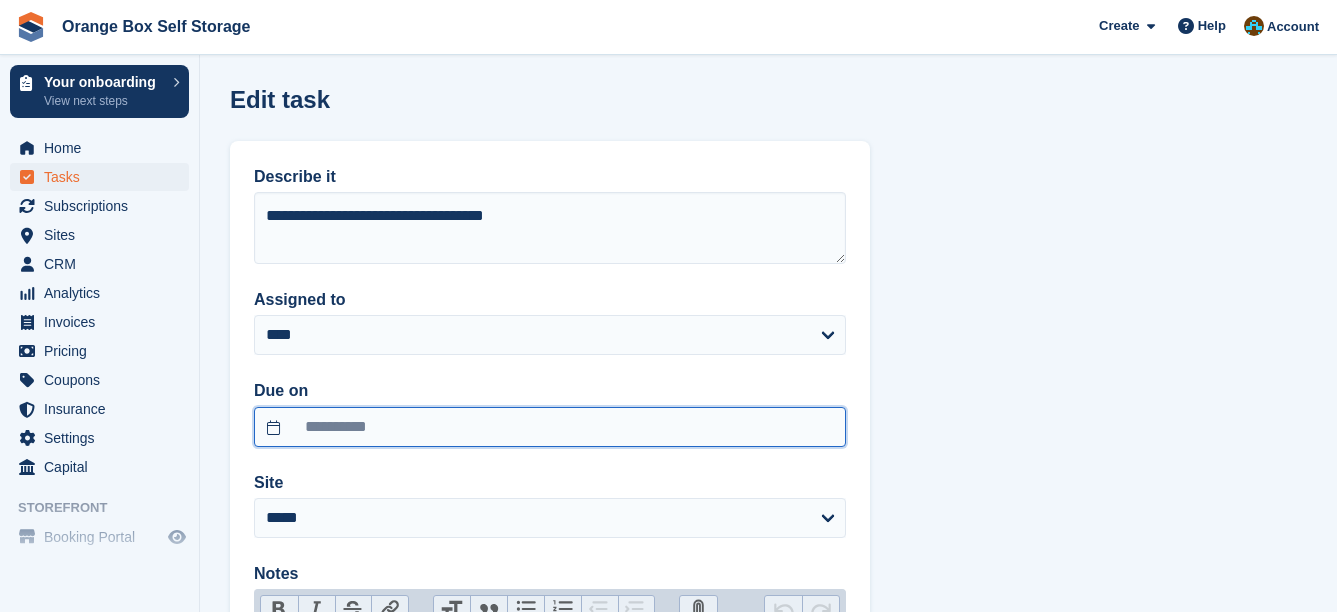 click on "**********" at bounding box center [550, 427] 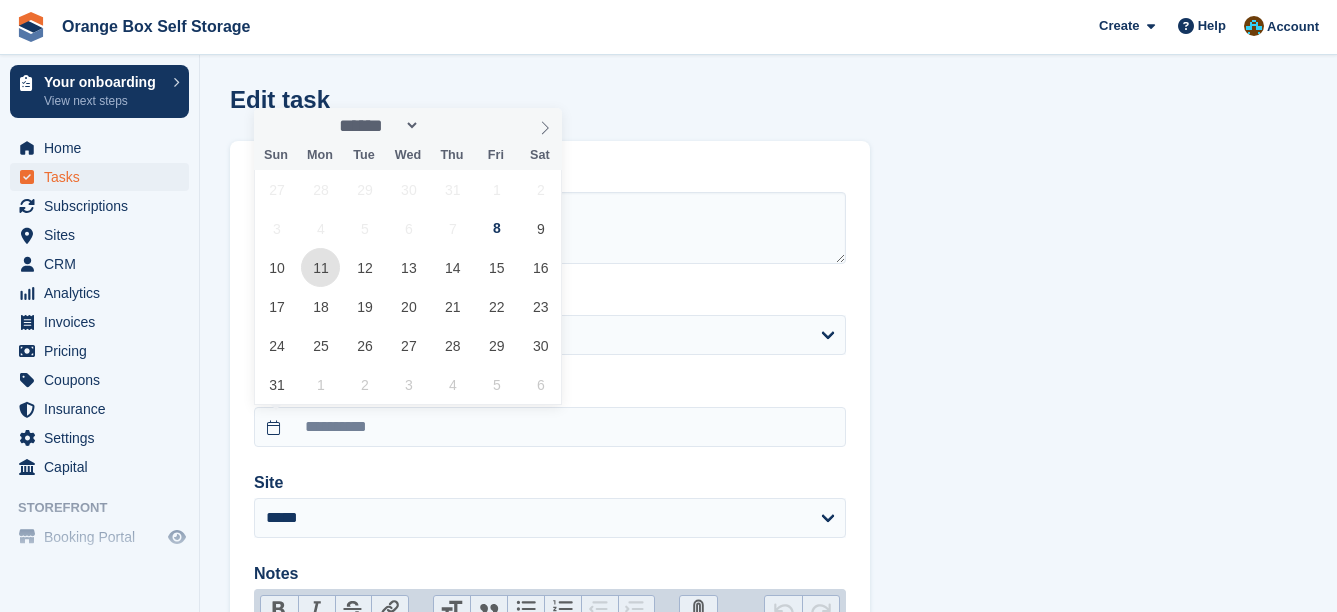 click on "11" at bounding box center [320, 267] 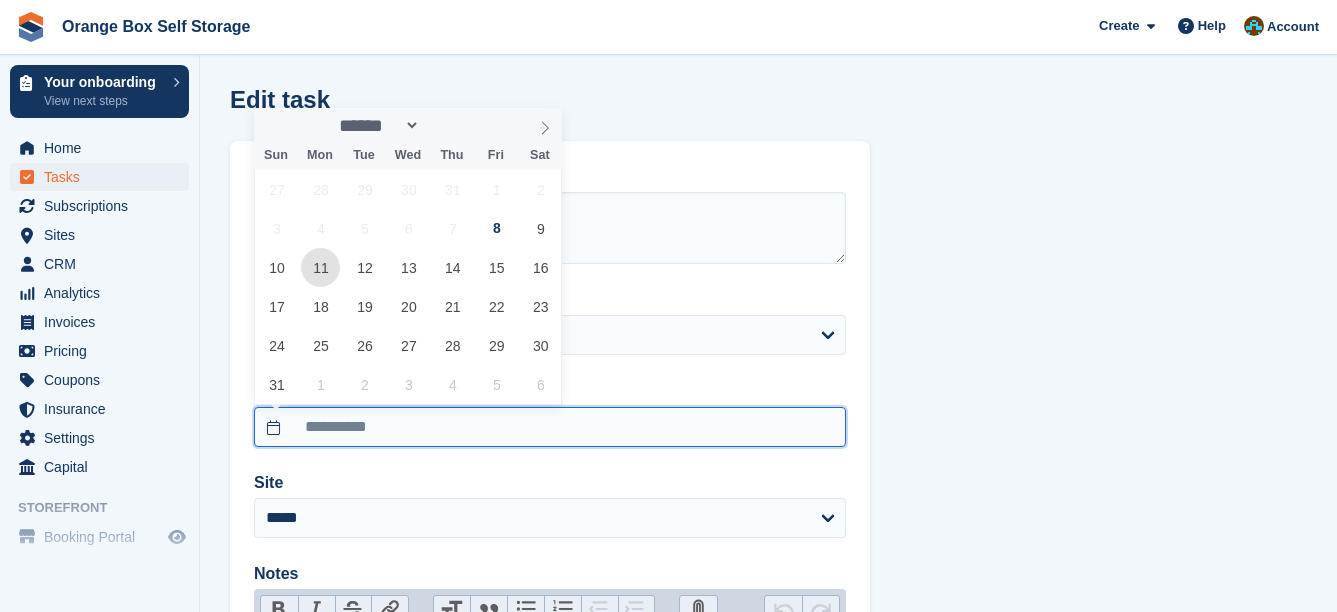 type on "**********" 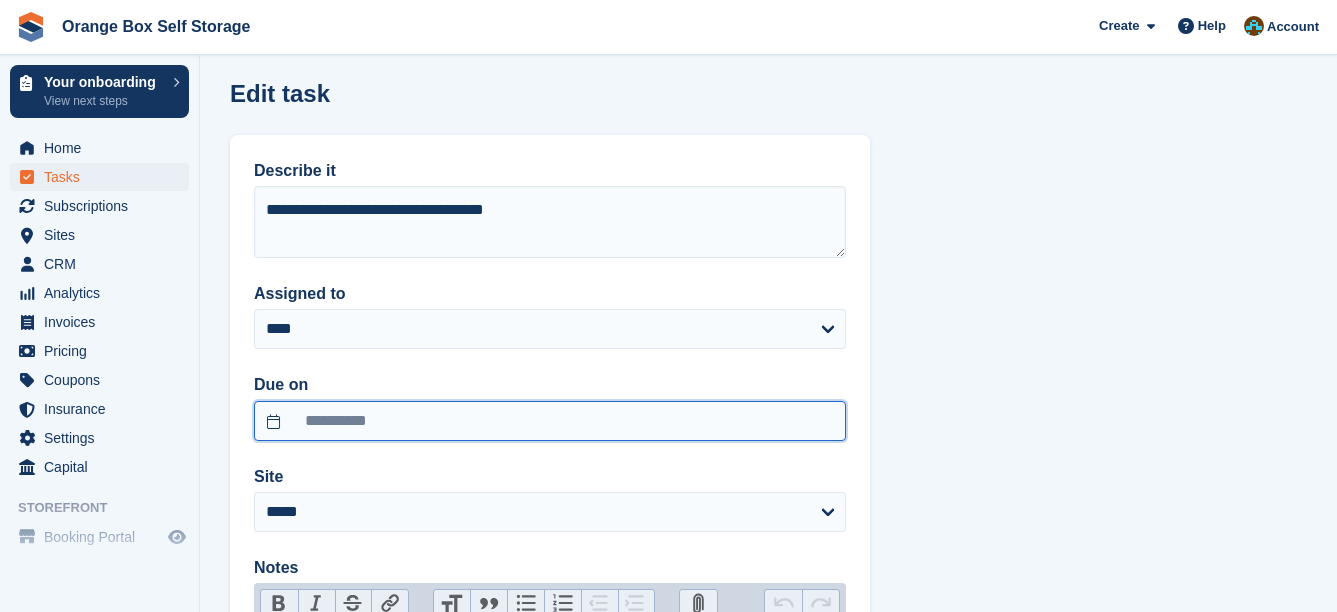 scroll, scrollTop: 412, scrollLeft: 0, axis: vertical 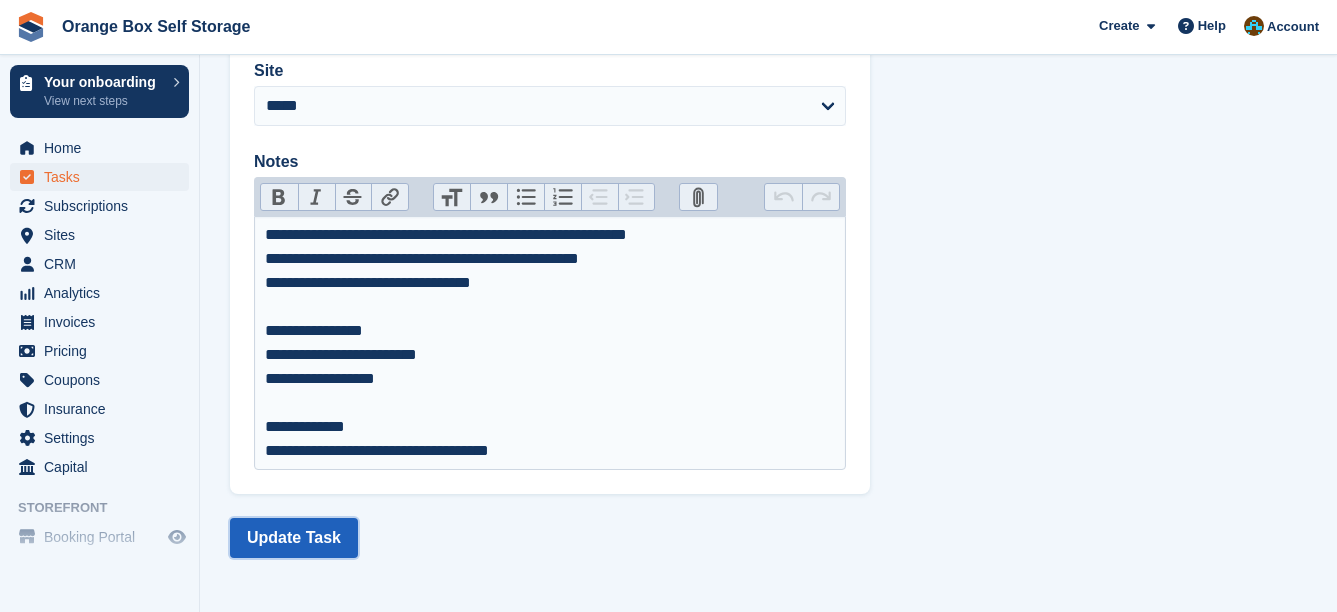 click on "Update Task" at bounding box center (294, 538) 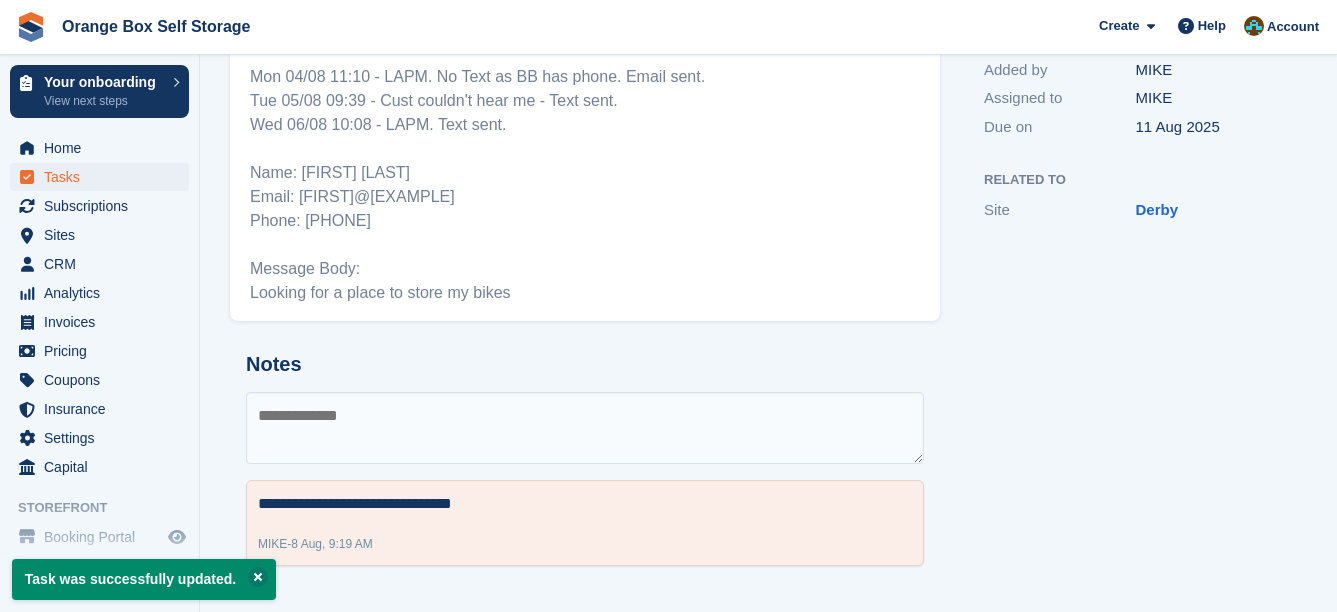scroll, scrollTop: 0, scrollLeft: 0, axis: both 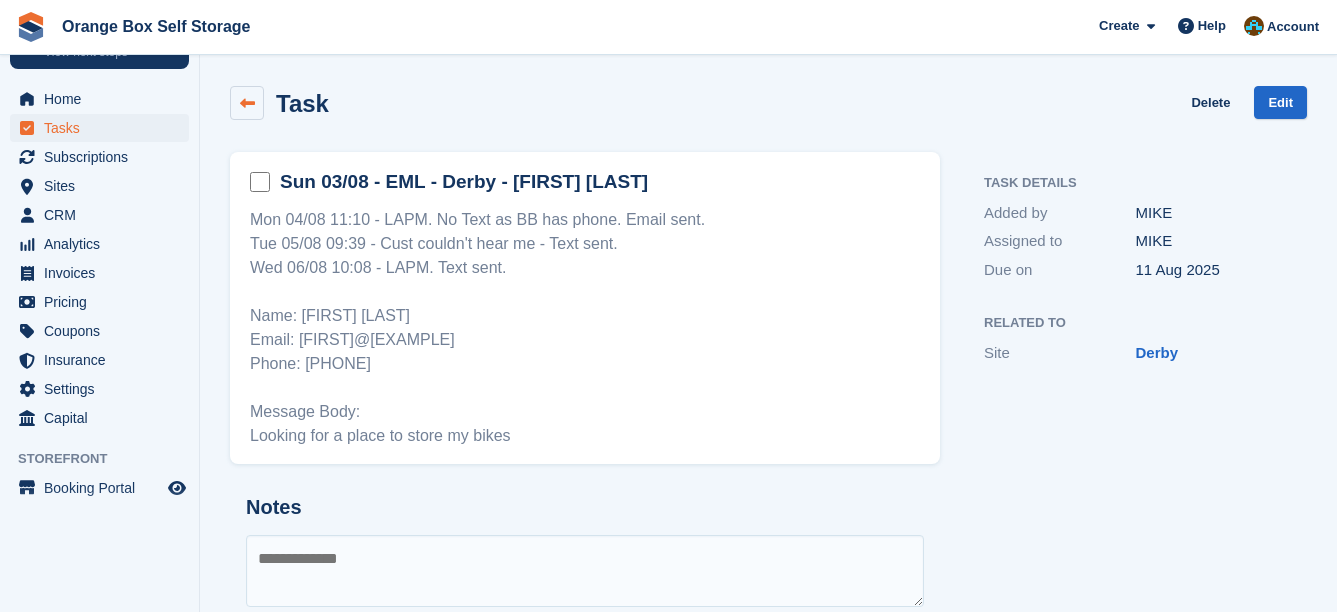 click at bounding box center [247, 103] 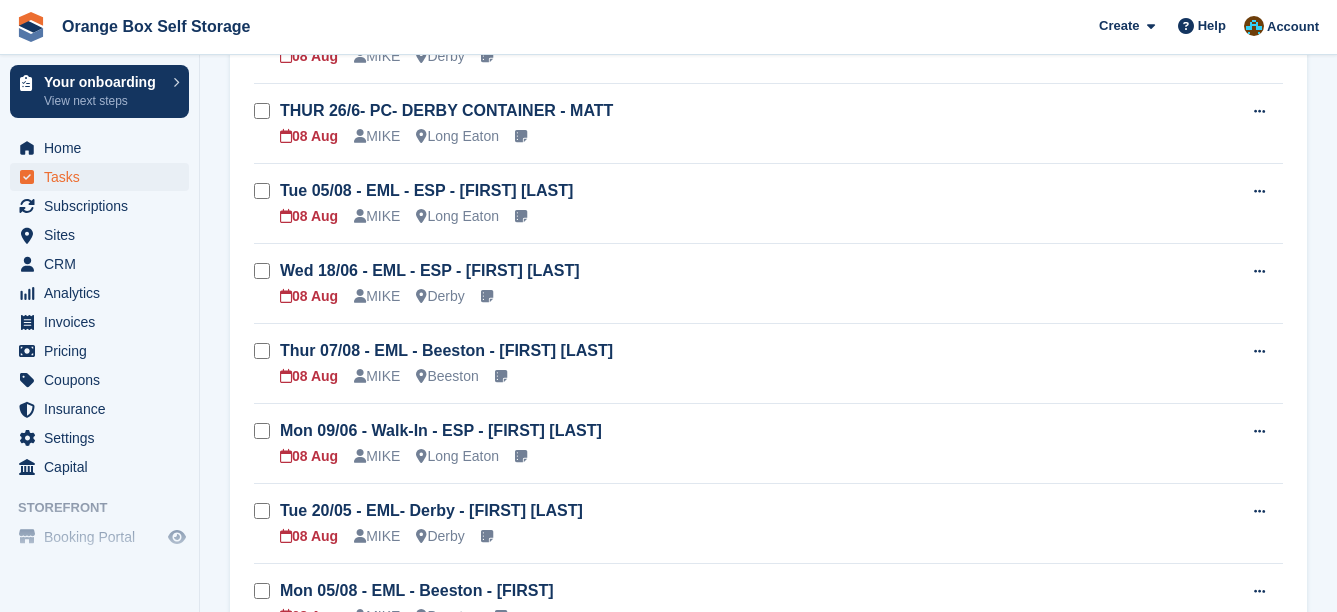 scroll, scrollTop: 100, scrollLeft: 0, axis: vertical 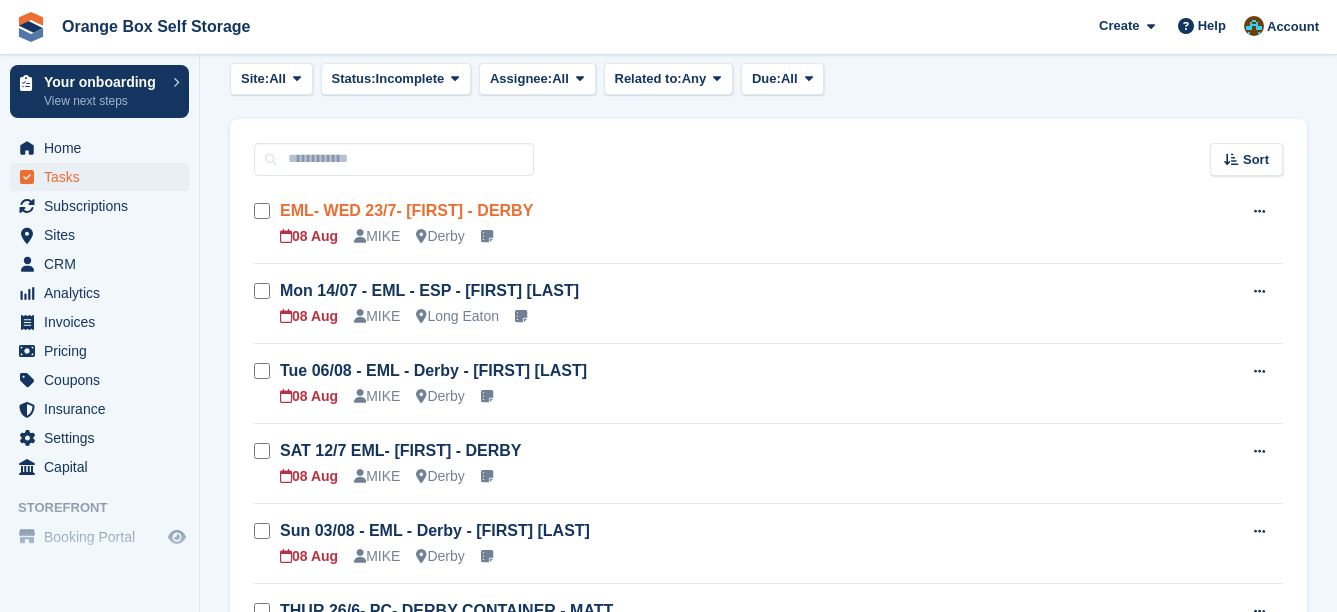 click on "EML- WED 23/7- MATT - DERBY" at bounding box center [406, 210] 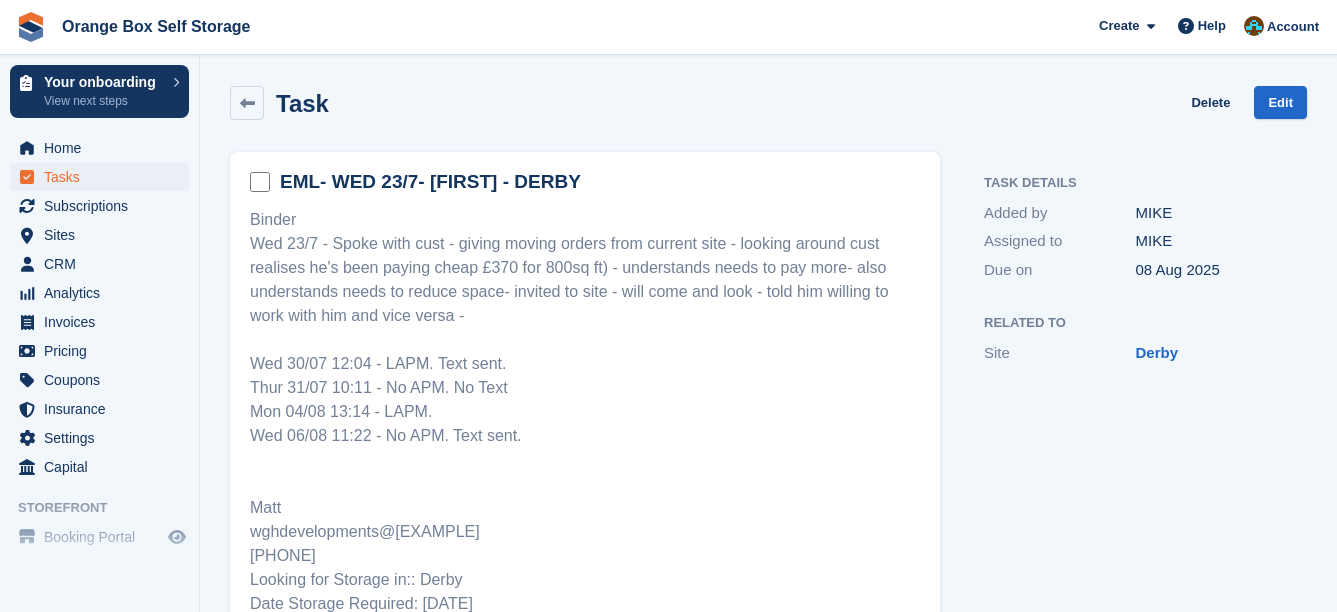 scroll, scrollTop: 100, scrollLeft: 0, axis: vertical 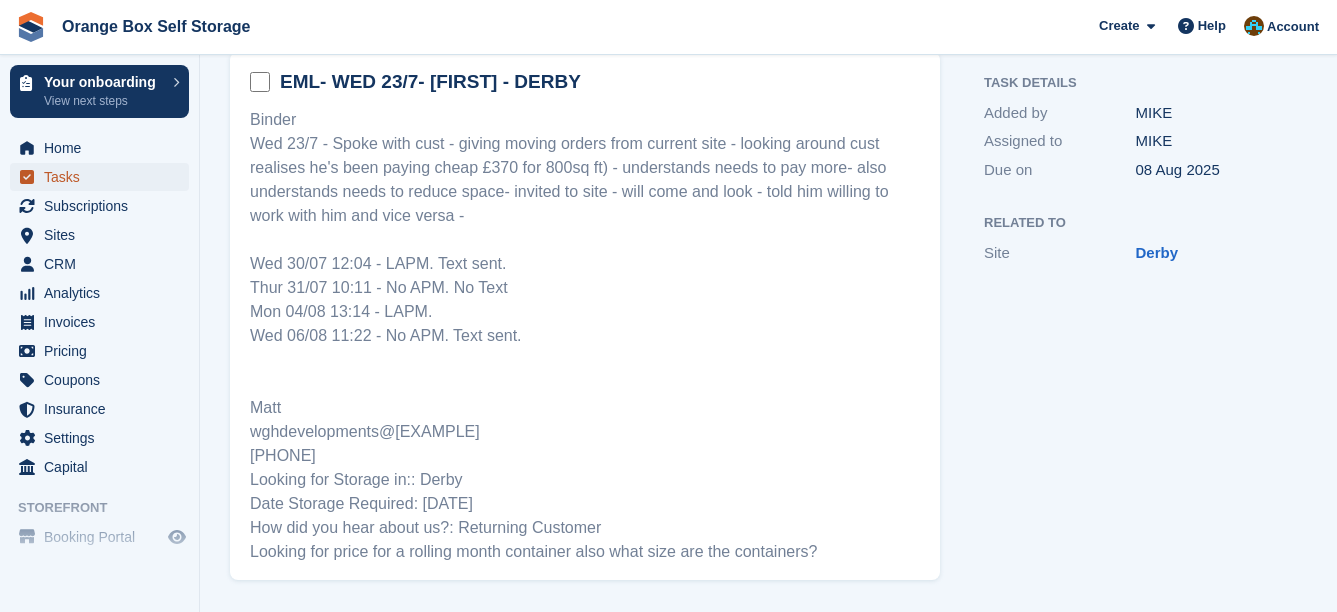 click on "Tasks" at bounding box center (104, 177) 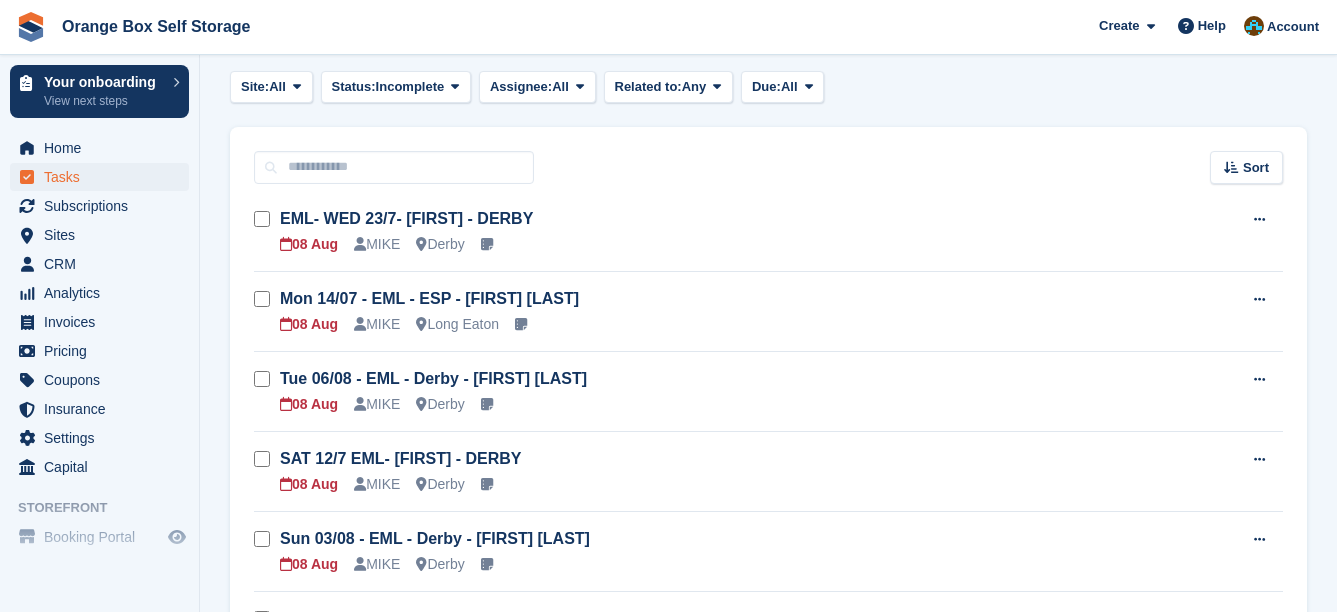 scroll, scrollTop: 100, scrollLeft: 0, axis: vertical 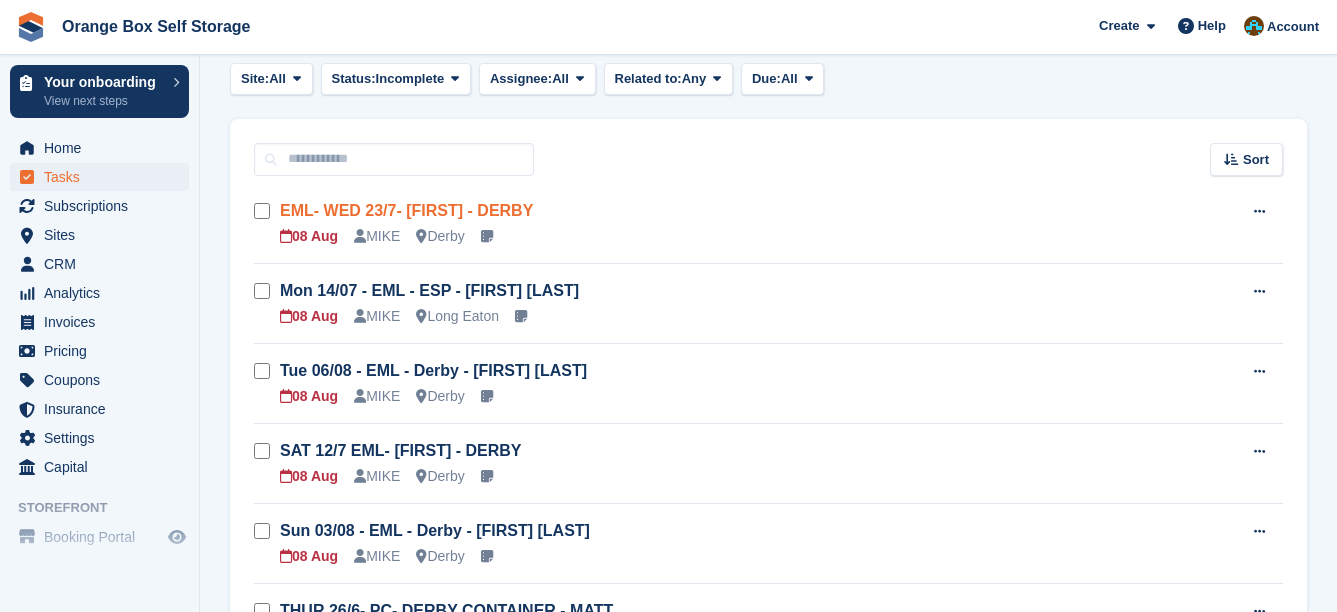 click on "EML- WED 23/7- MATT - DERBY" at bounding box center [406, 210] 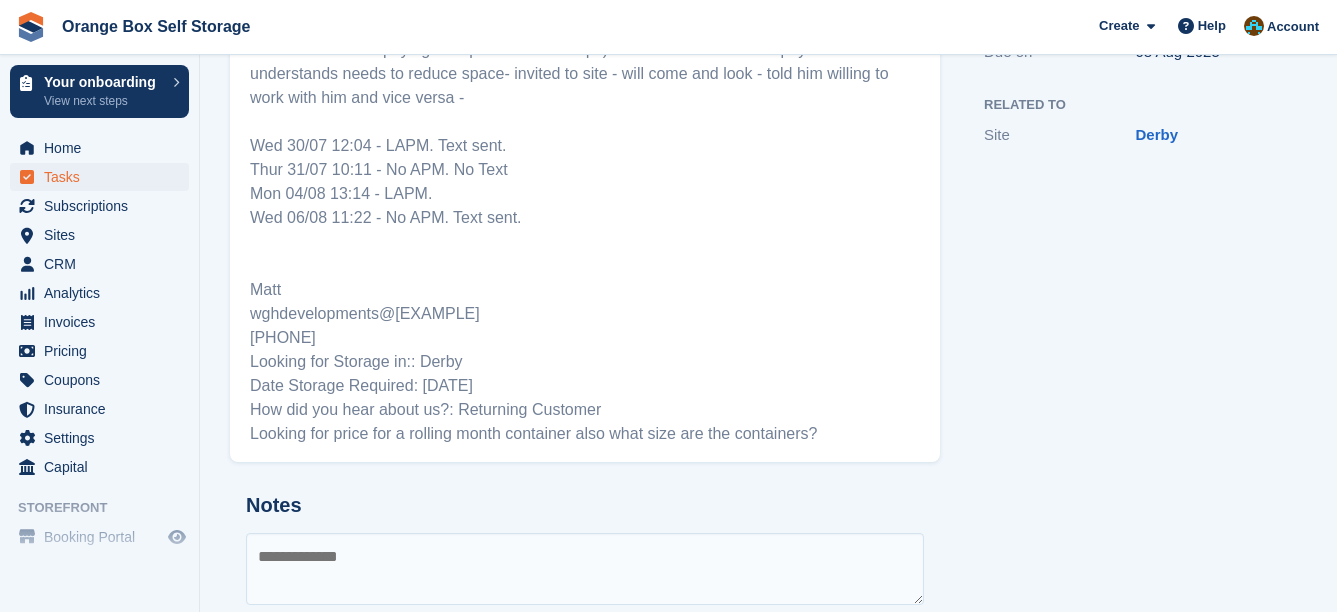 scroll, scrollTop: 297, scrollLeft: 0, axis: vertical 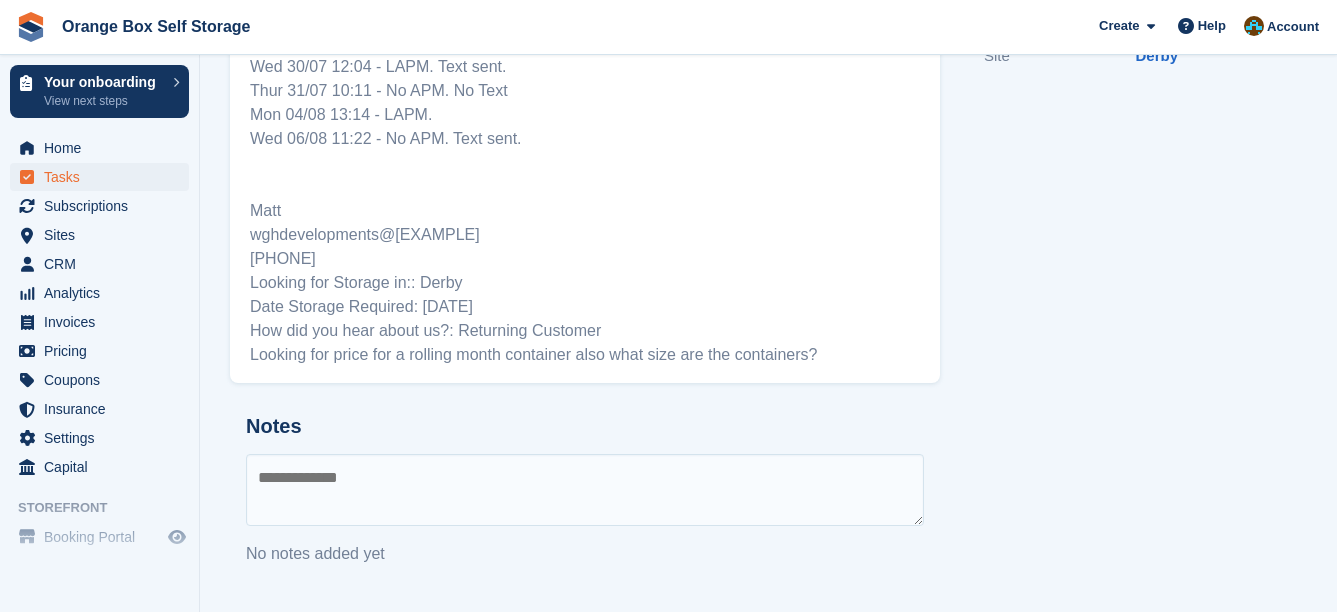 click at bounding box center [585, 490] 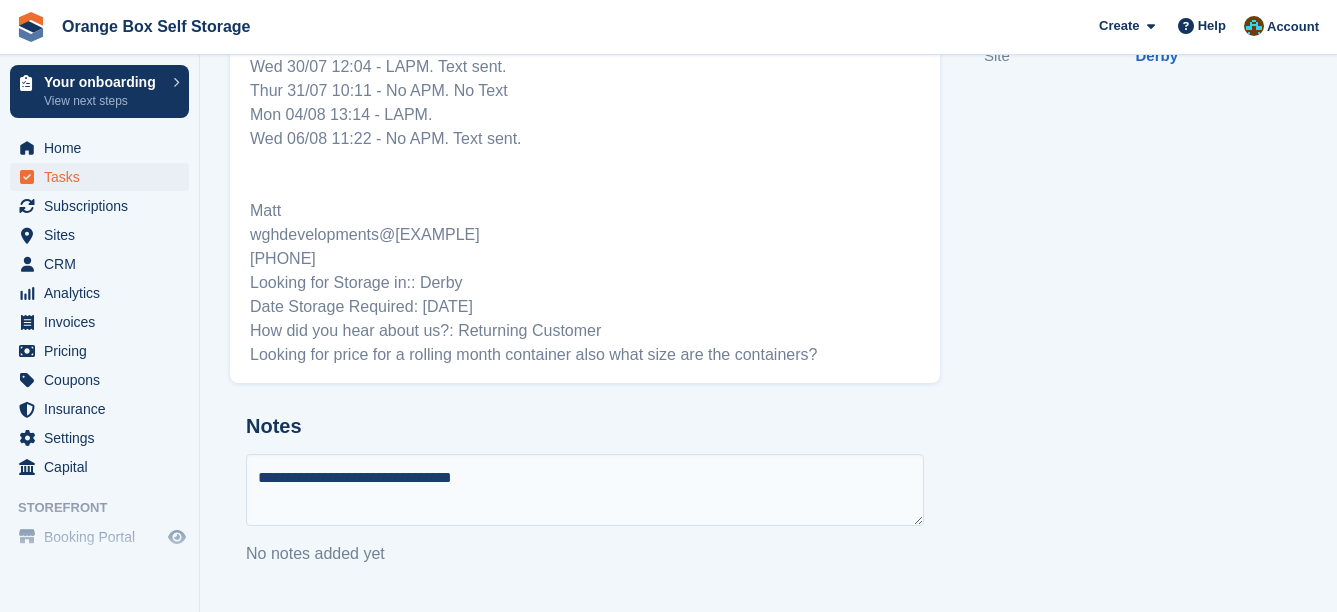type on "**********" 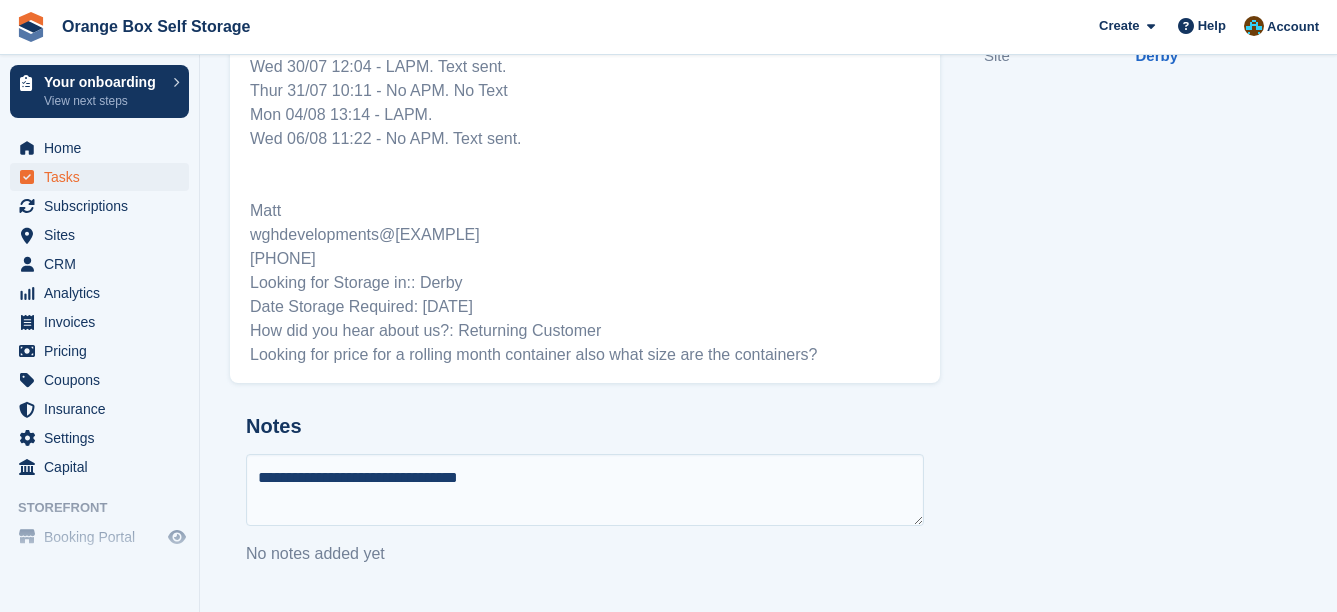 type 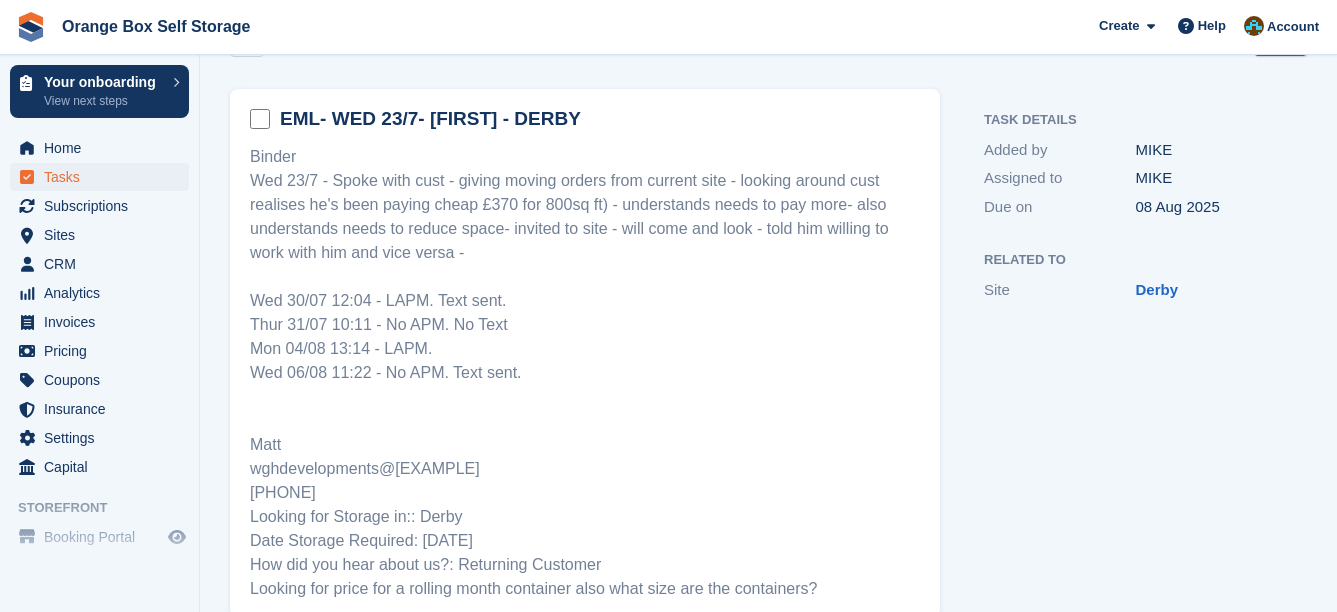 scroll, scrollTop: 0, scrollLeft: 0, axis: both 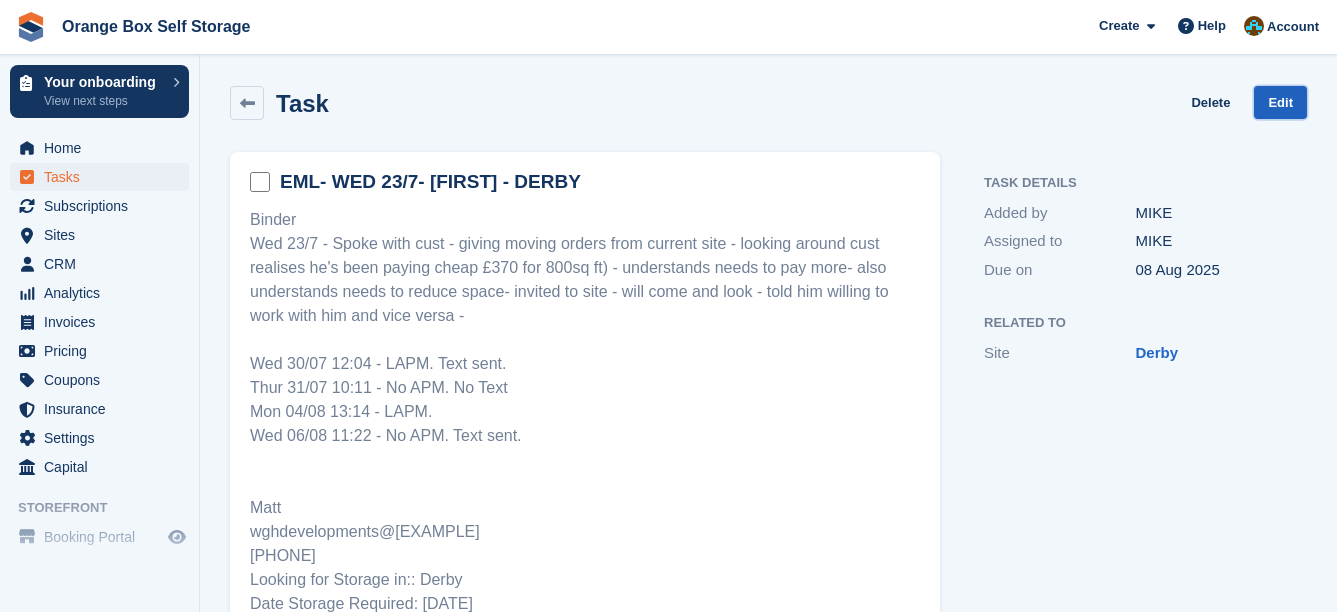 click on "Edit" at bounding box center [1280, 102] 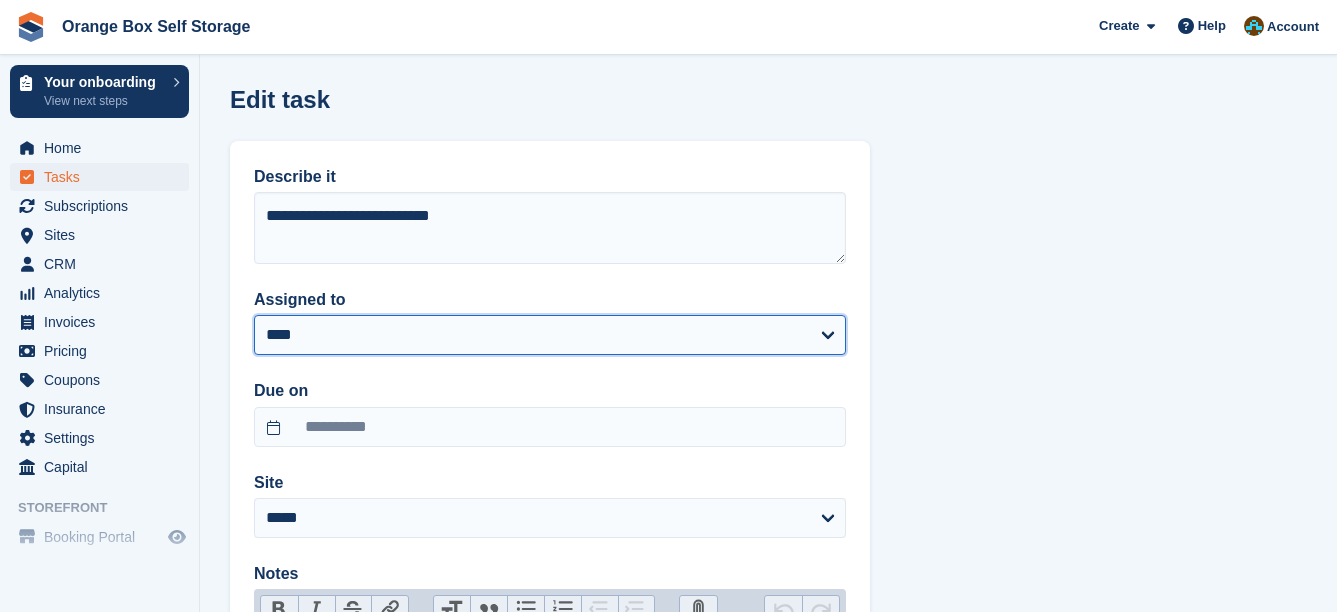 click on "**********" at bounding box center (550, 335) 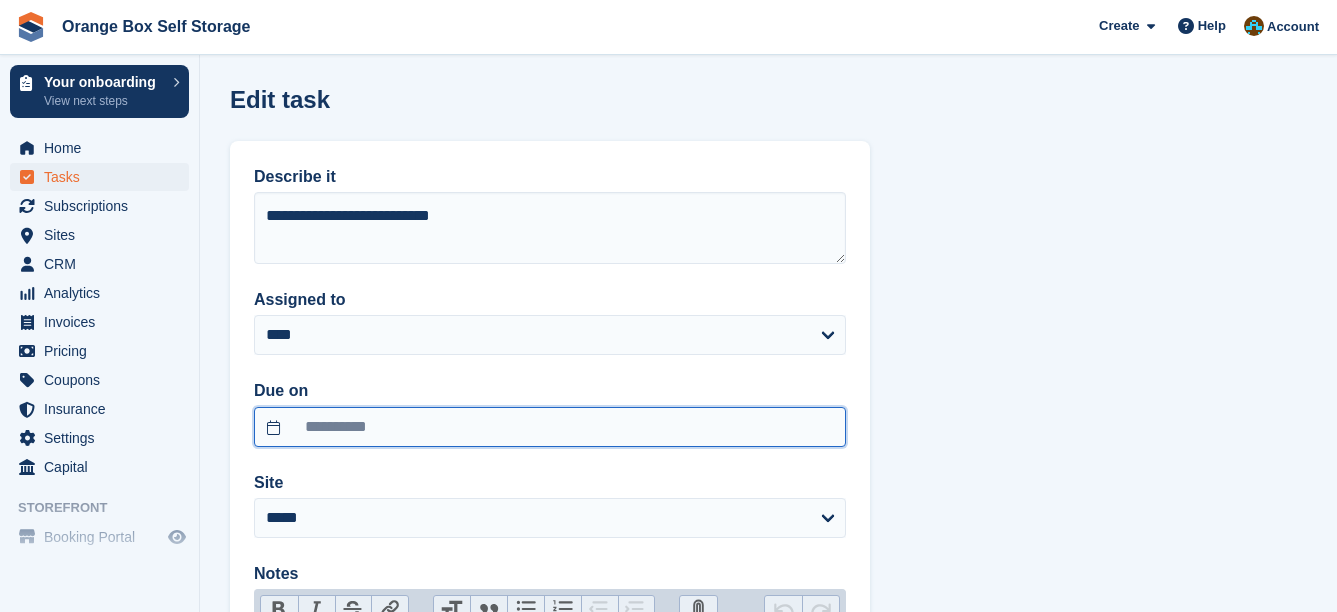 click on "**********" at bounding box center [550, 427] 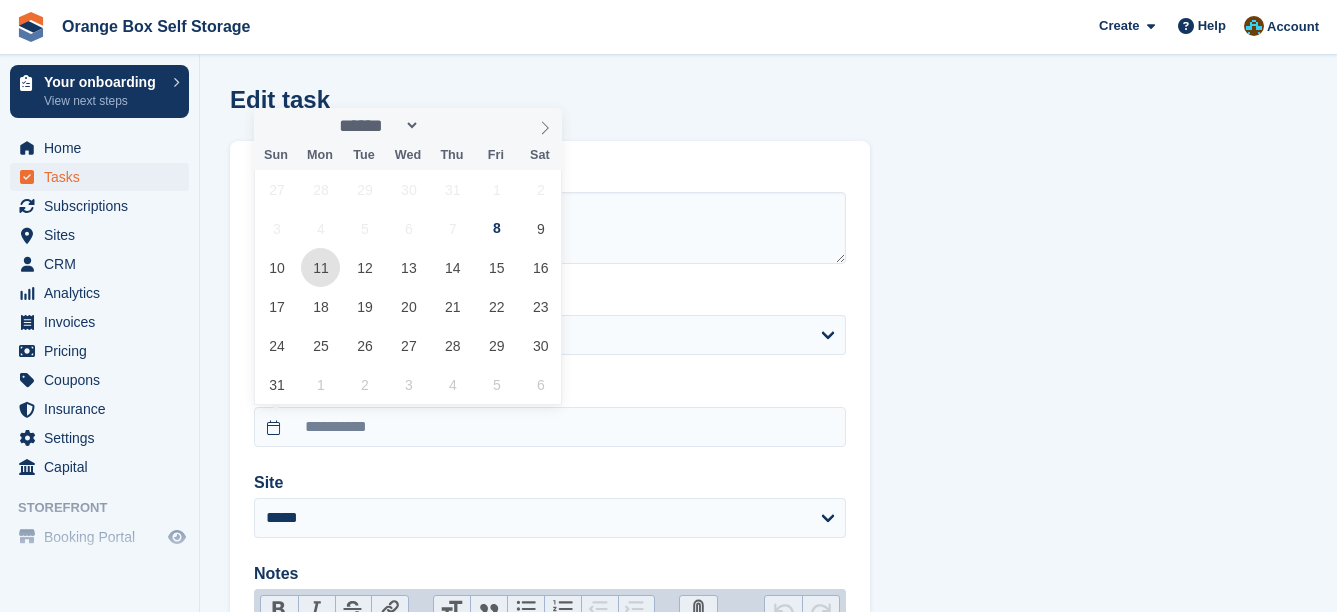 click on "11" at bounding box center [320, 267] 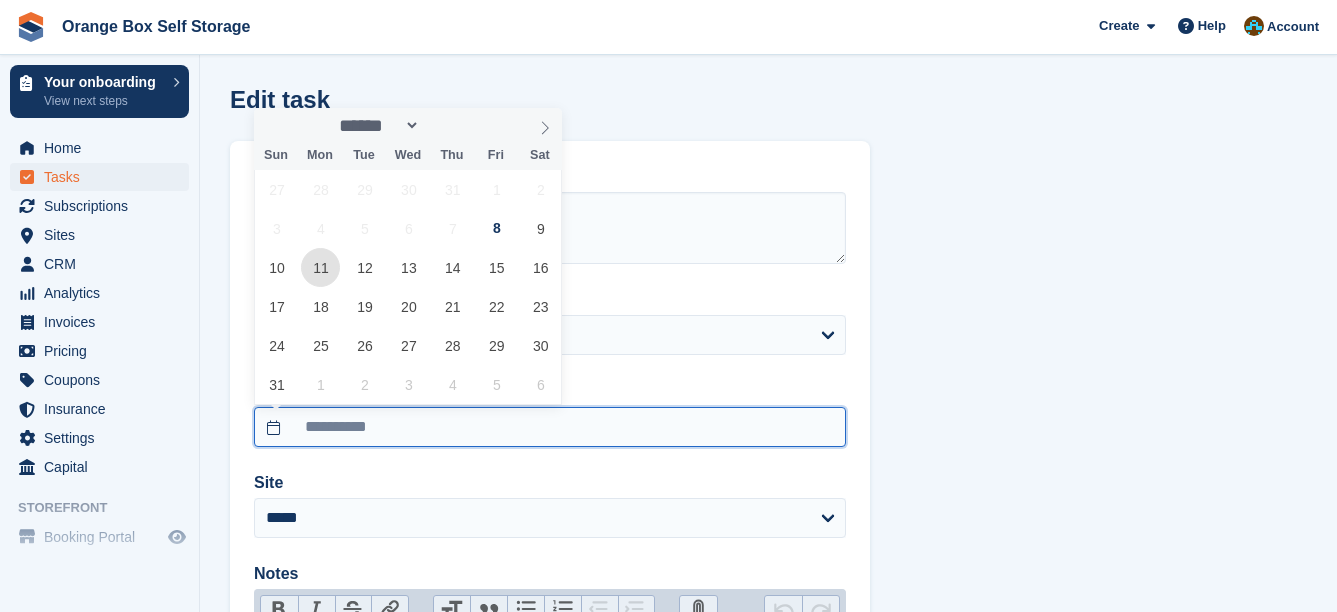 type on "**********" 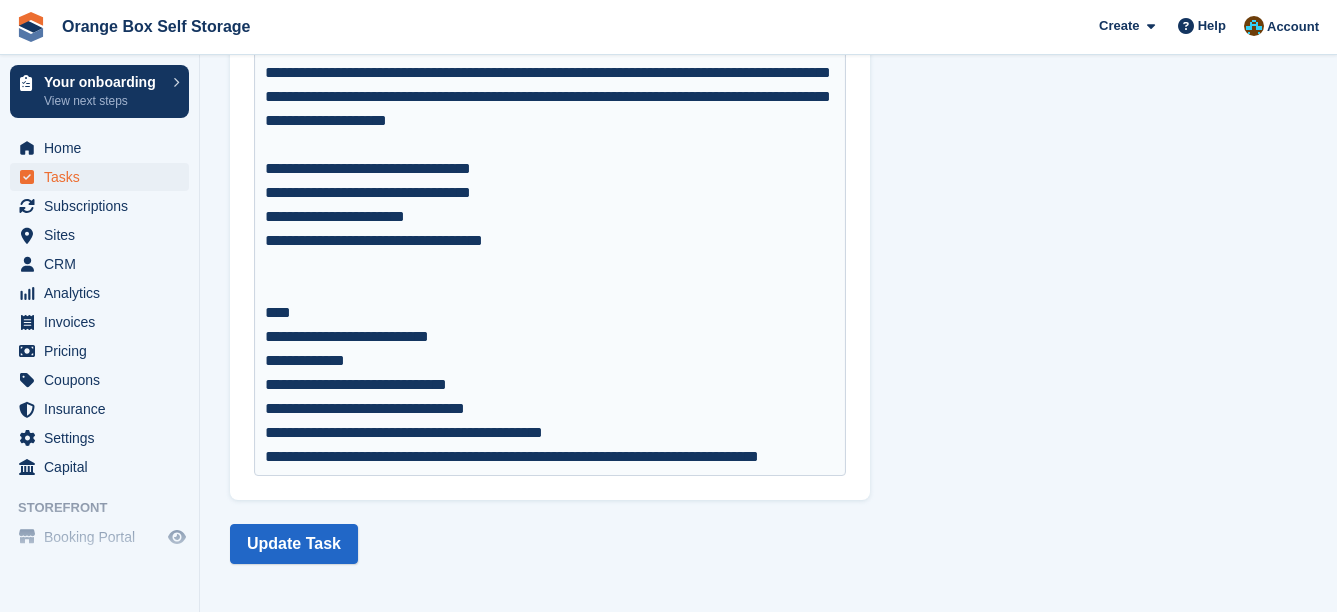 scroll, scrollTop: 628, scrollLeft: 0, axis: vertical 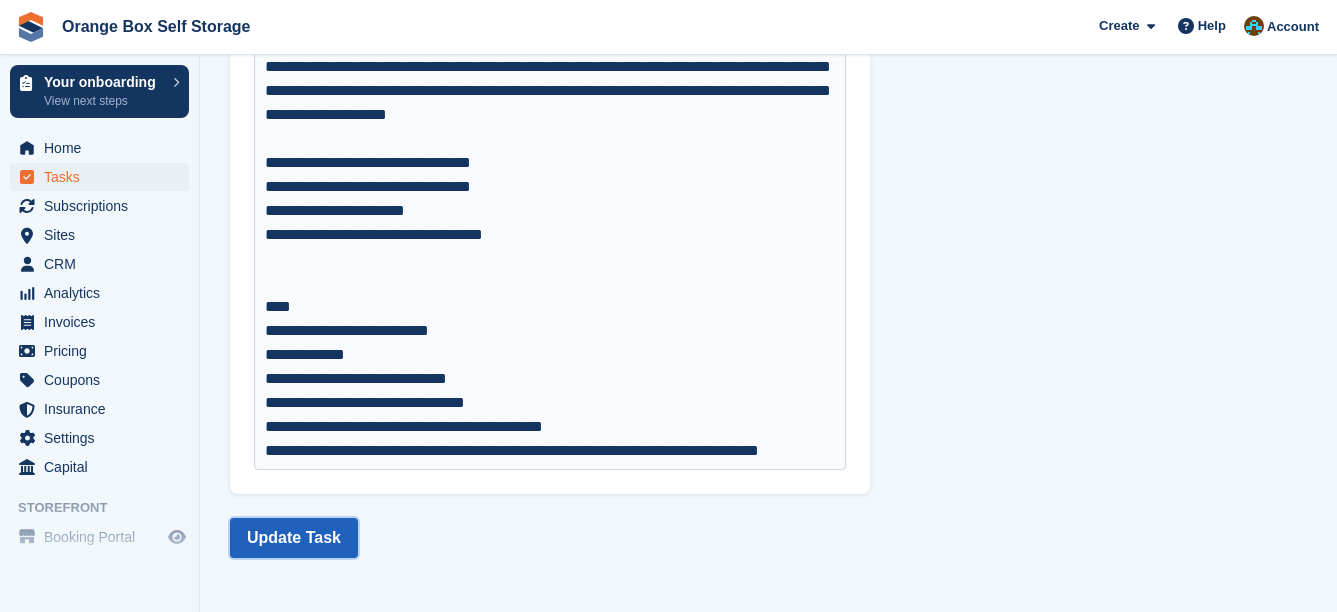 click on "Update Task" at bounding box center (294, 538) 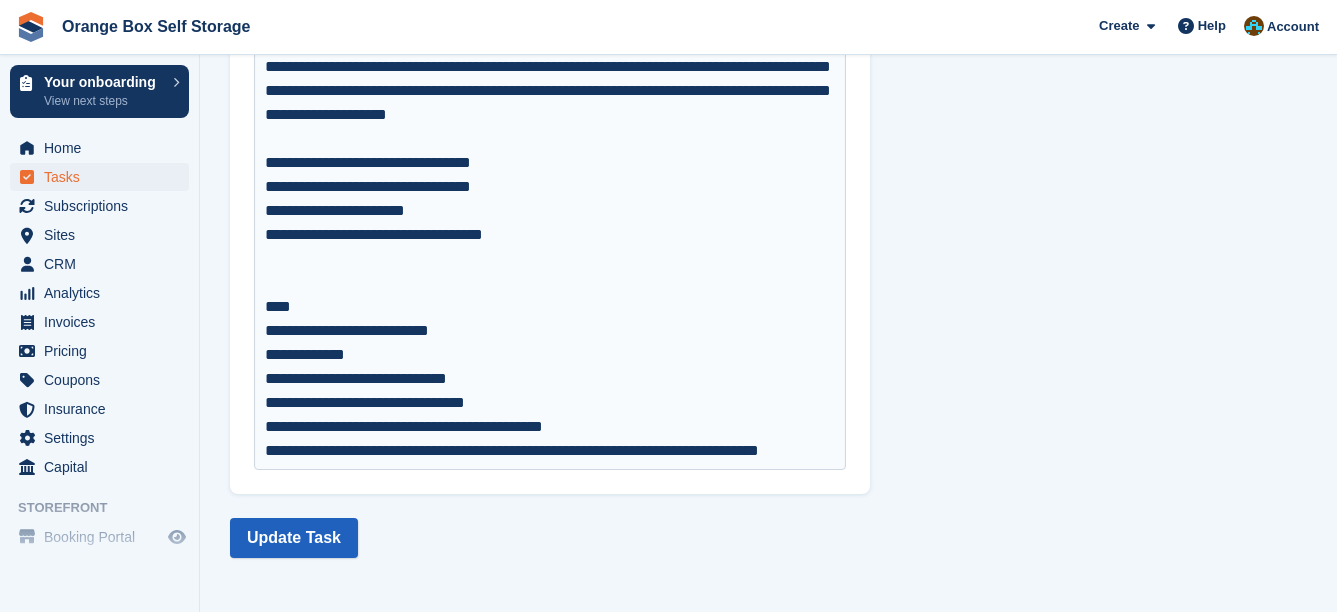 scroll, scrollTop: 0, scrollLeft: 0, axis: both 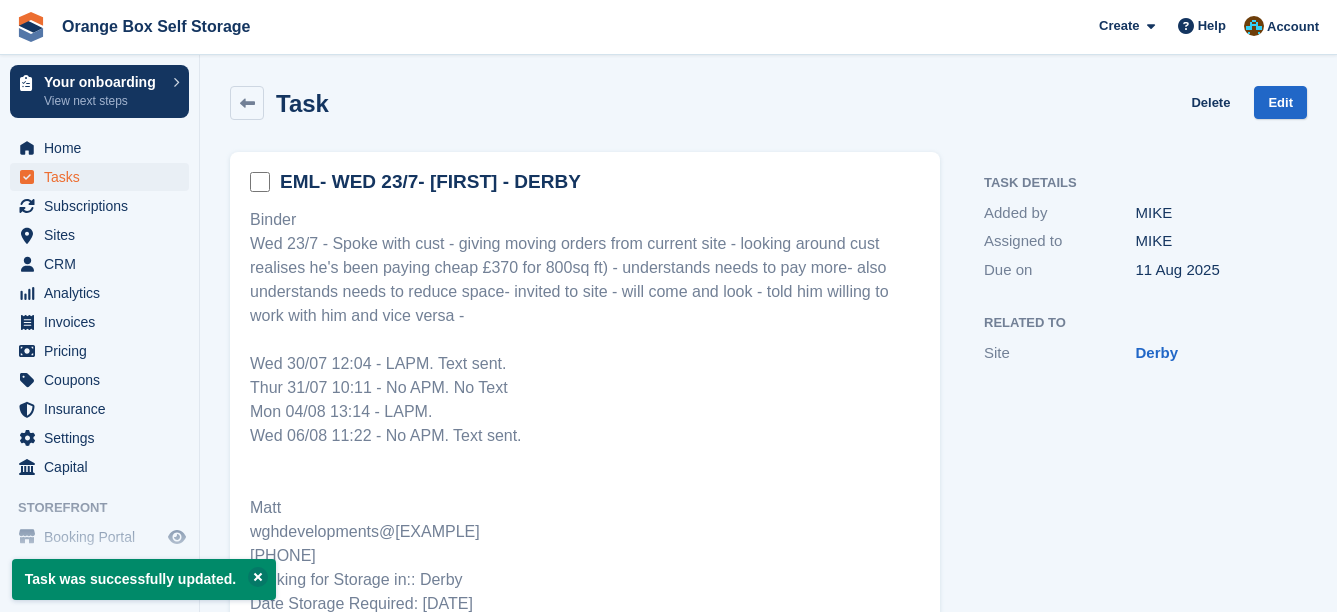 drag, startPoint x: 267, startPoint y: 101, endPoint x: 267, endPoint y: 90, distance: 11 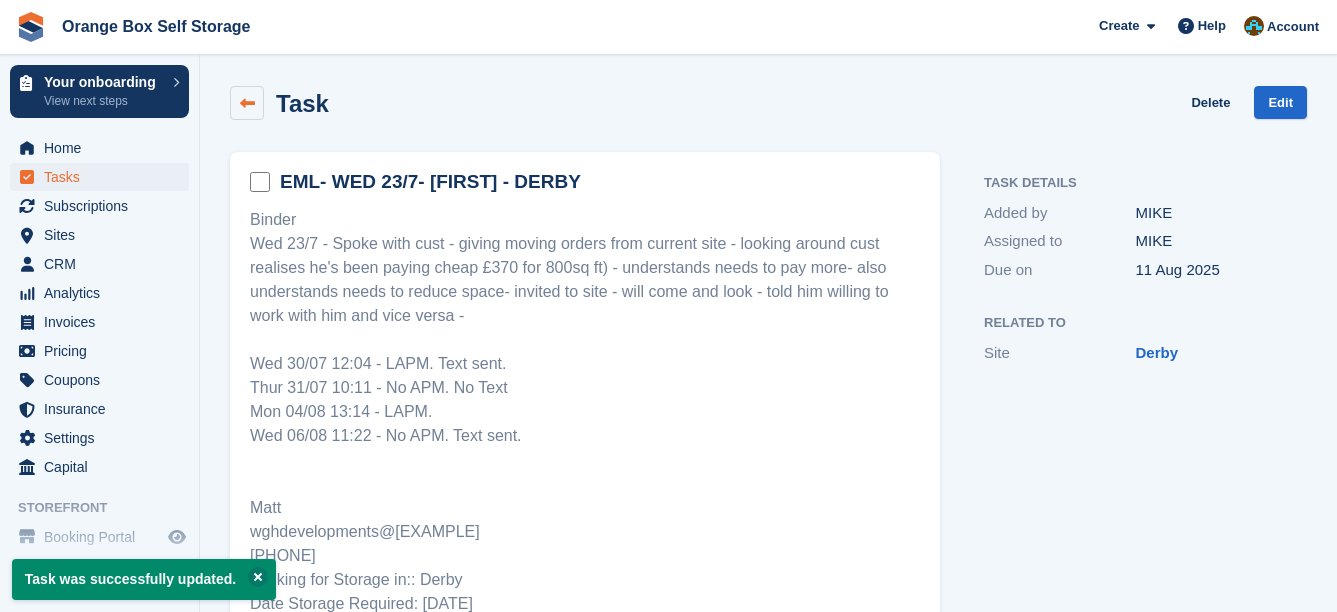 click at bounding box center (247, 103) 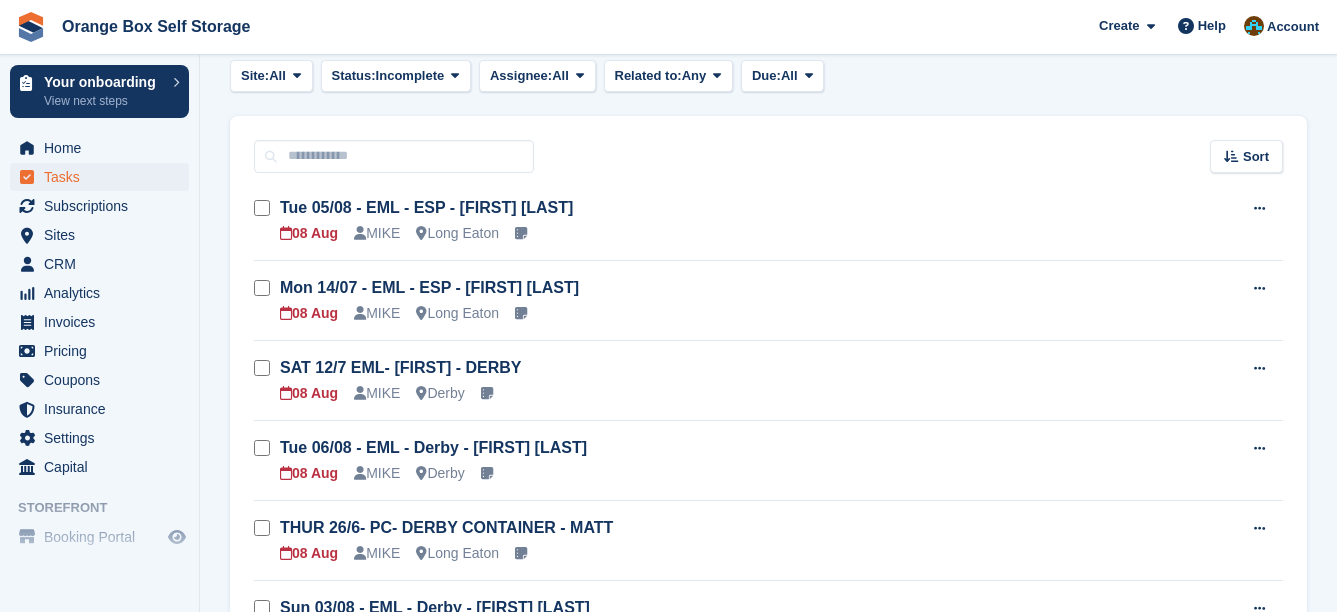 scroll, scrollTop: 100, scrollLeft: 0, axis: vertical 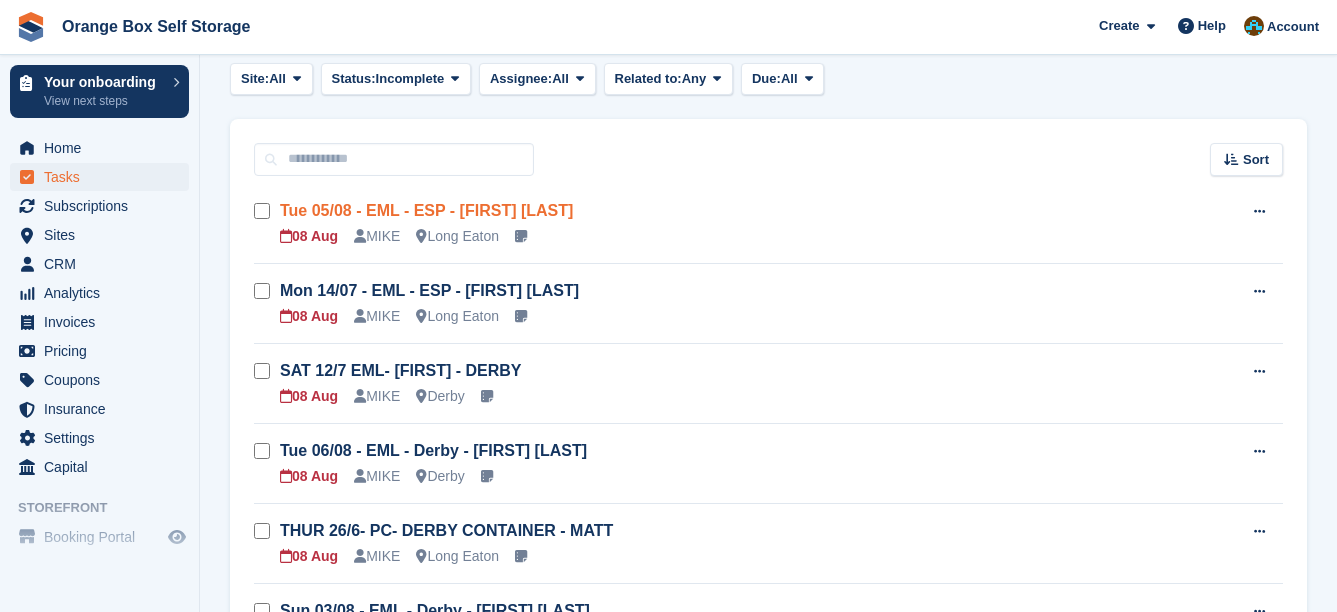 click on "Tue 05/08 - EML - ESP - Bradley Amies" at bounding box center [426, 210] 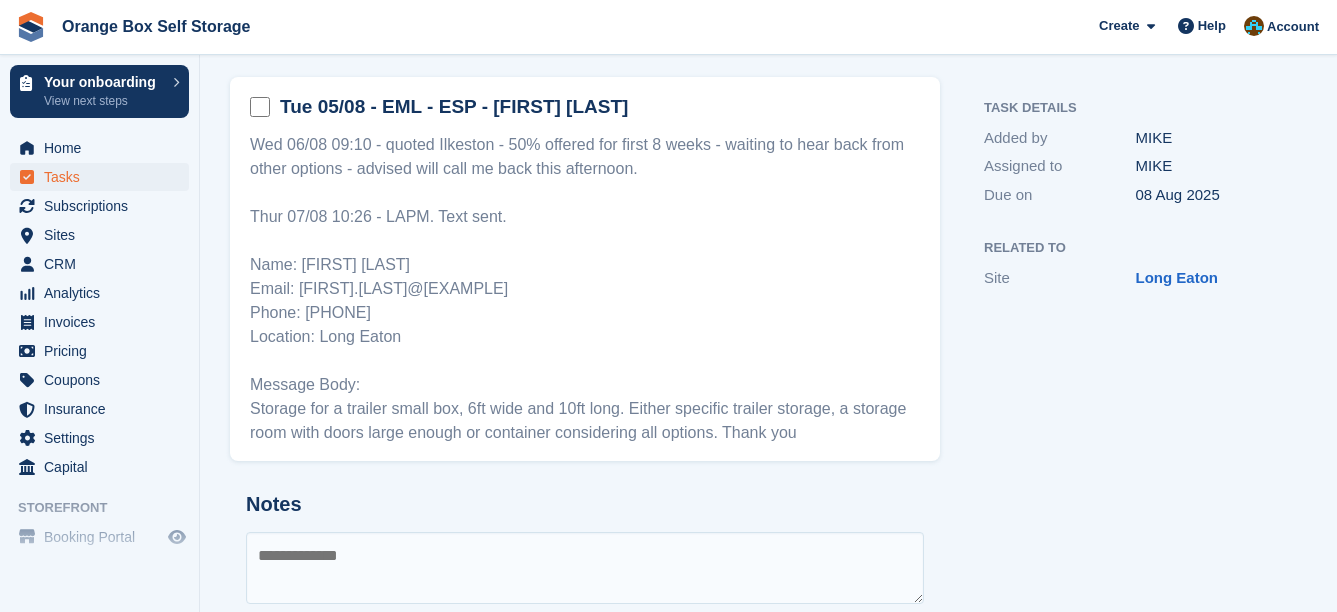 scroll, scrollTop: 153, scrollLeft: 0, axis: vertical 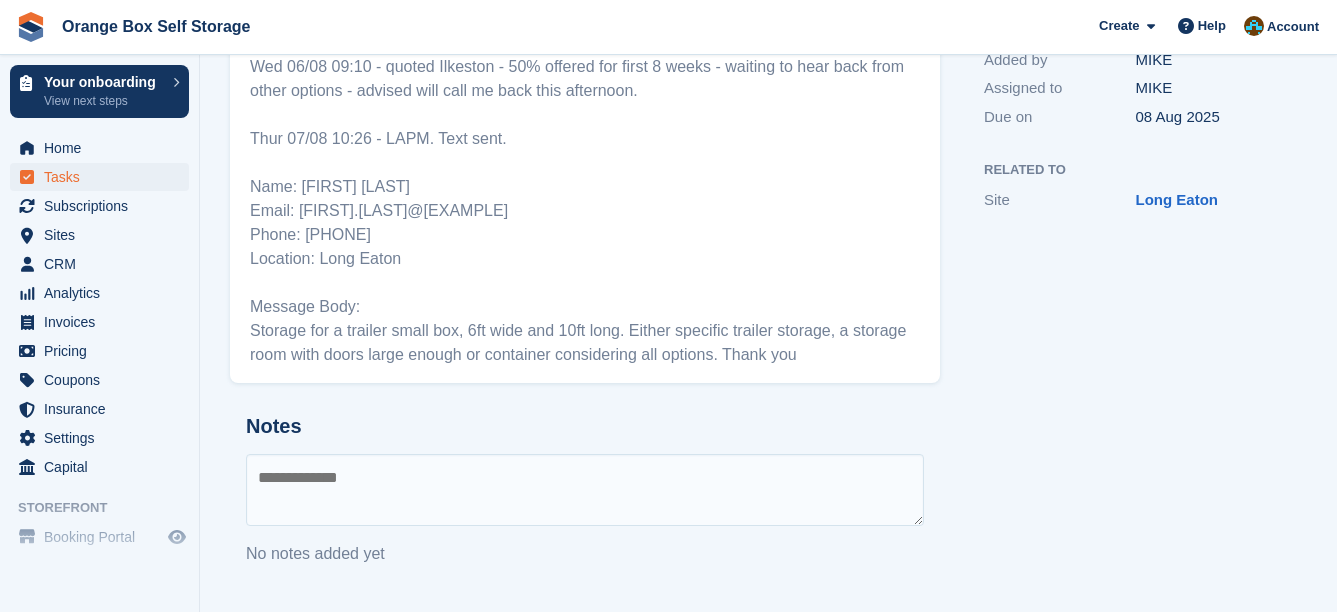 click at bounding box center [585, 490] 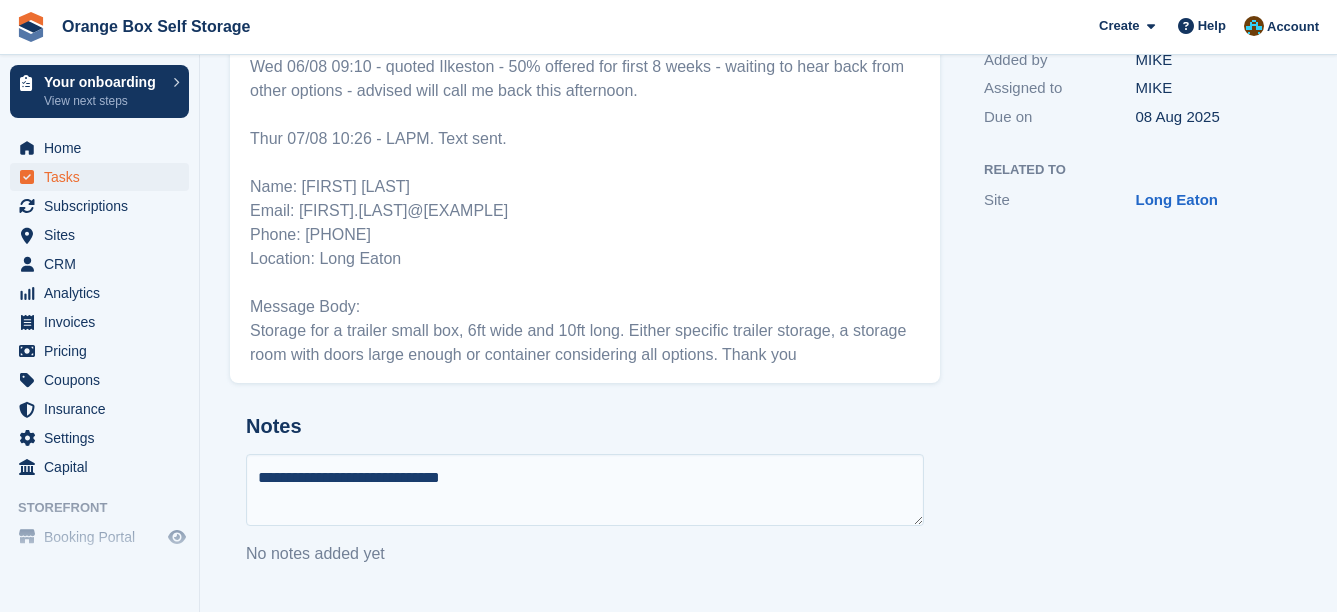 type on "**********" 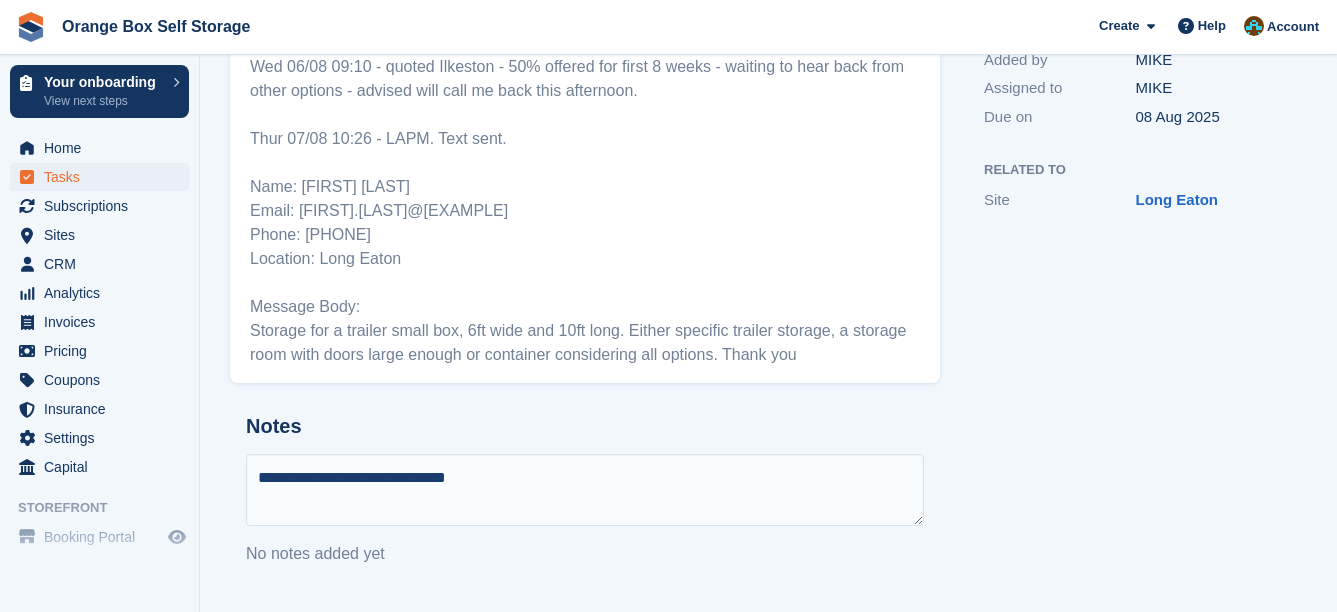 type 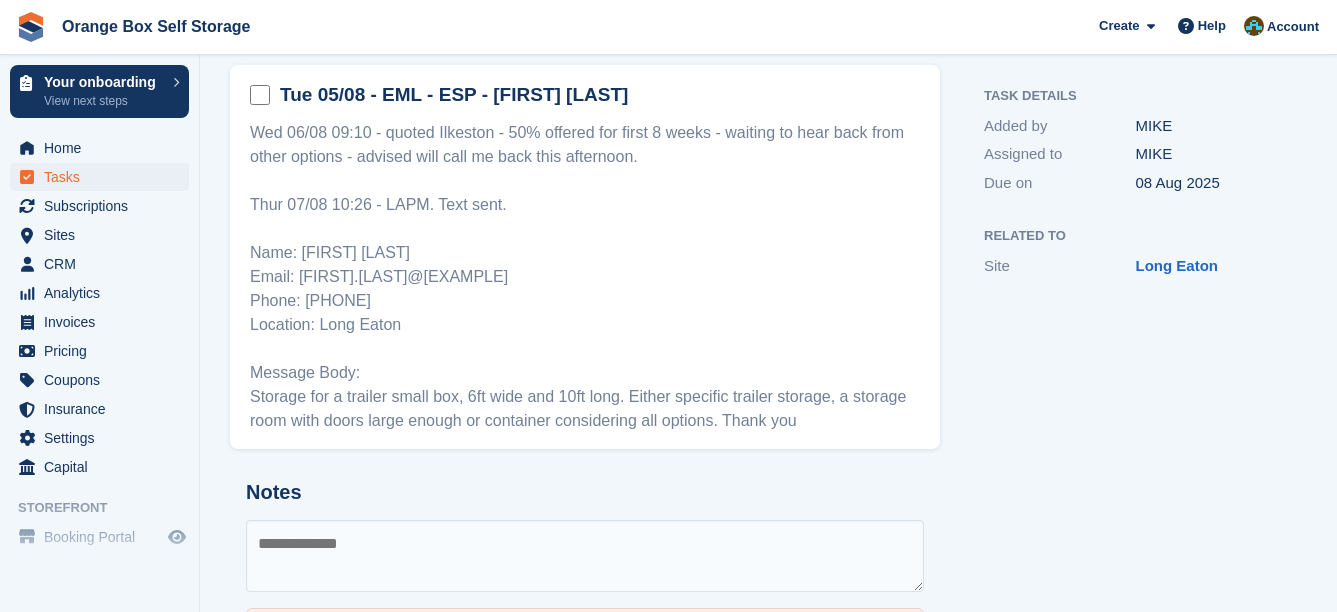 scroll, scrollTop: 0, scrollLeft: 0, axis: both 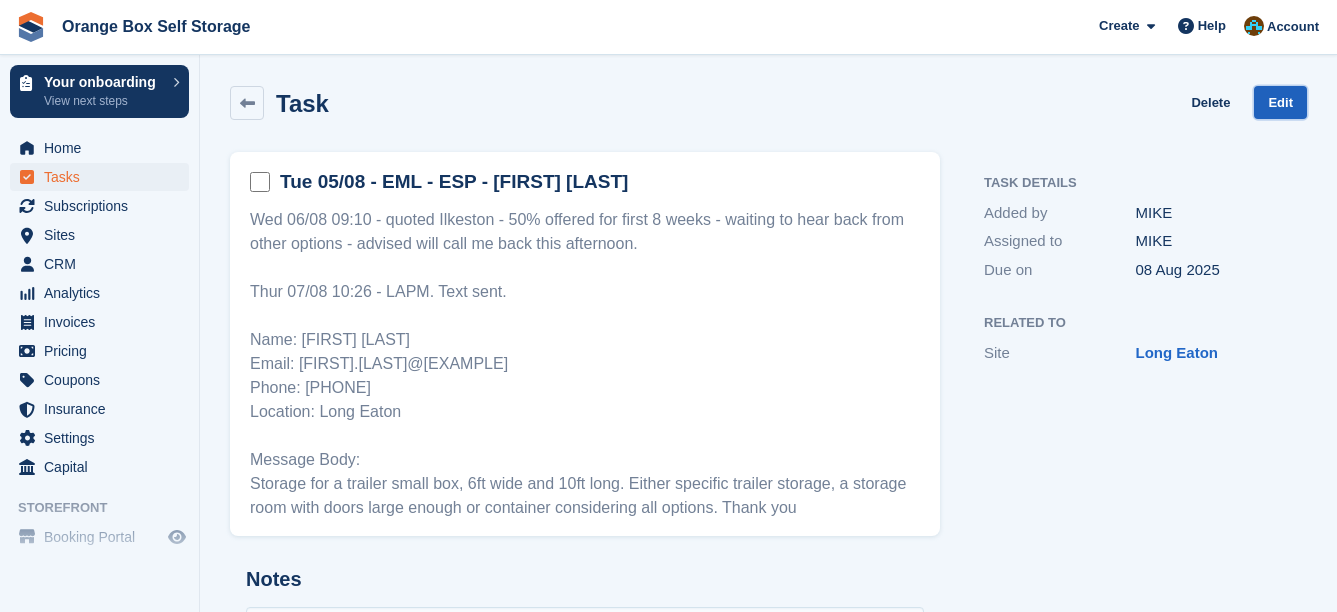 click on "Edit" at bounding box center (1280, 102) 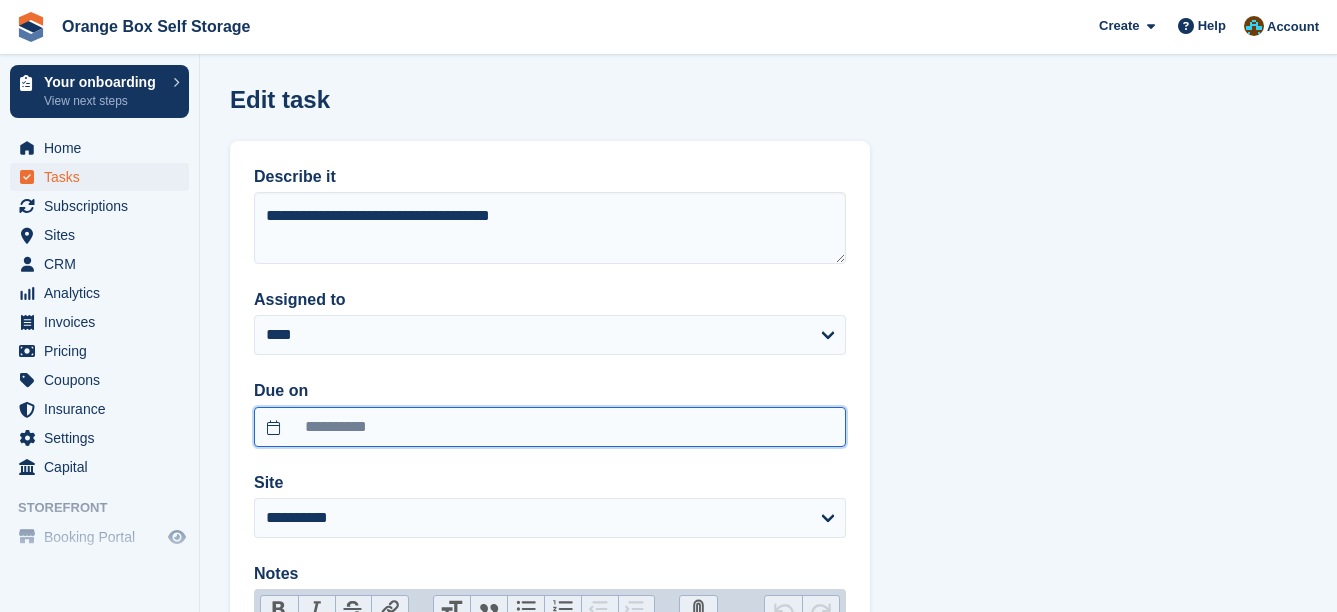click on "**********" at bounding box center [550, 427] 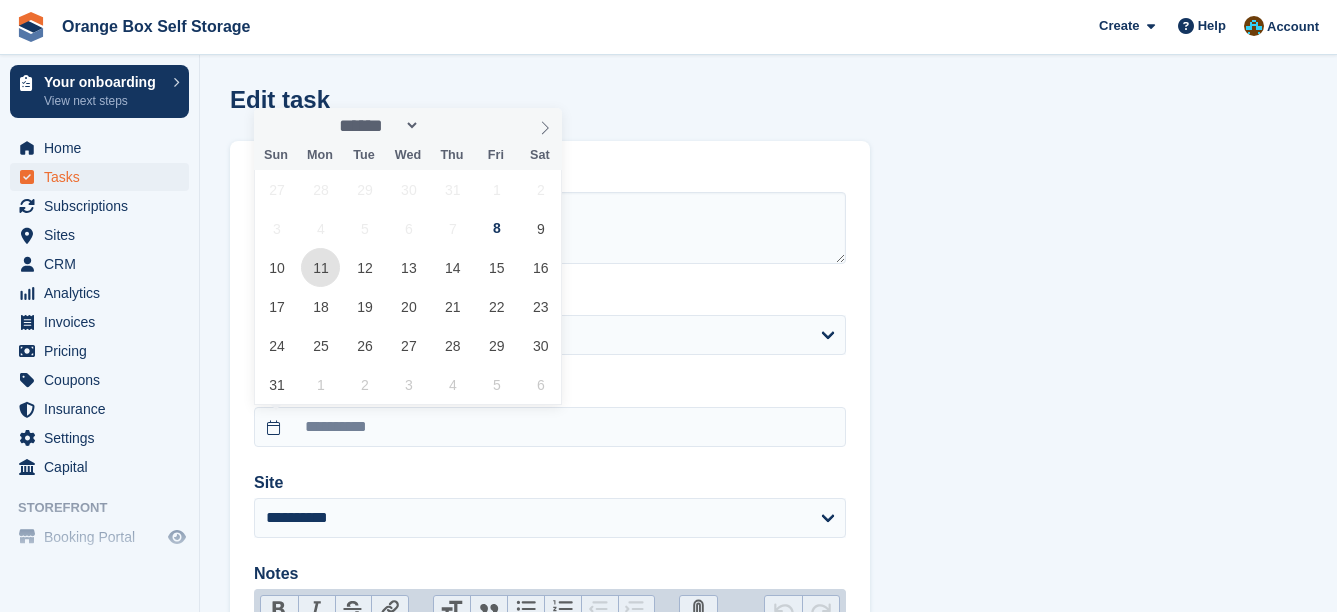 click on "11" at bounding box center [320, 267] 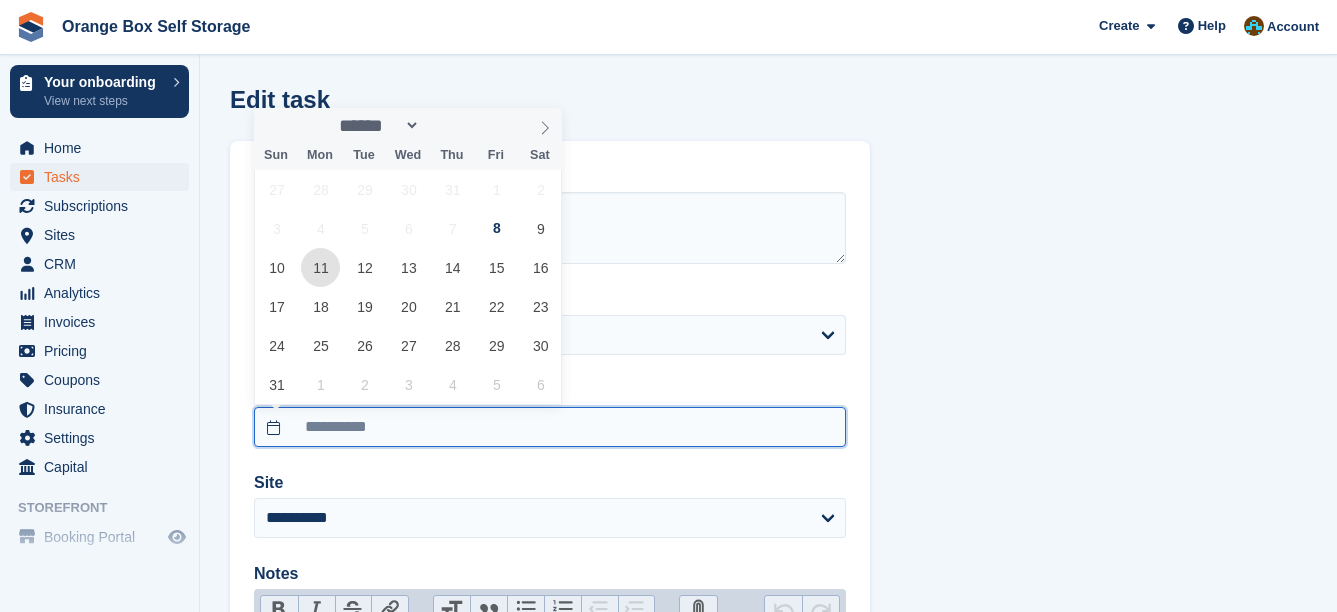 type on "**********" 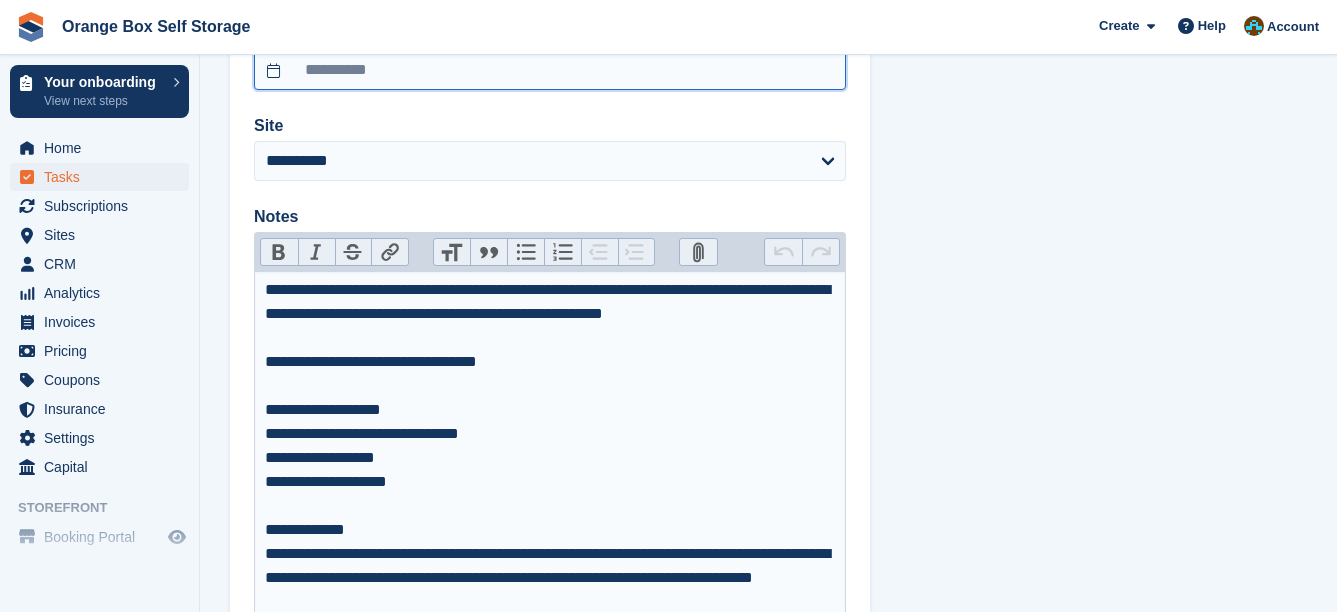 scroll, scrollTop: 508, scrollLeft: 0, axis: vertical 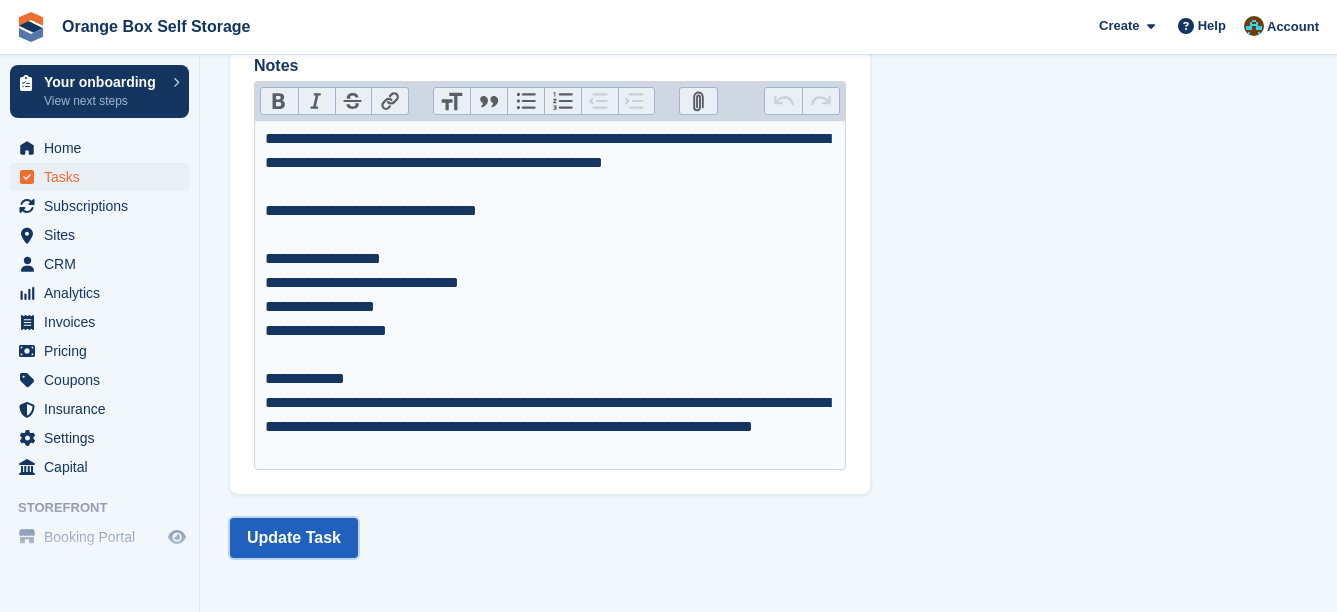 click on "Update Task" at bounding box center [294, 538] 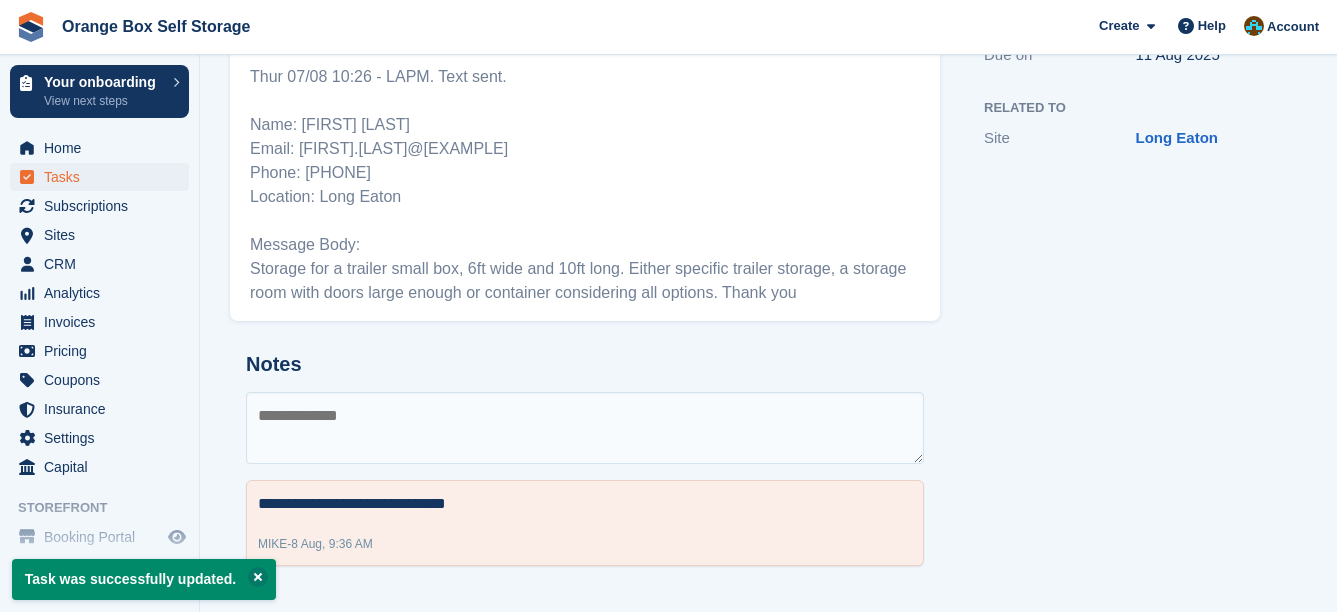 scroll, scrollTop: 0, scrollLeft: 0, axis: both 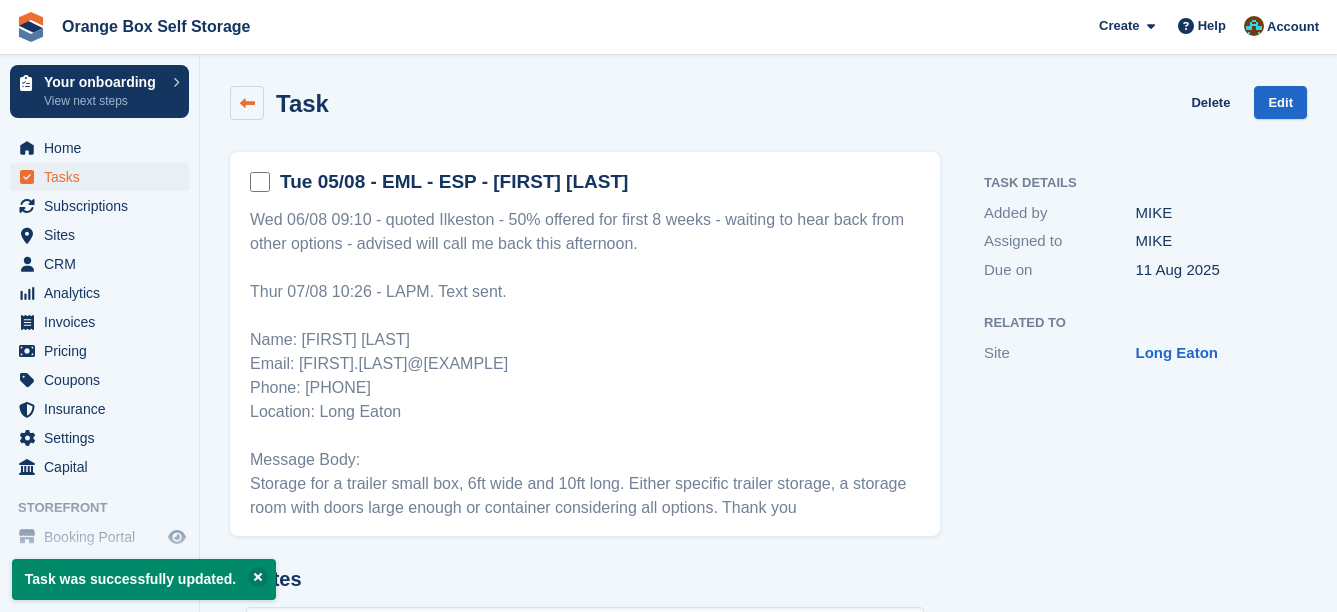 drag, startPoint x: 264, startPoint y: 123, endPoint x: 256, endPoint y: 111, distance: 14.422205 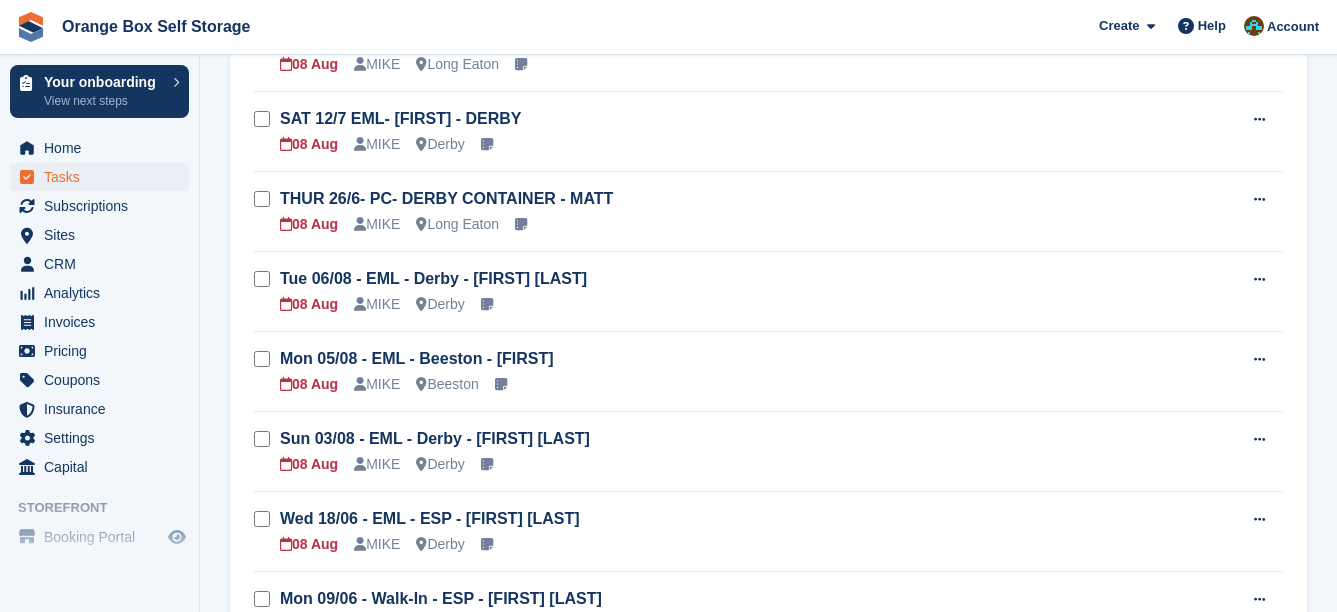 scroll, scrollTop: 100, scrollLeft: 0, axis: vertical 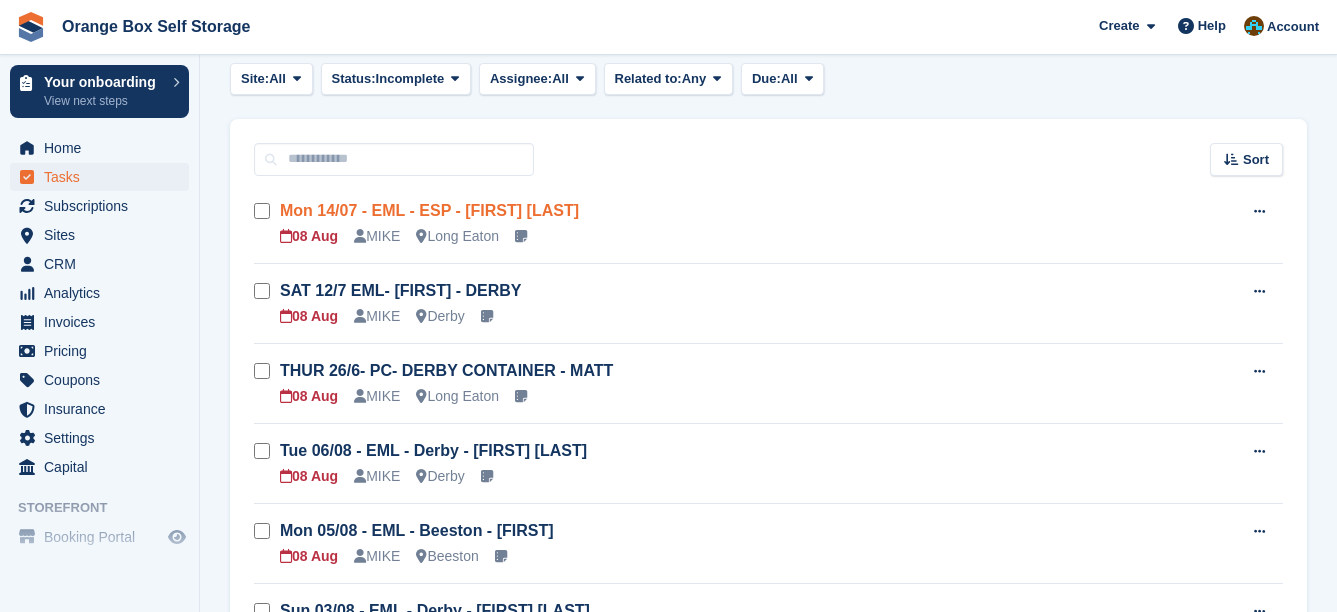 click on "Mon 14/07 - EML - ESP - Jonathan Eddy" at bounding box center (429, 210) 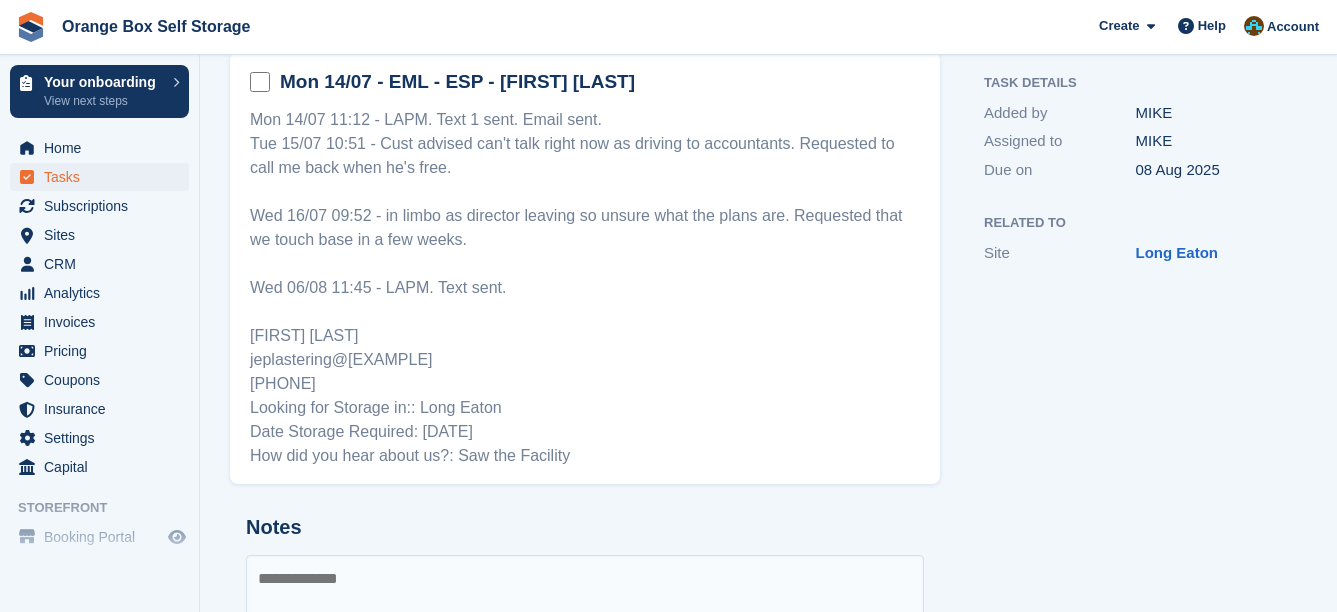 scroll, scrollTop: 200, scrollLeft: 0, axis: vertical 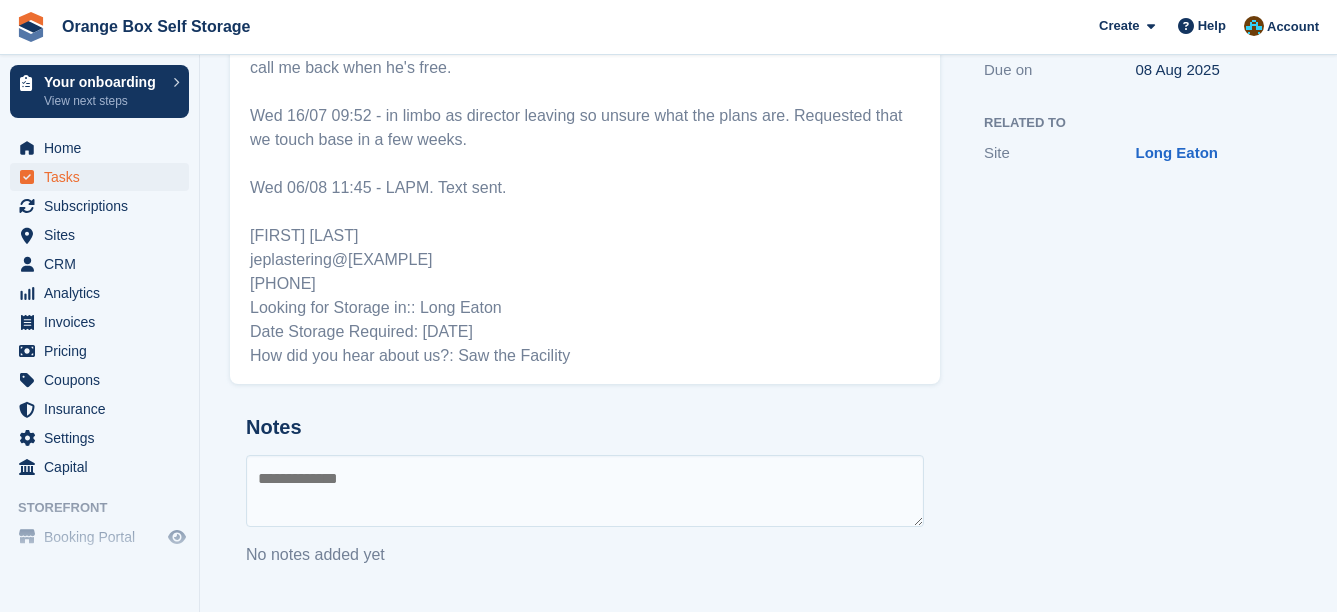 click at bounding box center (585, 491) 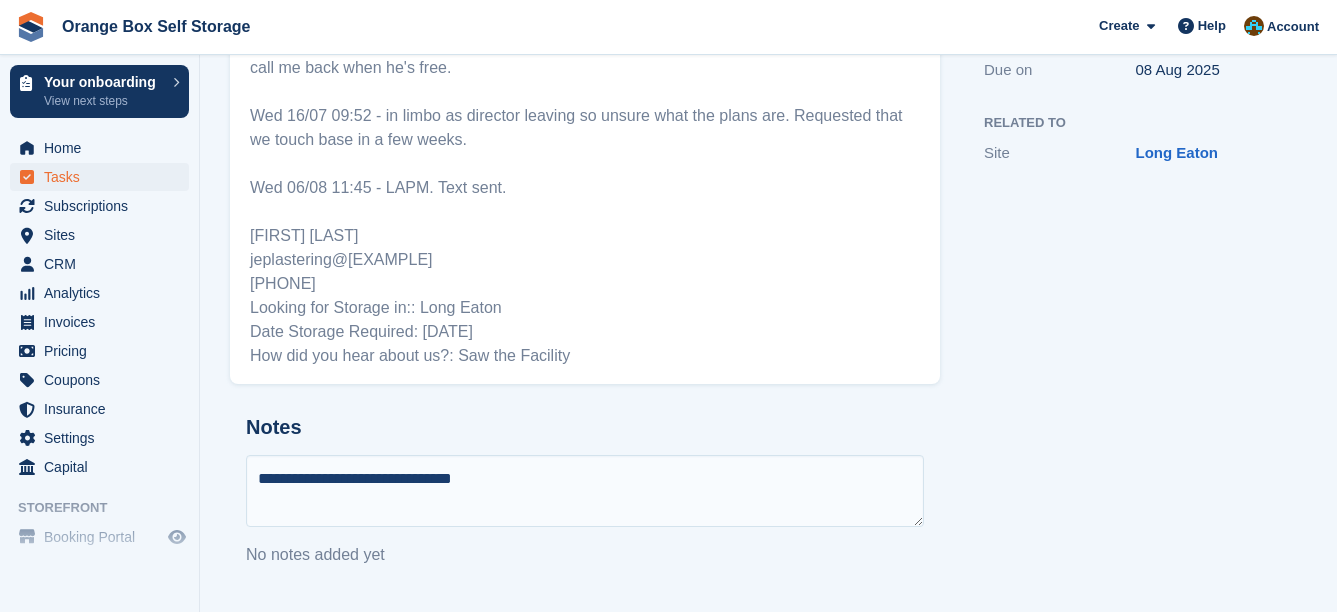type on "**********" 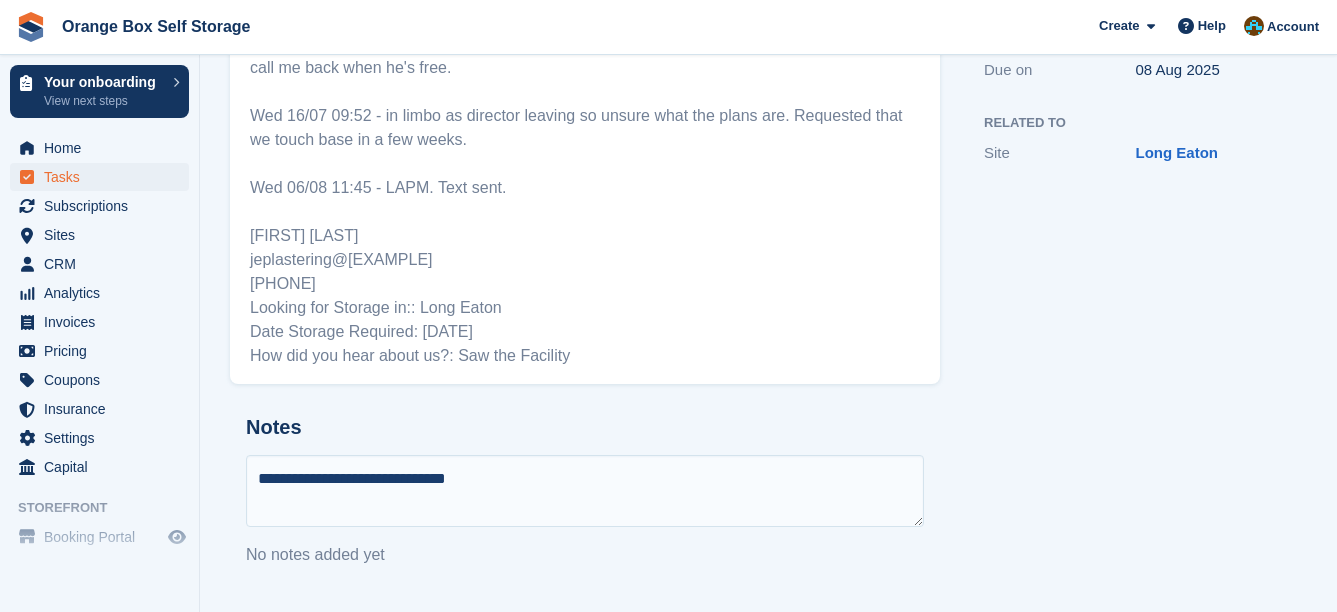 type 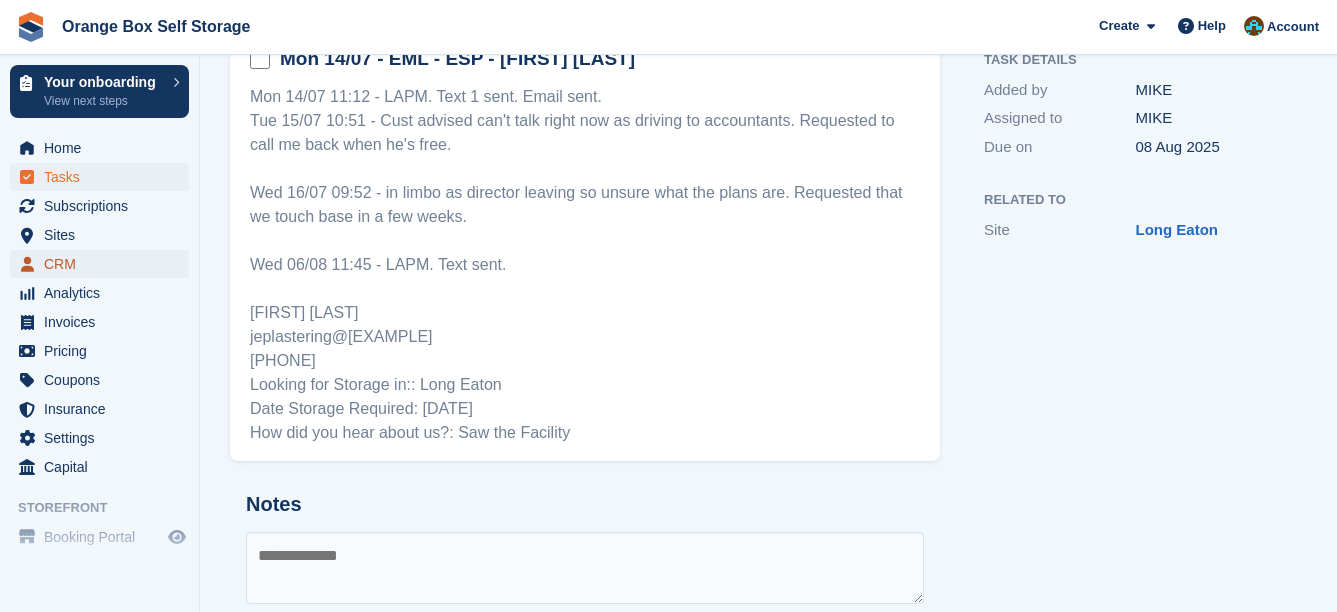 scroll, scrollTop: 0, scrollLeft: 0, axis: both 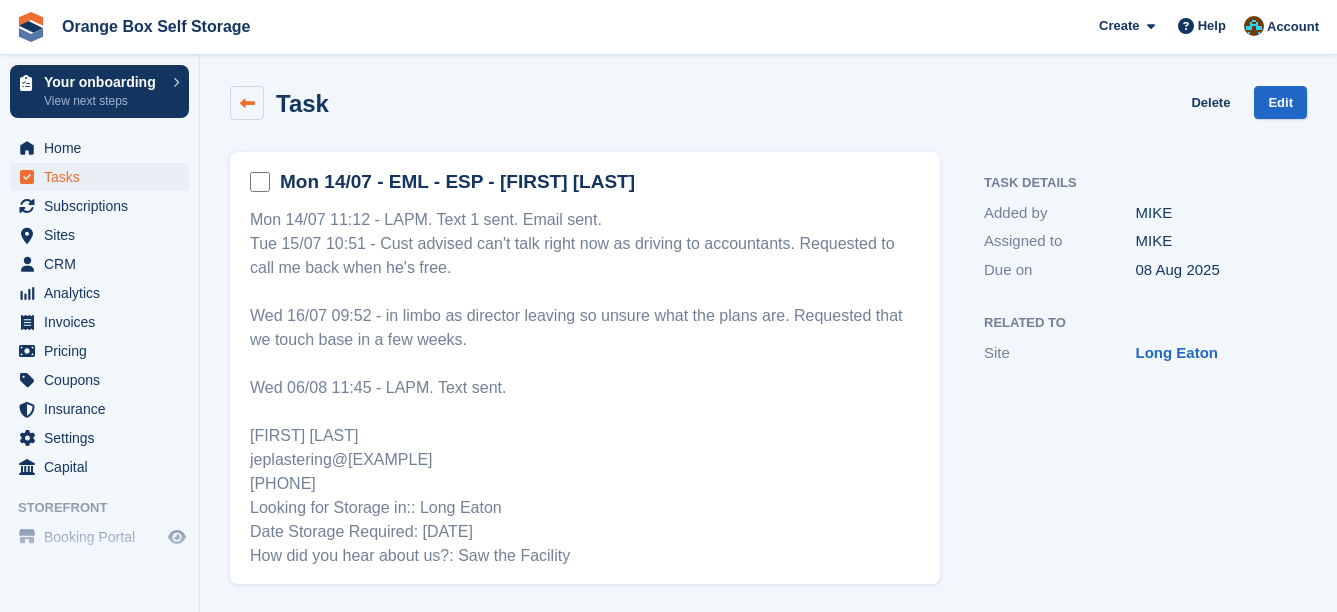 click at bounding box center (247, 103) 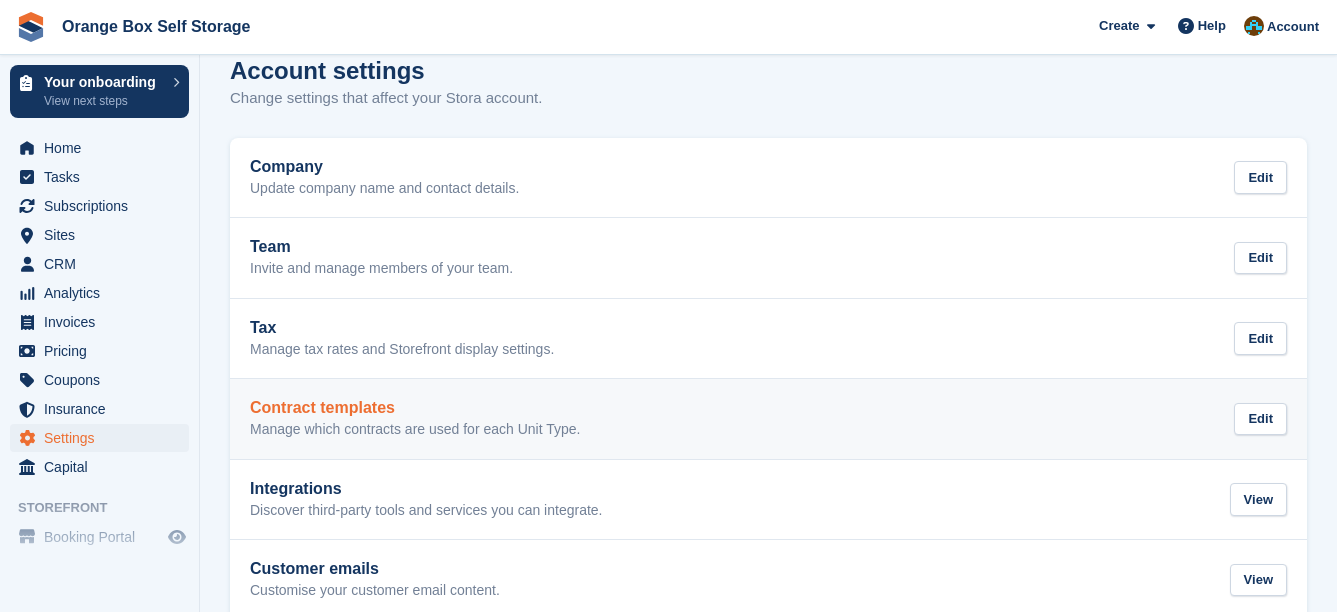 scroll, scrollTop: 0, scrollLeft: 0, axis: both 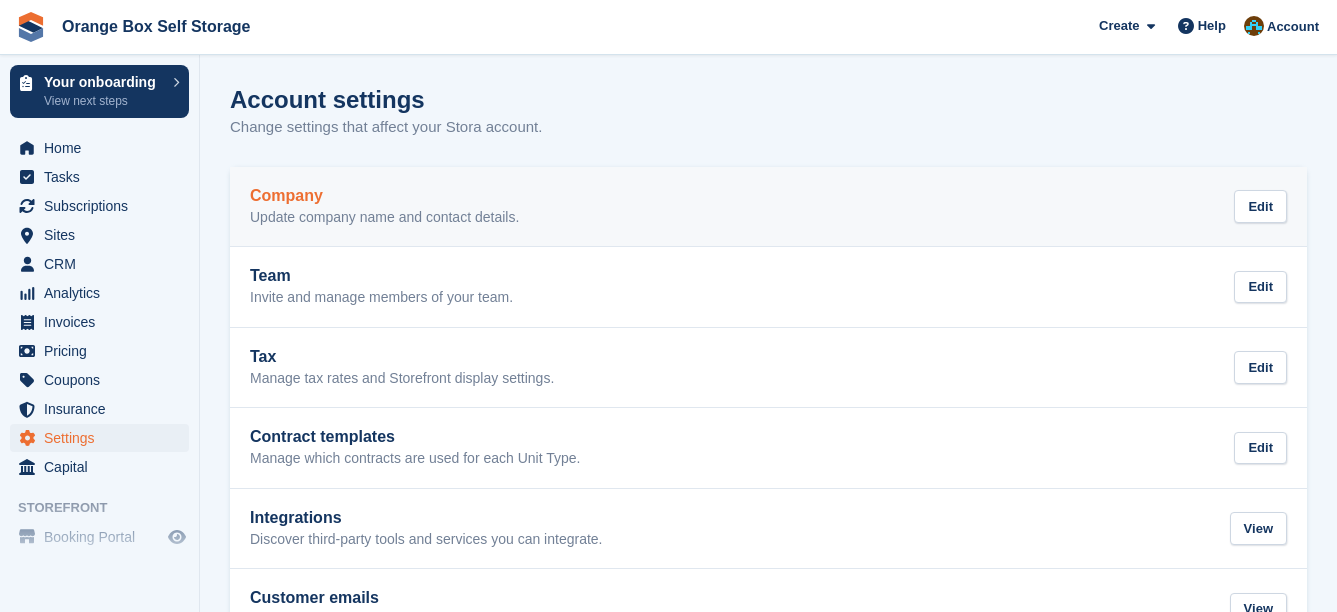 click on "Company" at bounding box center (384, 196) 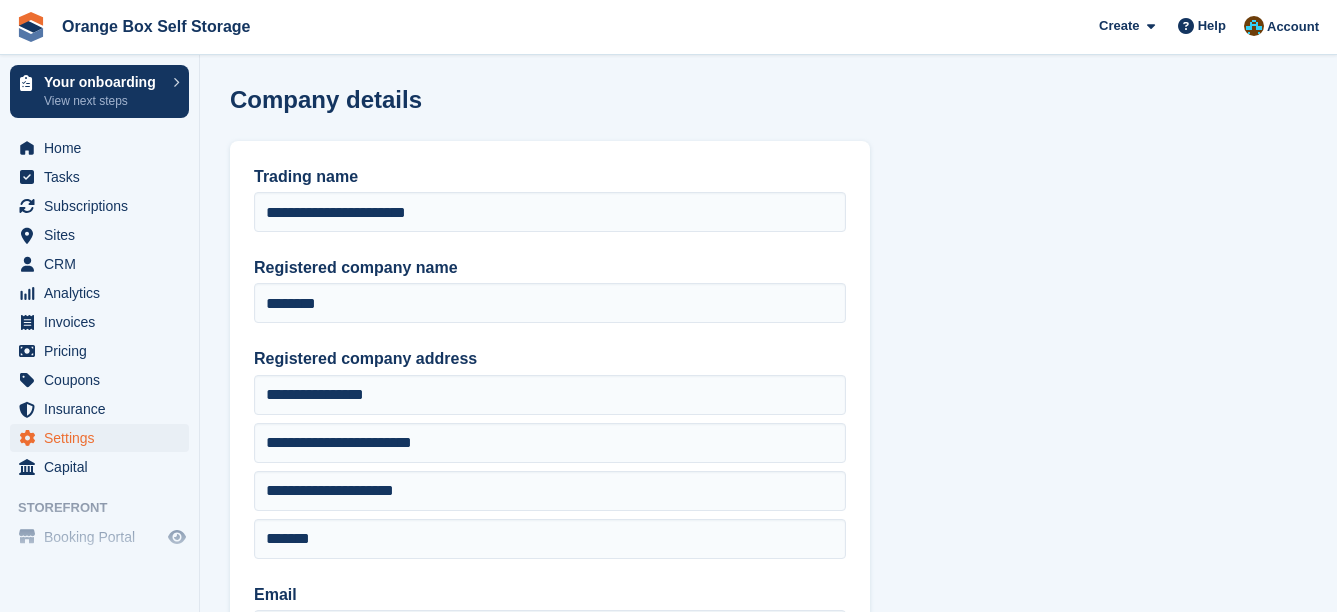 type on "**********" 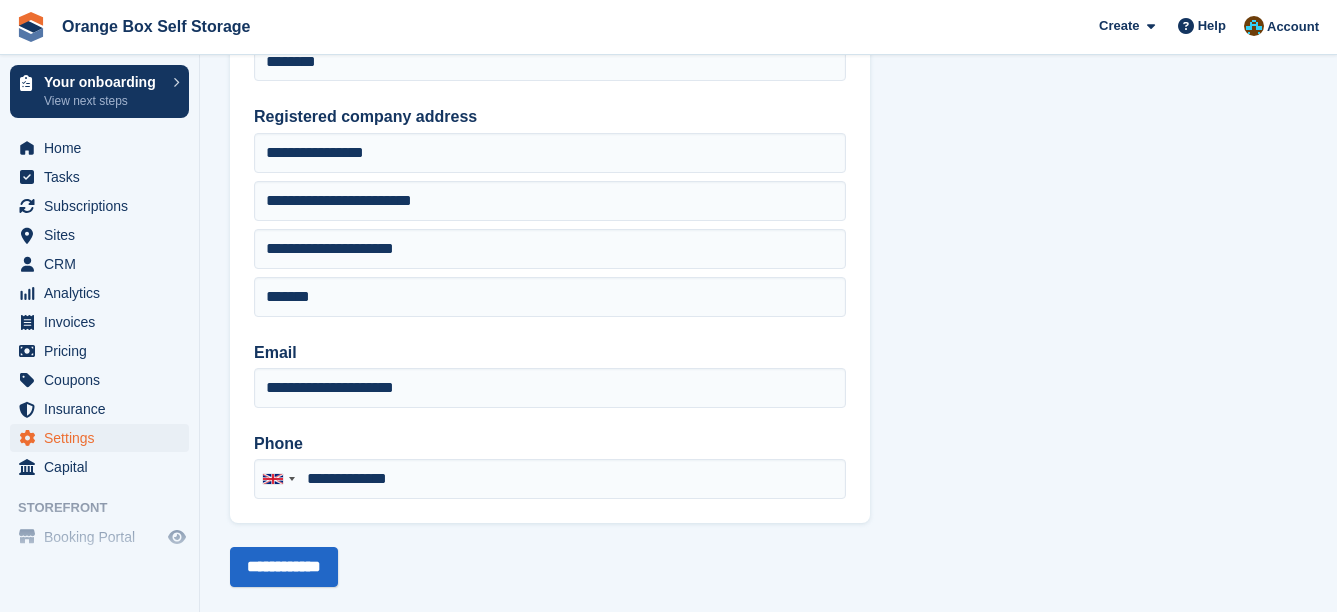 scroll, scrollTop: 271, scrollLeft: 0, axis: vertical 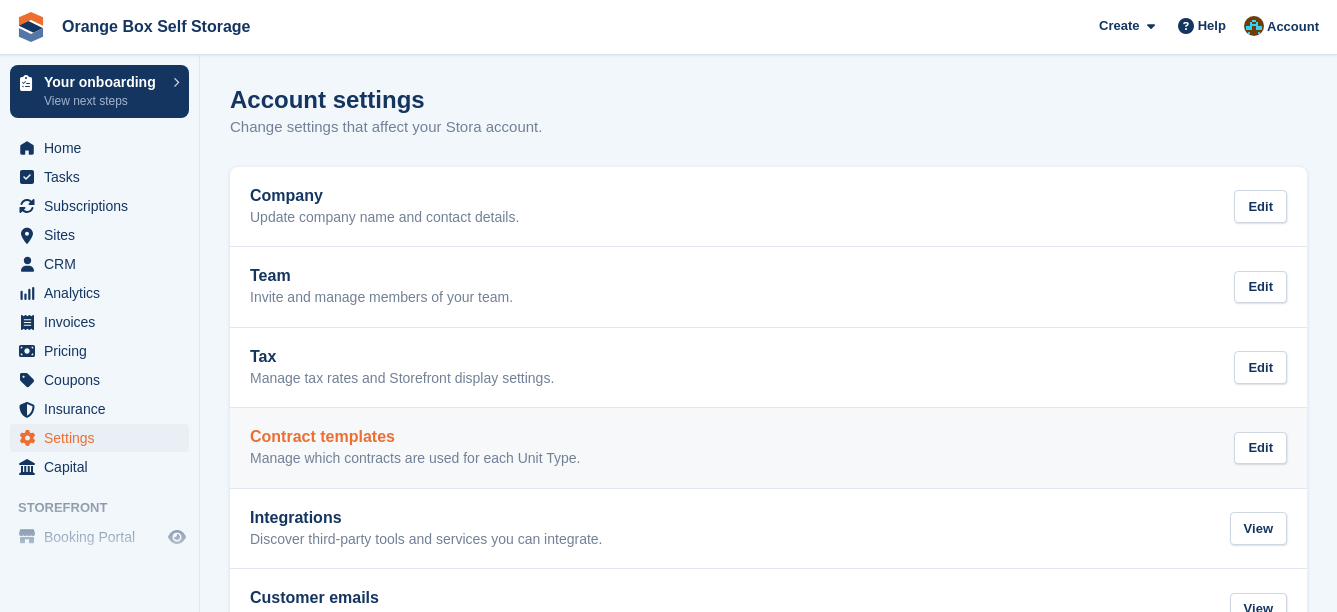 click on "Contract templates" at bounding box center [415, 437] 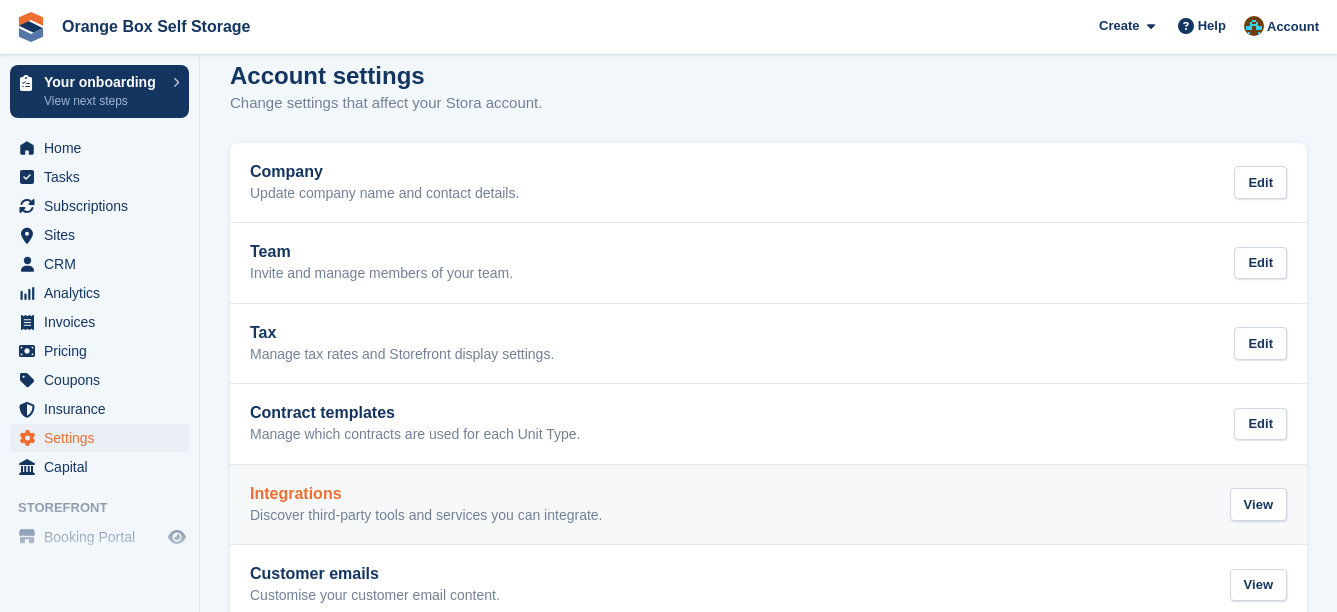 scroll, scrollTop: 0, scrollLeft: 0, axis: both 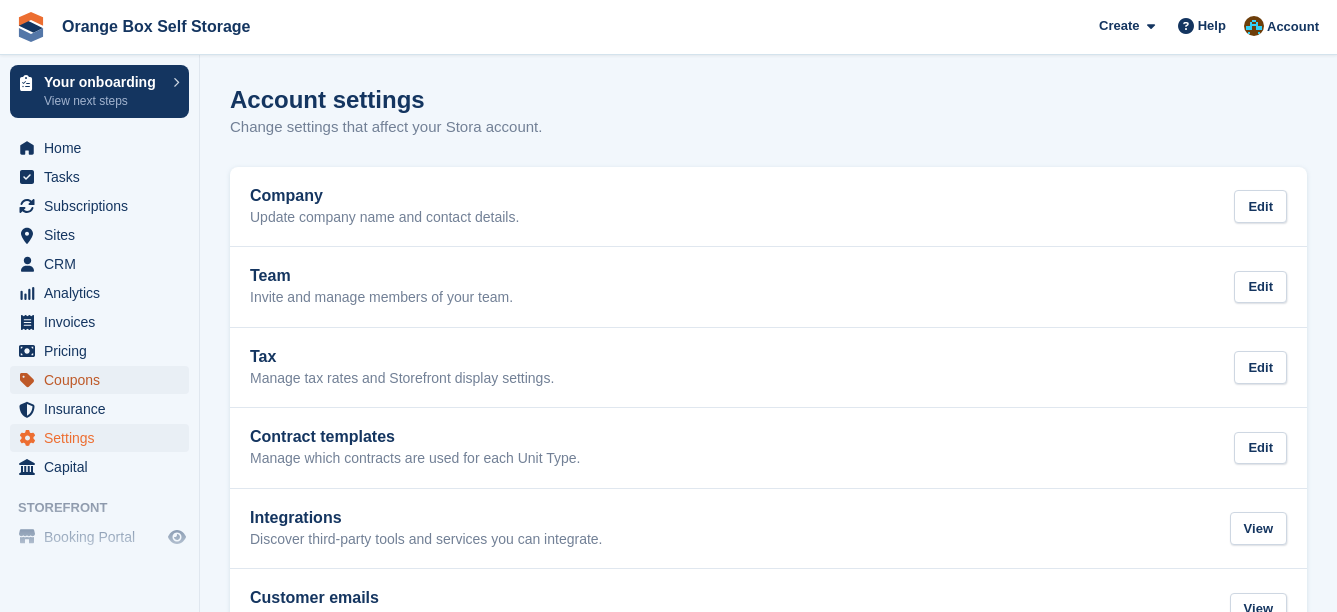 click on "Coupons" at bounding box center (104, 380) 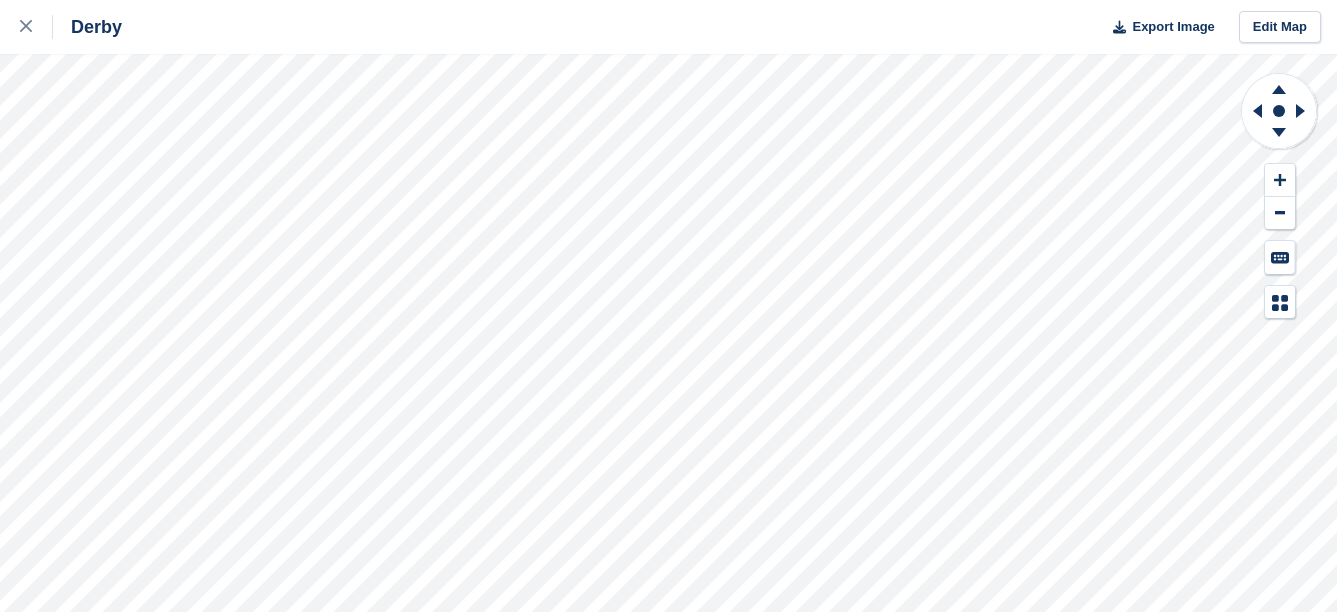 scroll, scrollTop: 0, scrollLeft: 0, axis: both 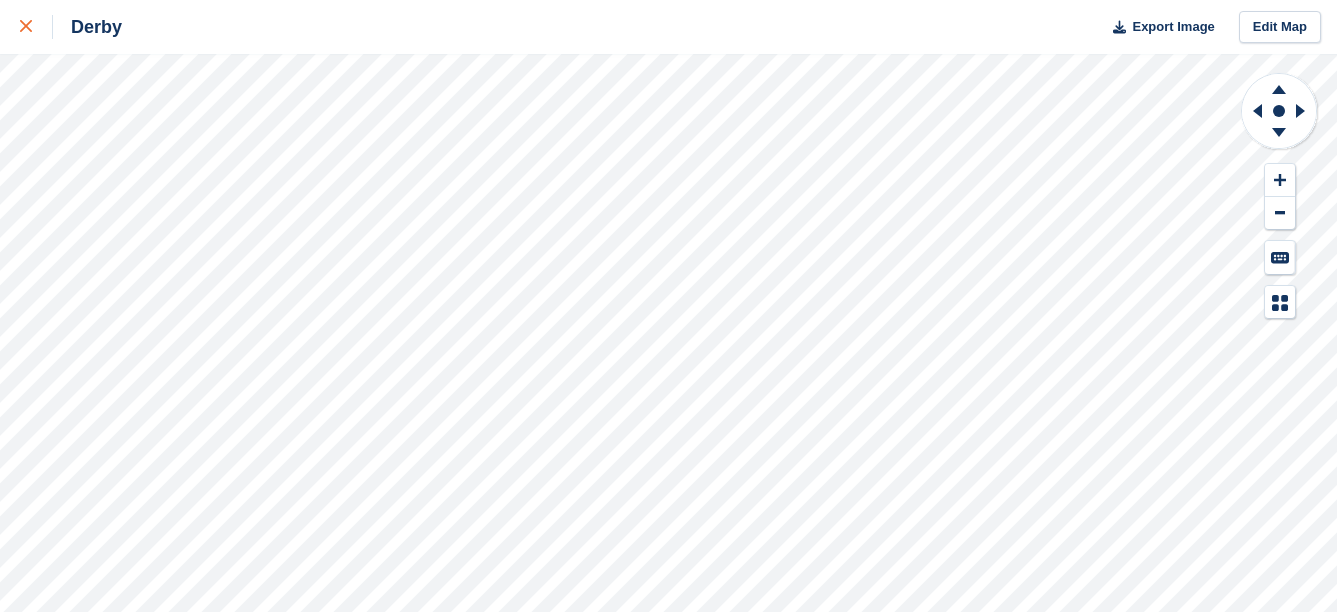click at bounding box center (36, 27) 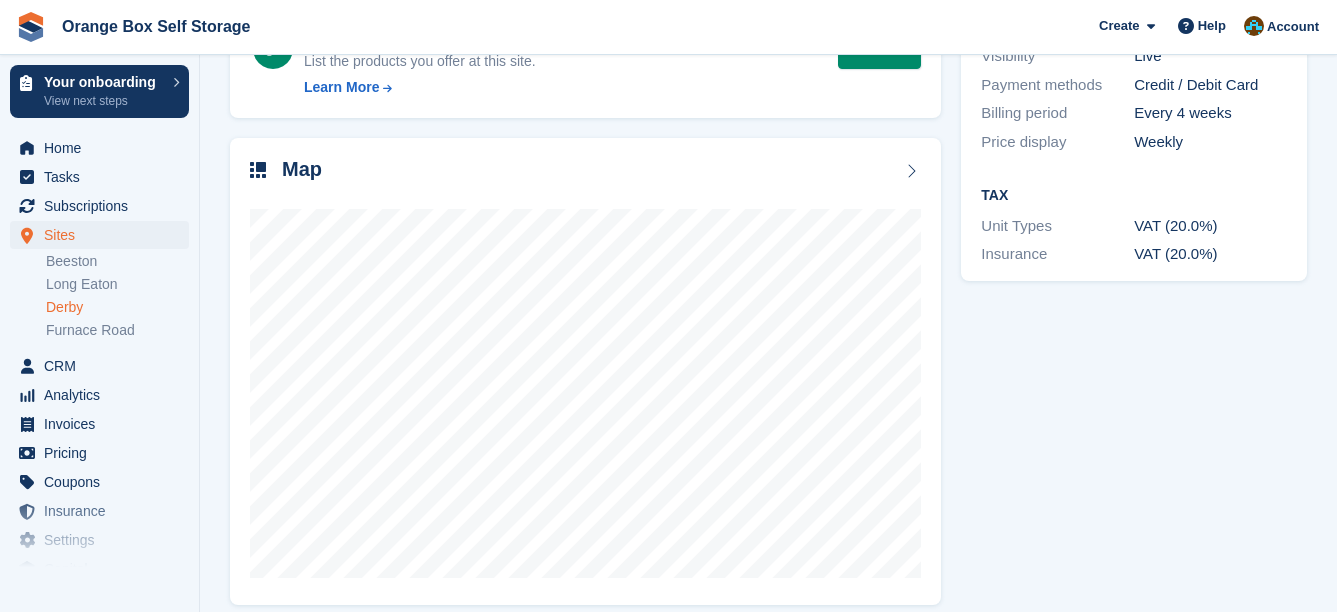scroll, scrollTop: 413, scrollLeft: 0, axis: vertical 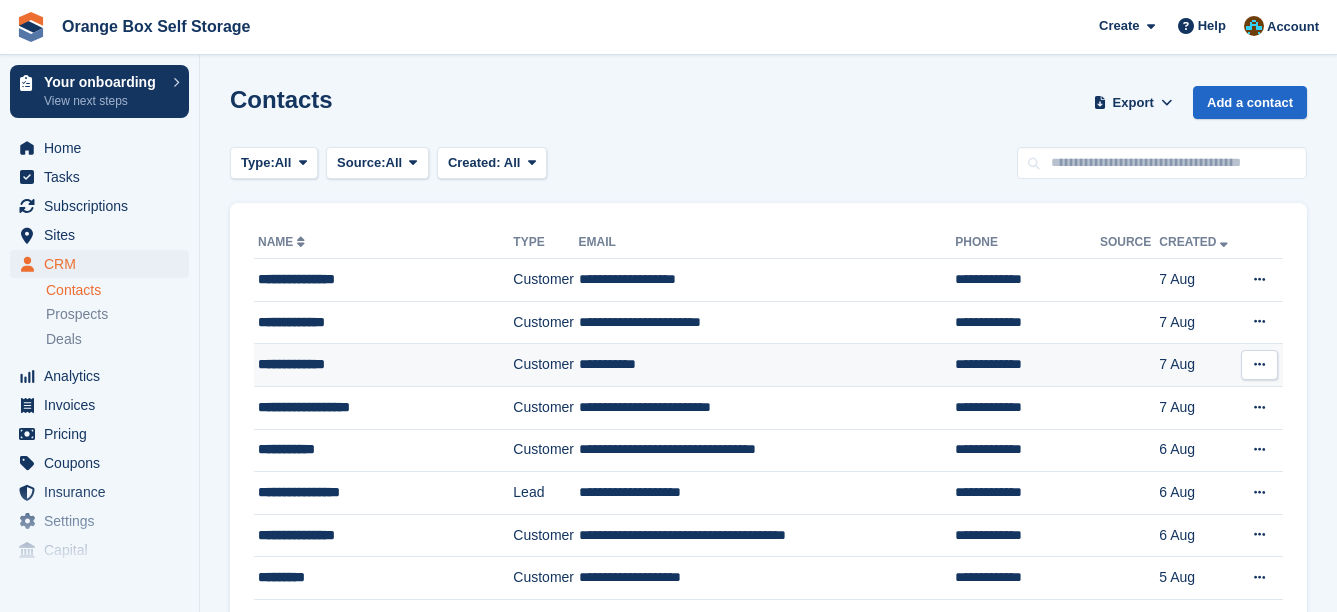 click on "**********" at bounding box center [376, 364] 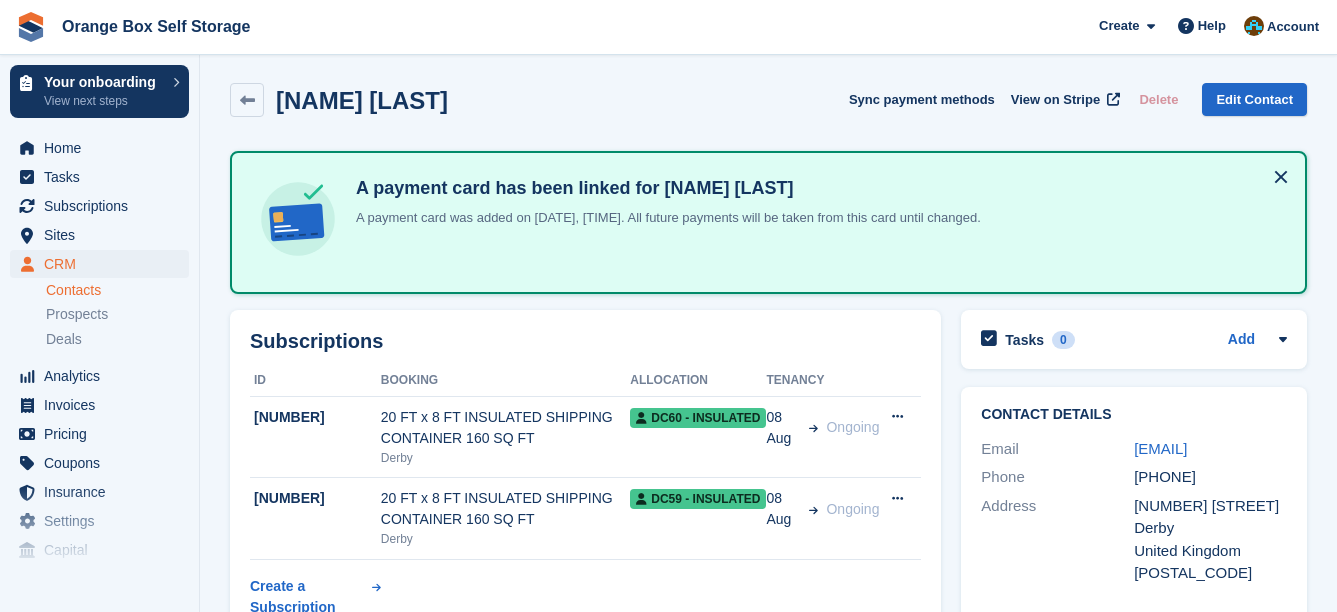 scroll, scrollTop: 0, scrollLeft: 0, axis: both 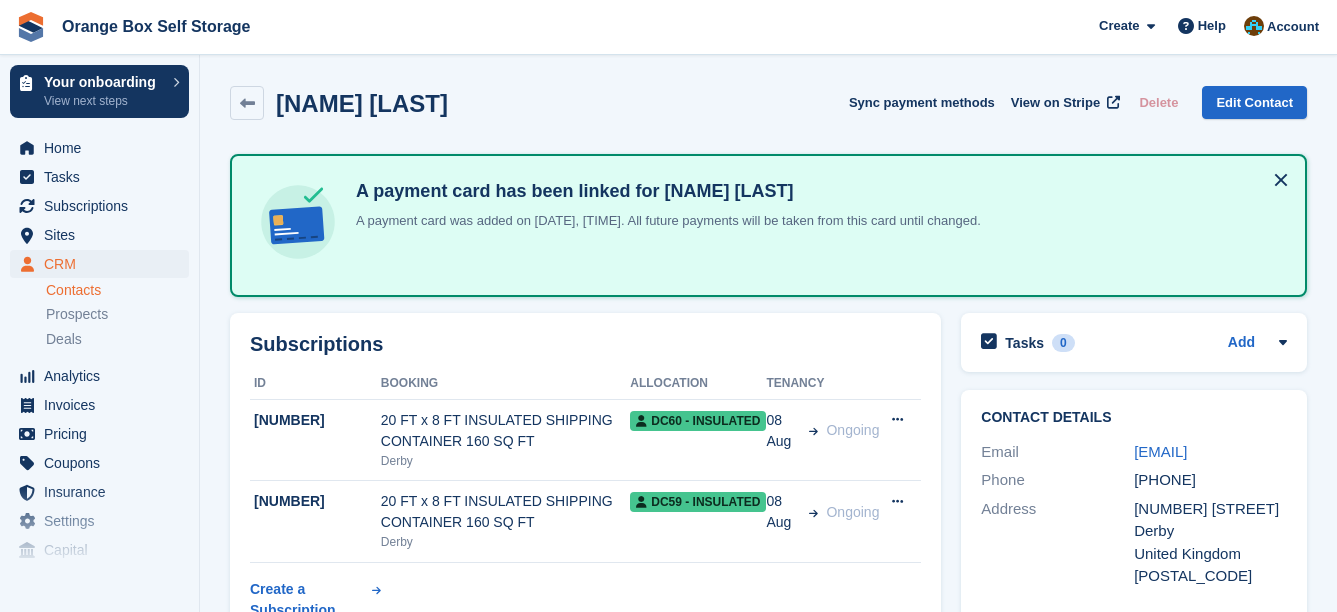 click on "Orange Box Self Storage
Create
Subscription
Invoice
Contact
Deal
Discount
Page
Help
Chat Support
Submit a support request
Help Center
Get answers to Stora questions
What's New" at bounding box center (668, 27) 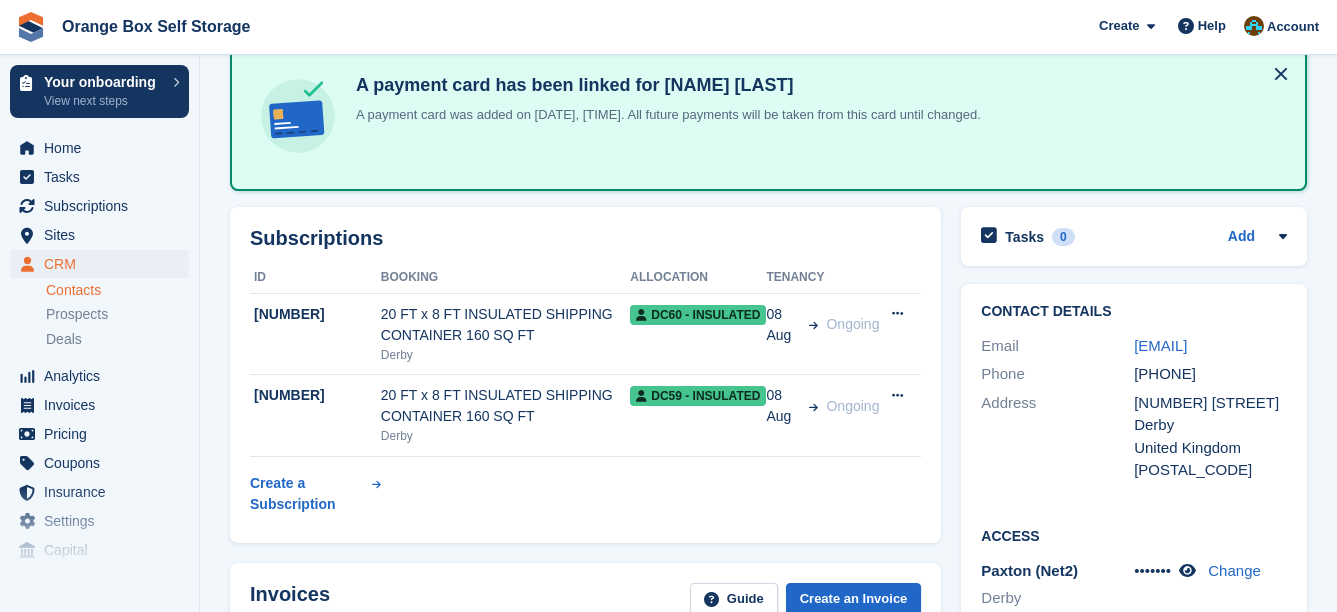 scroll, scrollTop: 100, scrollLeft: 0, axis: vertical 